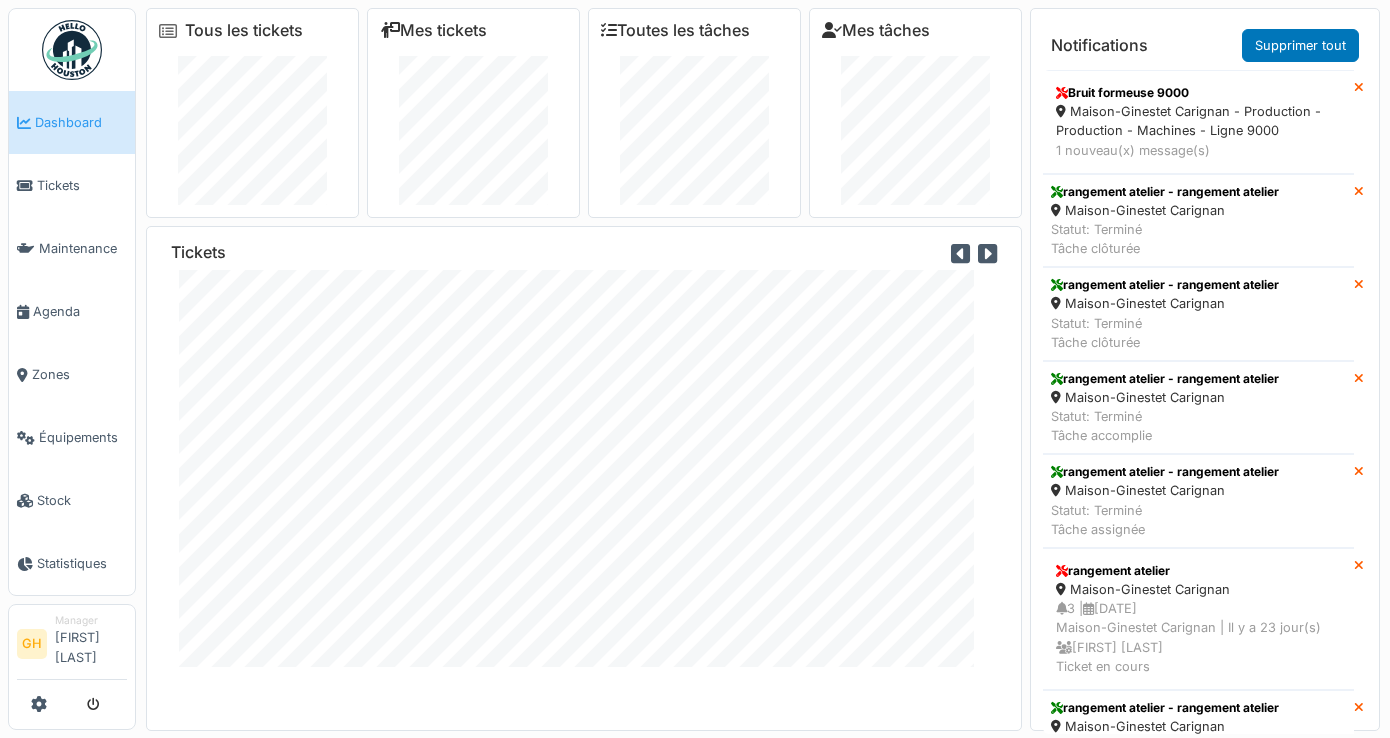 scroll, scrollTop: 21, scrollLeft: 0, axis: vertical 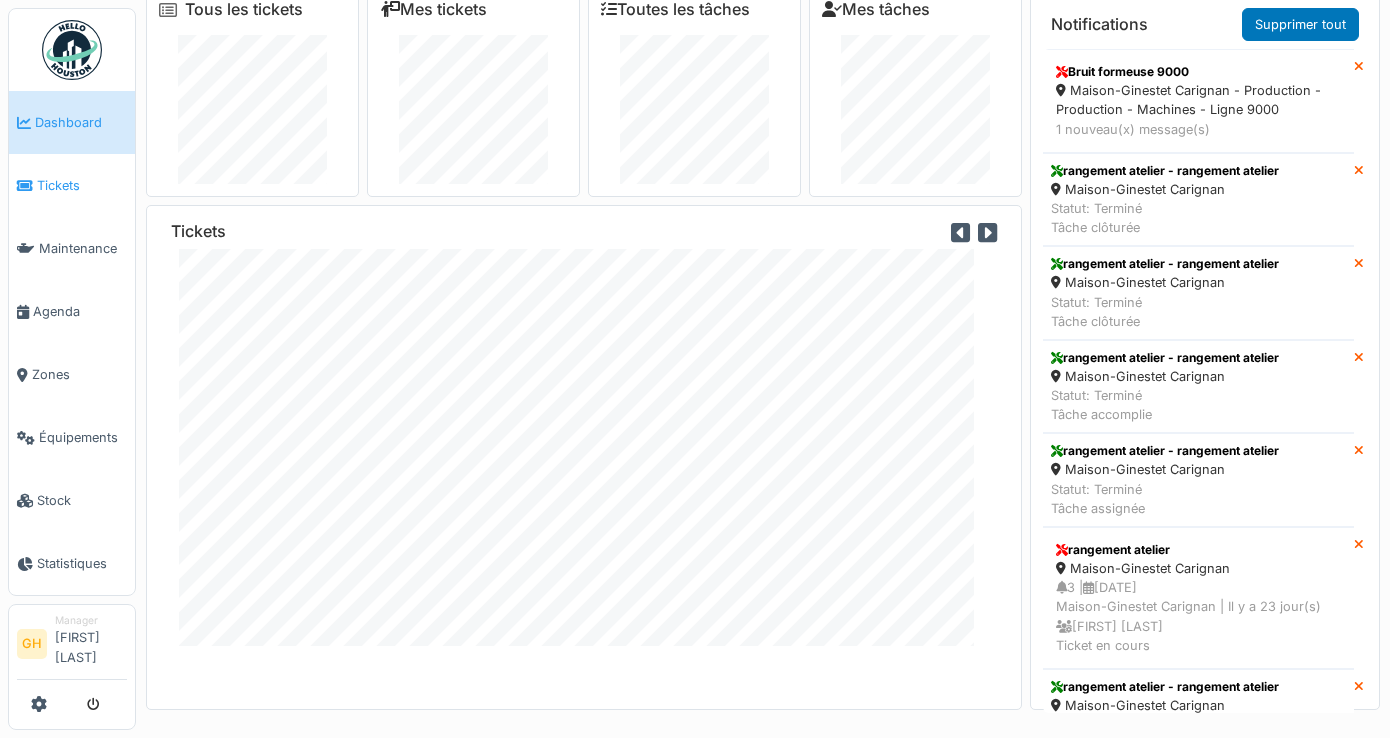 click on "Tickets" at bounding box center [72, 185] 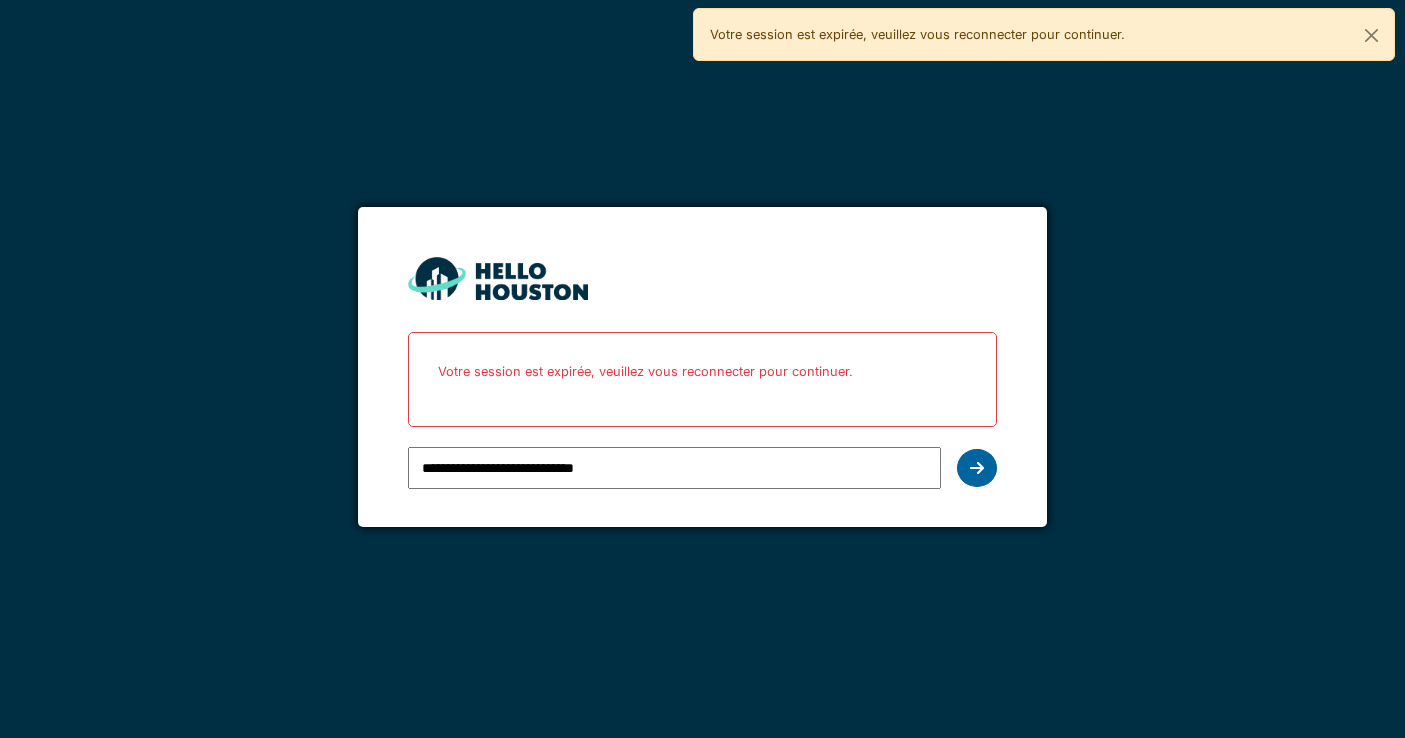 scroll, scrollTop: 0, scrollLeft: 0, axis: both 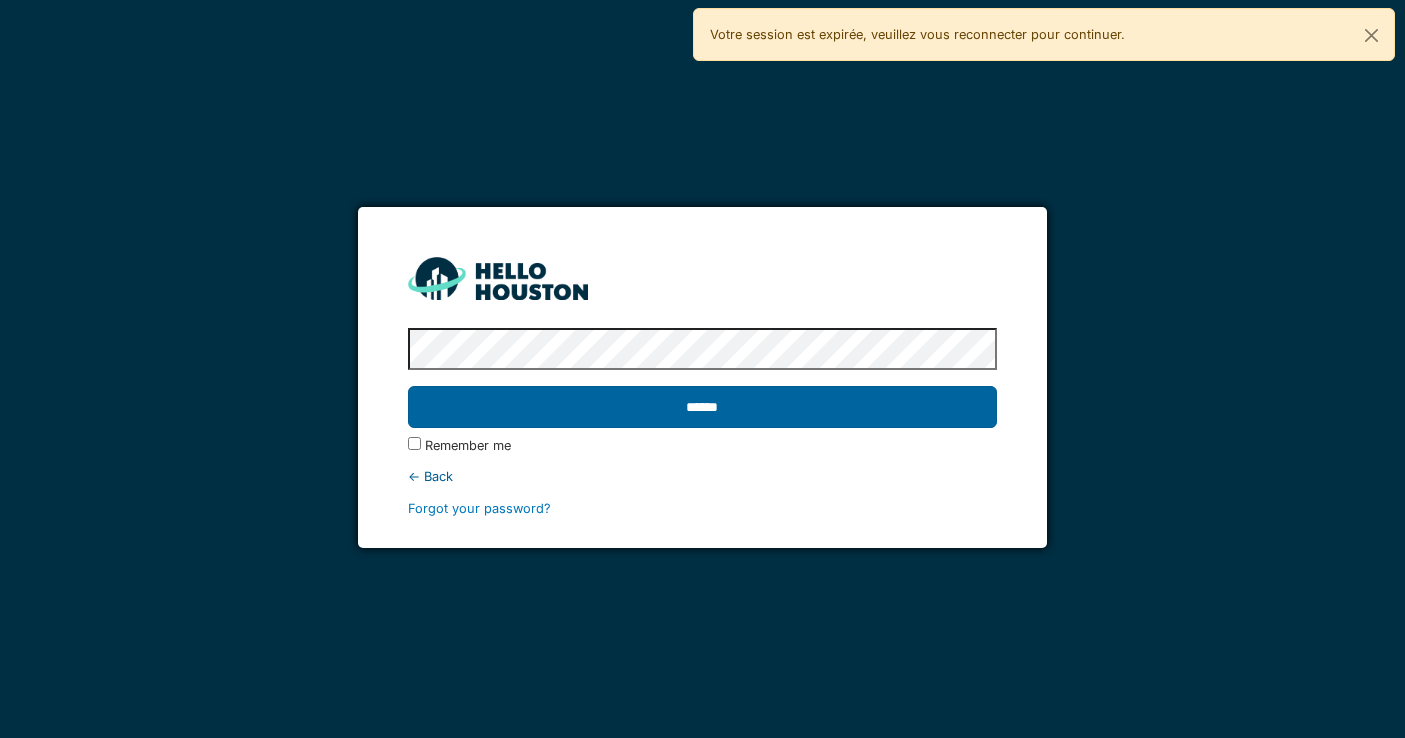 click on "******" at bounding box center (703, 407) 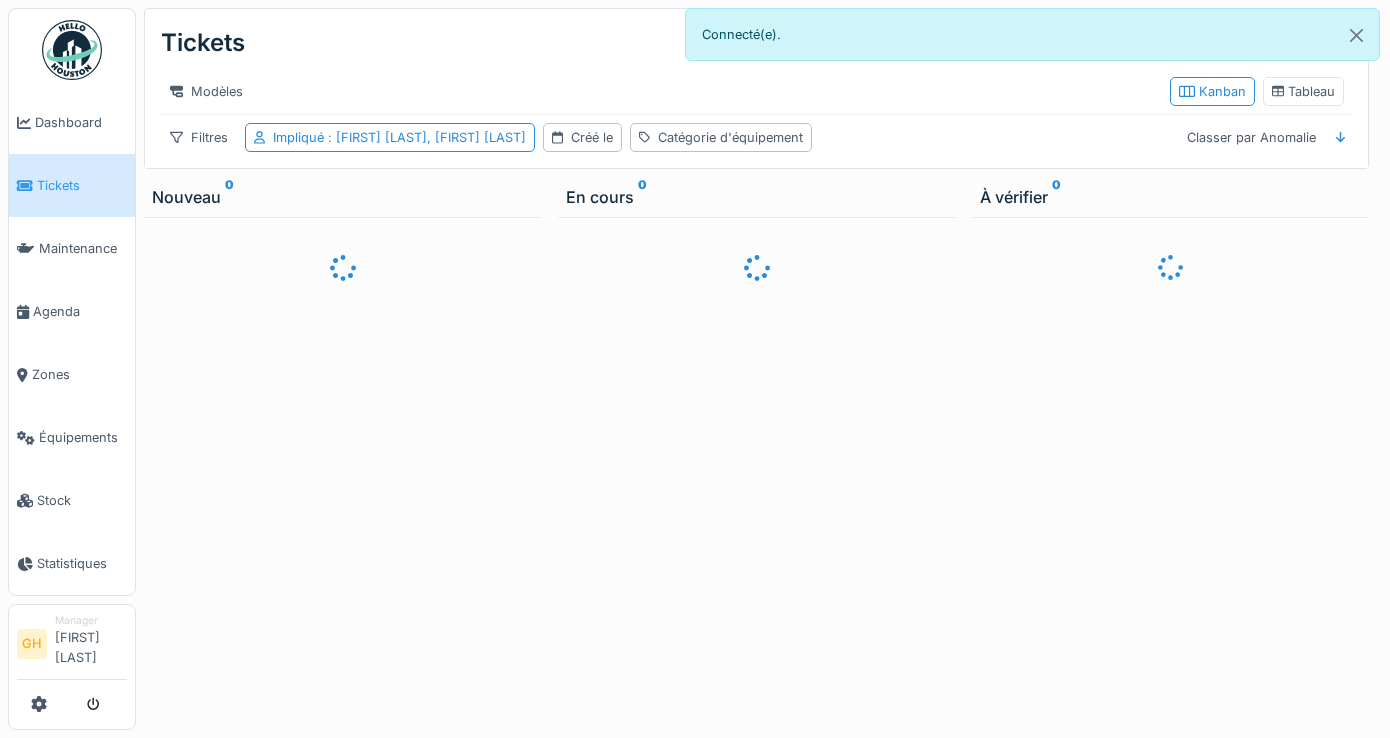 scroll, scrollTop: 0, scrollLeft: 0, axis: both 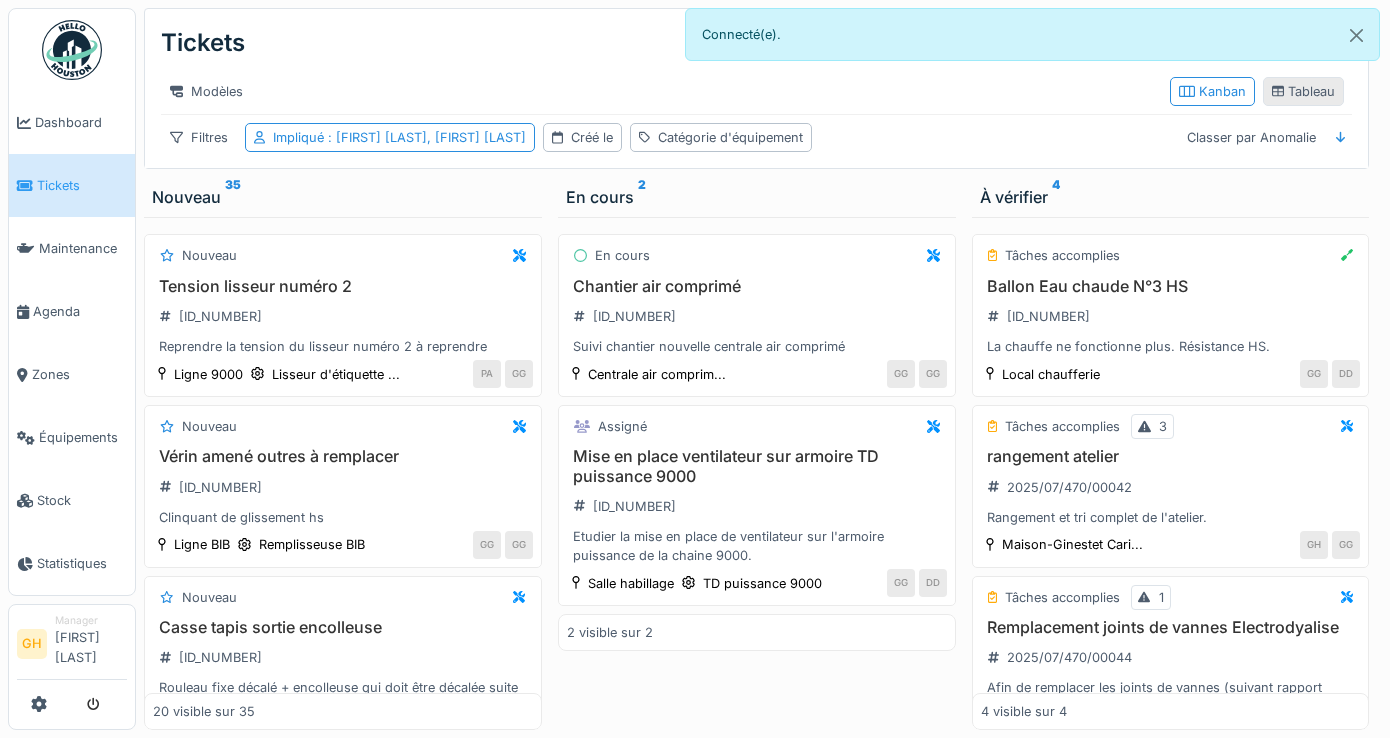 click on "Tableau" at bounding box center (1304, 91) 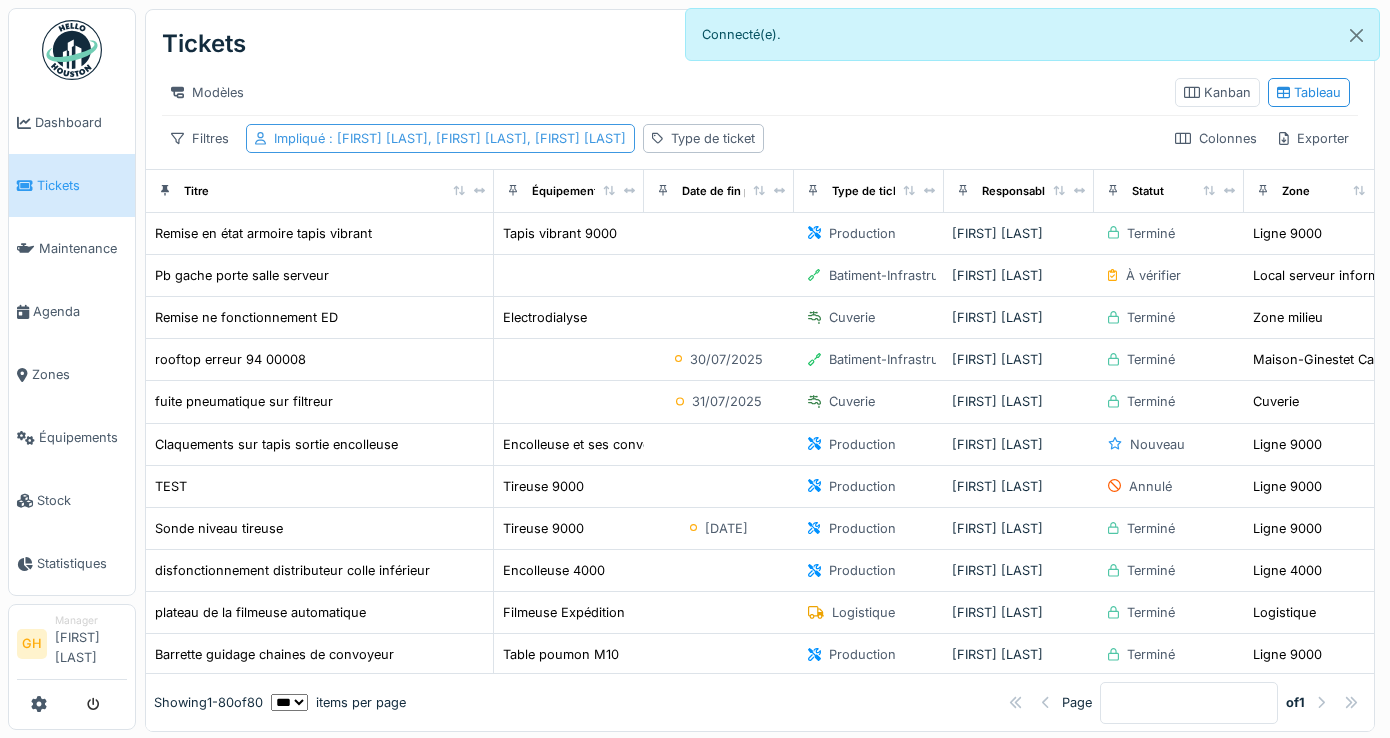 click on ": [FIRST] [LAST], [FIRST] [LAST], [FIRST] [LAST]" at bounding box center (475, 138) 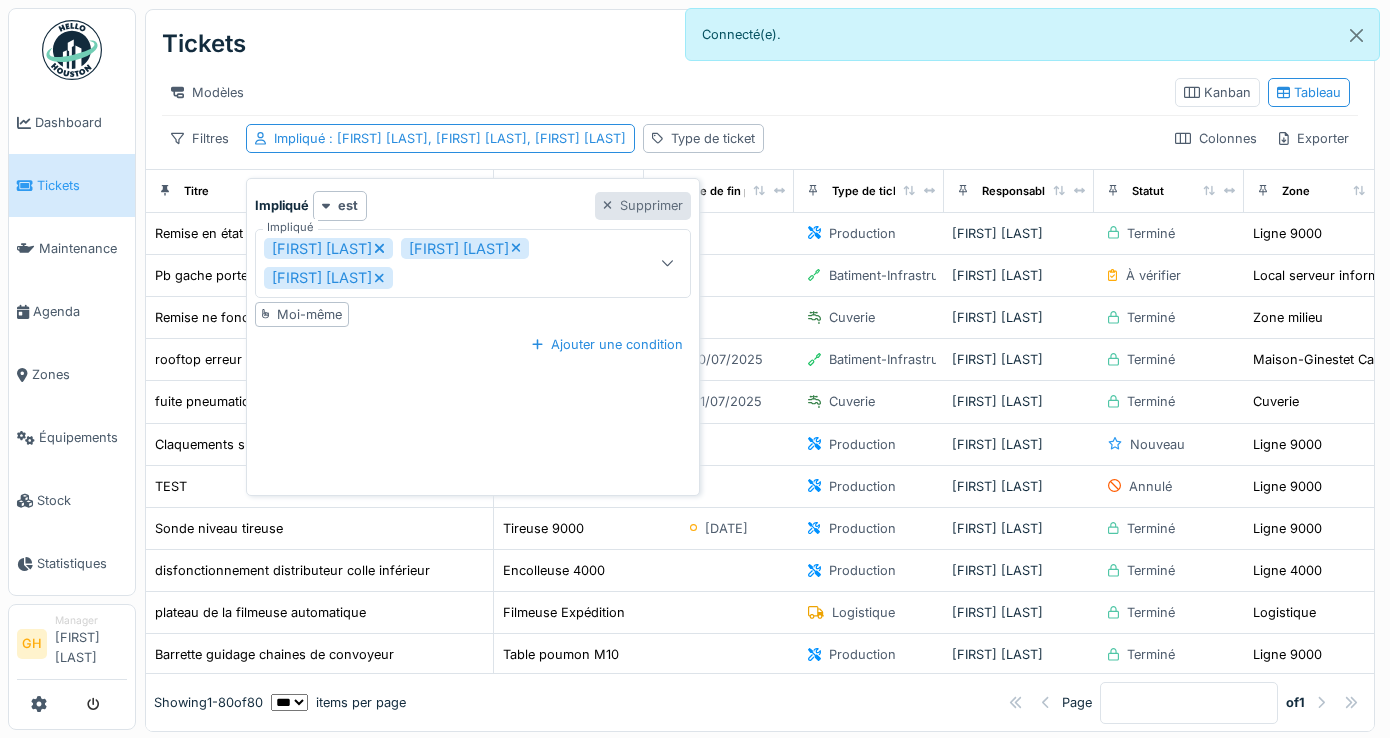 click on "Supprimer" at bounding box center [643, 205] 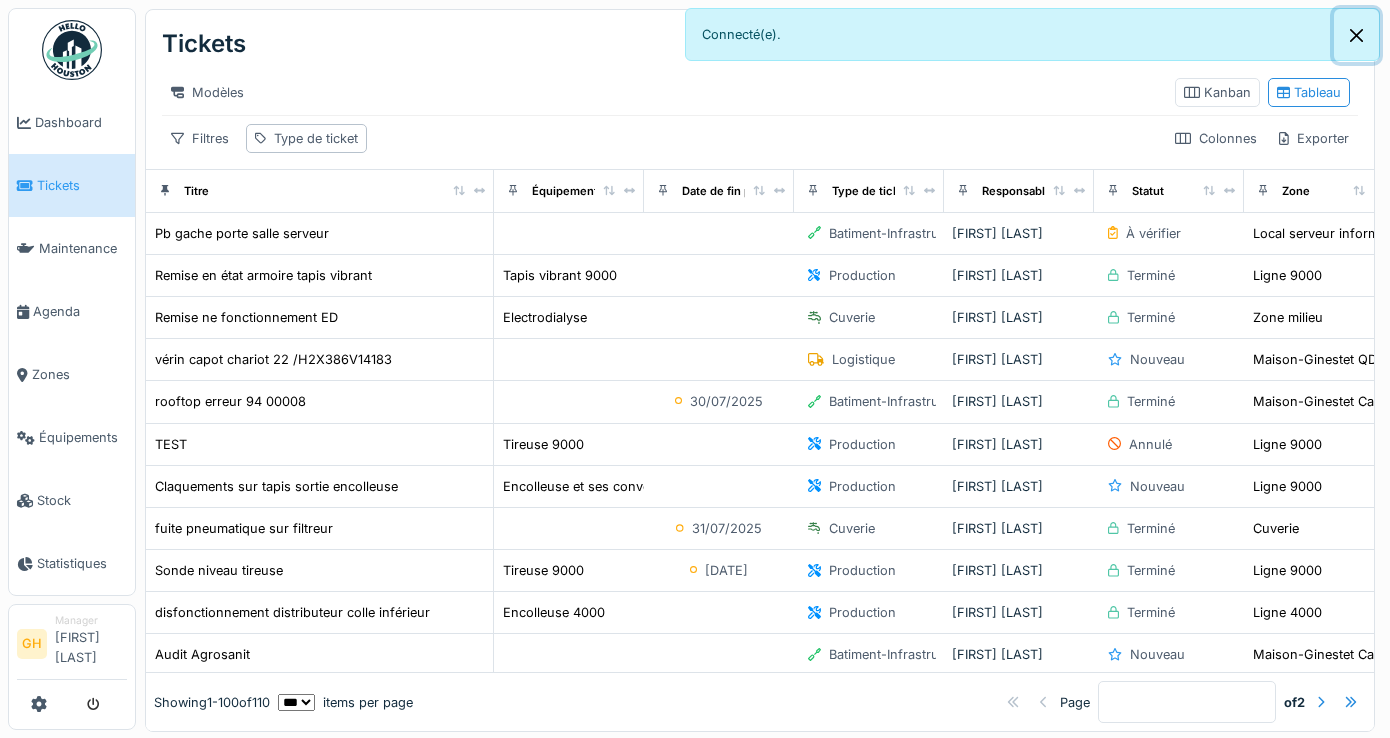 click at bounding box center (1356, 35) 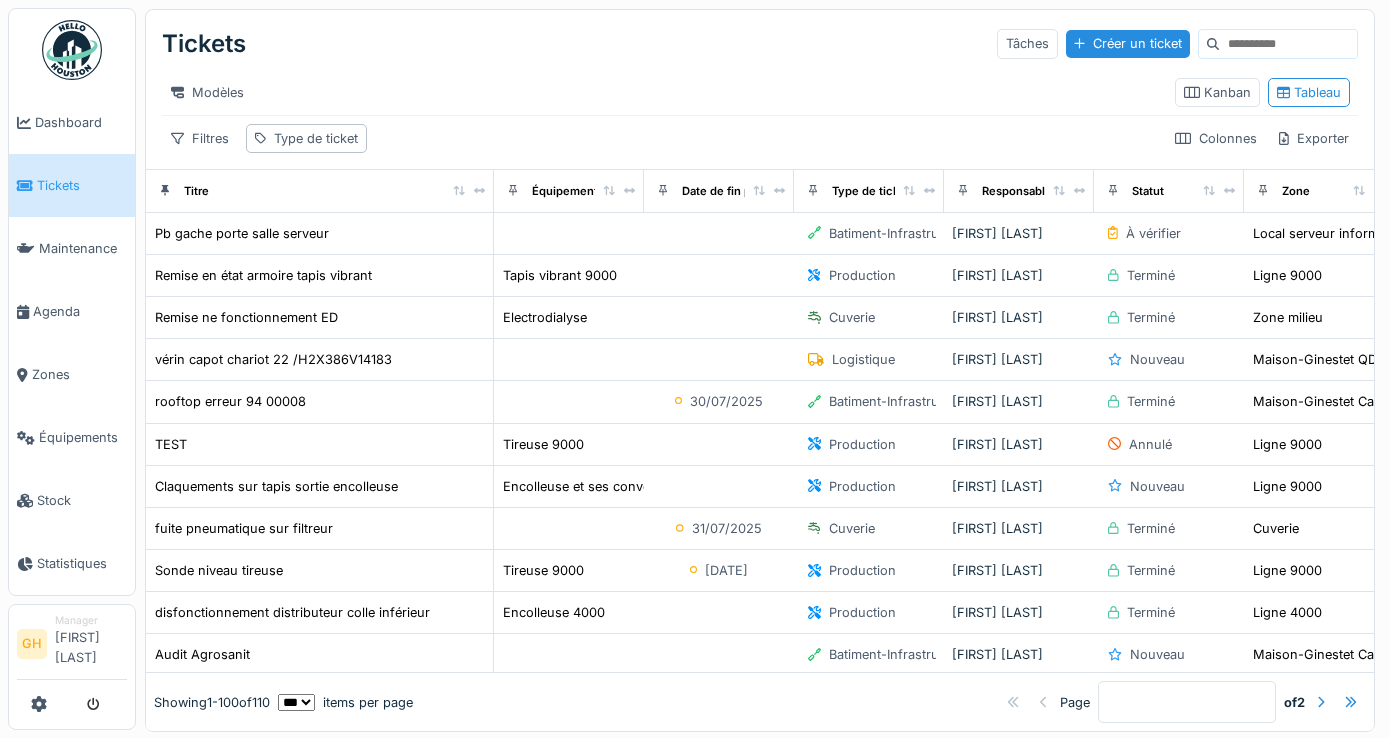 click at bounding box center [1288, 44] 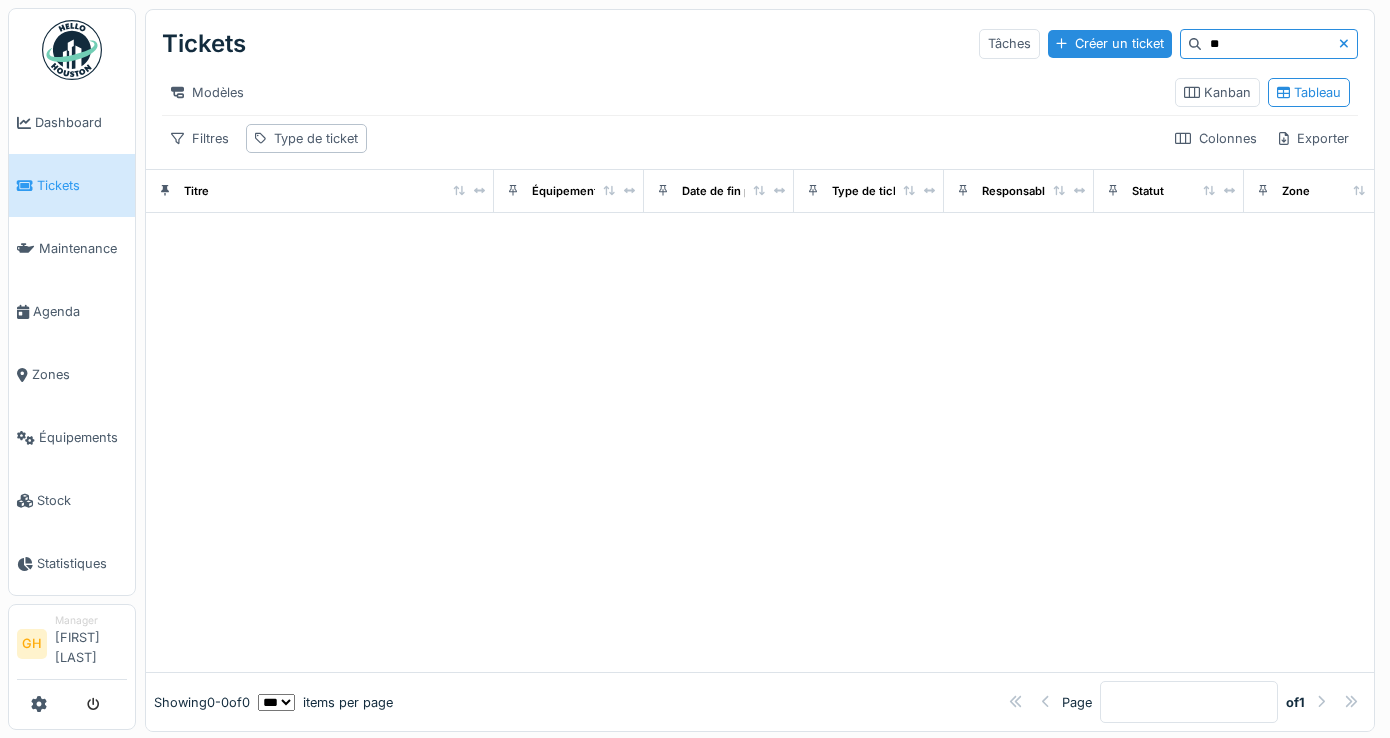 type on "*" 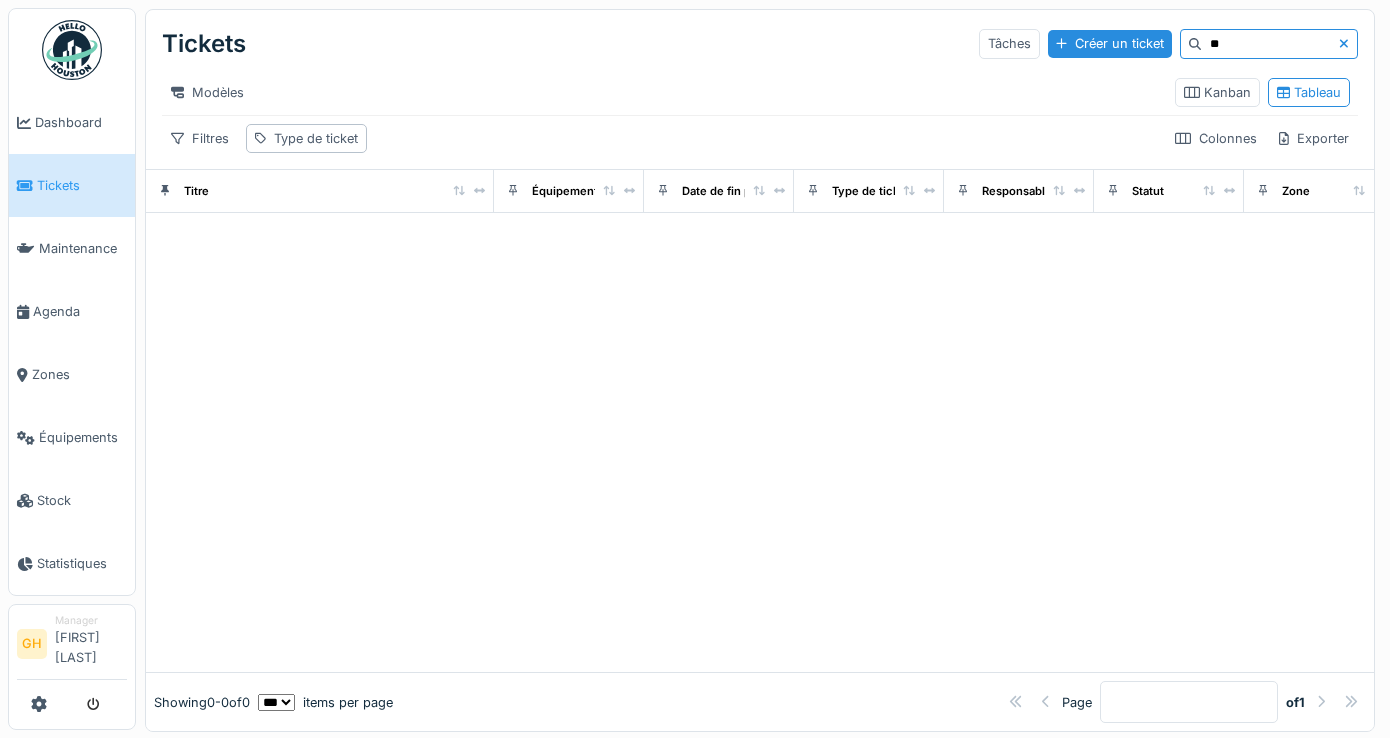 type on "*" 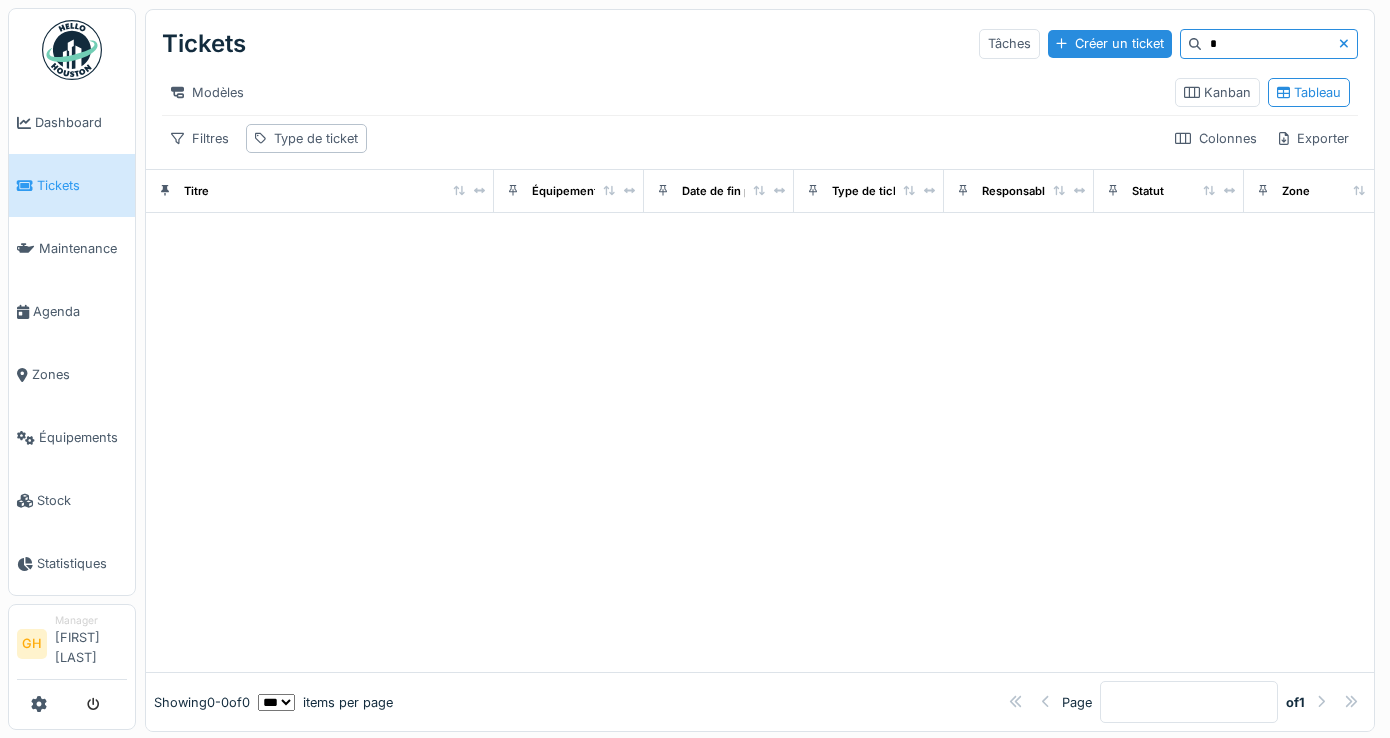 type 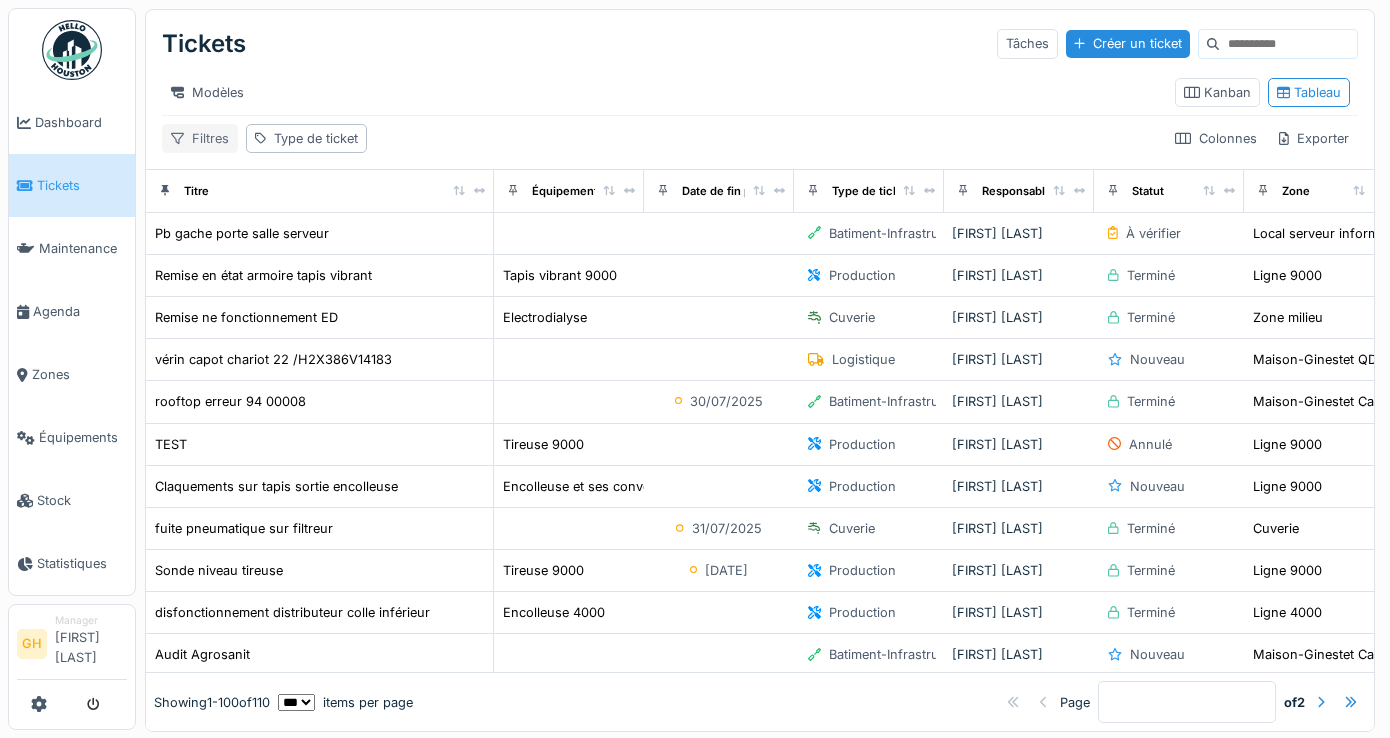 click on "Filtres" at bounding box center (200, 138) 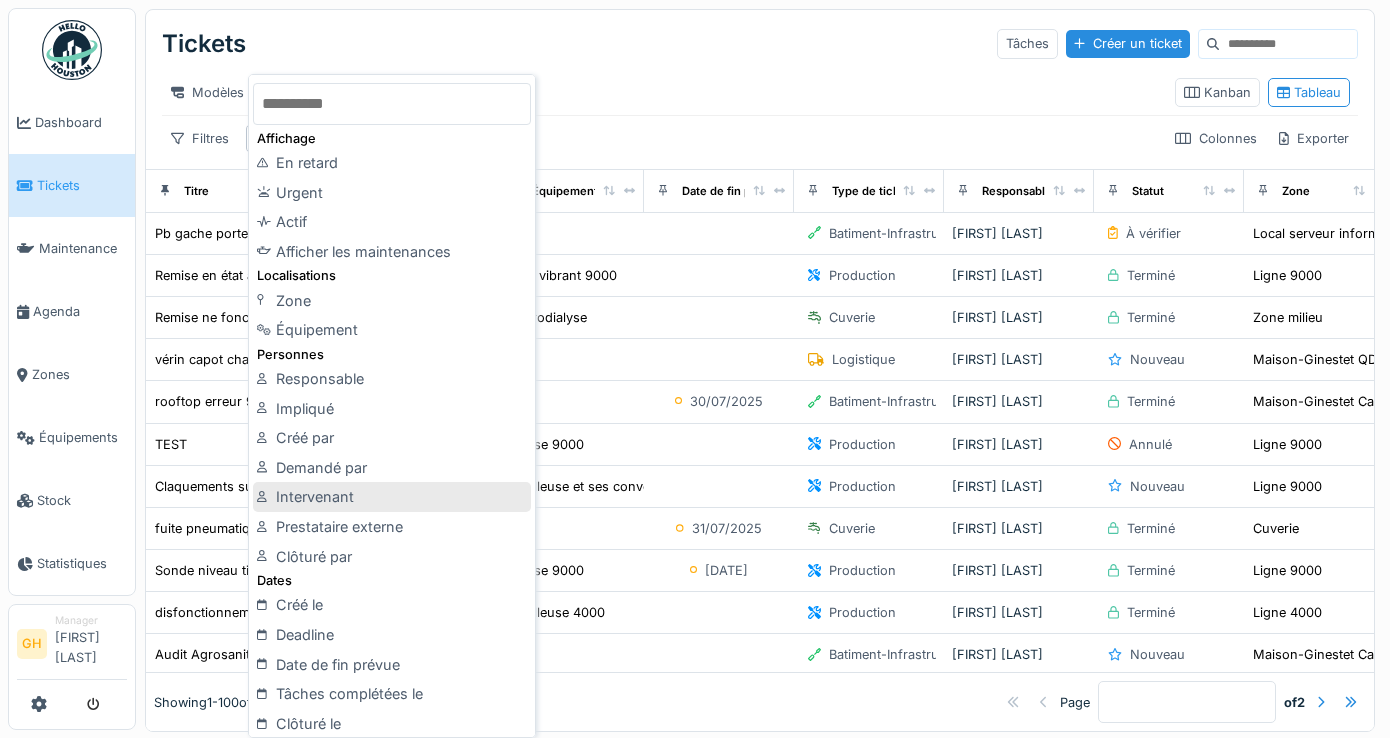 scroll, scrollTop: 100, scrollLeft: 0, axis: vertical 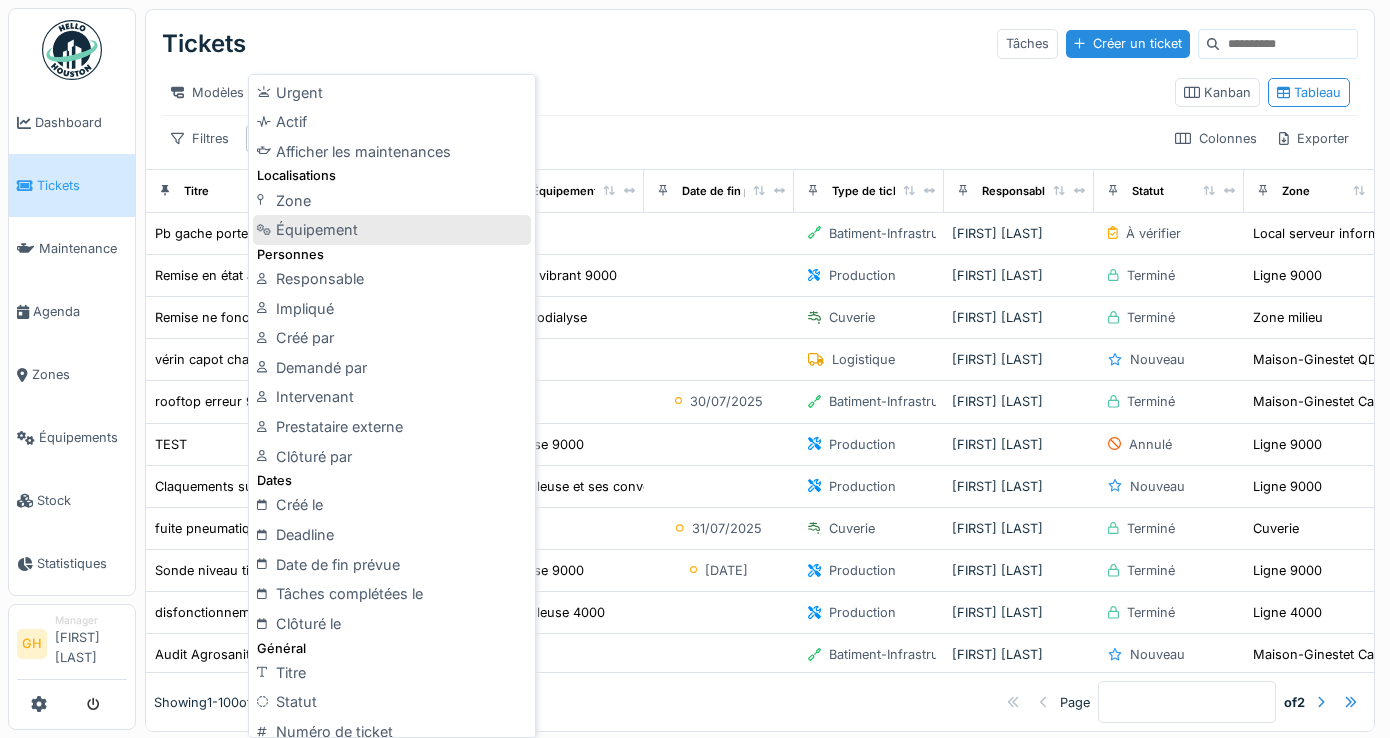 click on "Équipement" at bounding box center [392, 230] 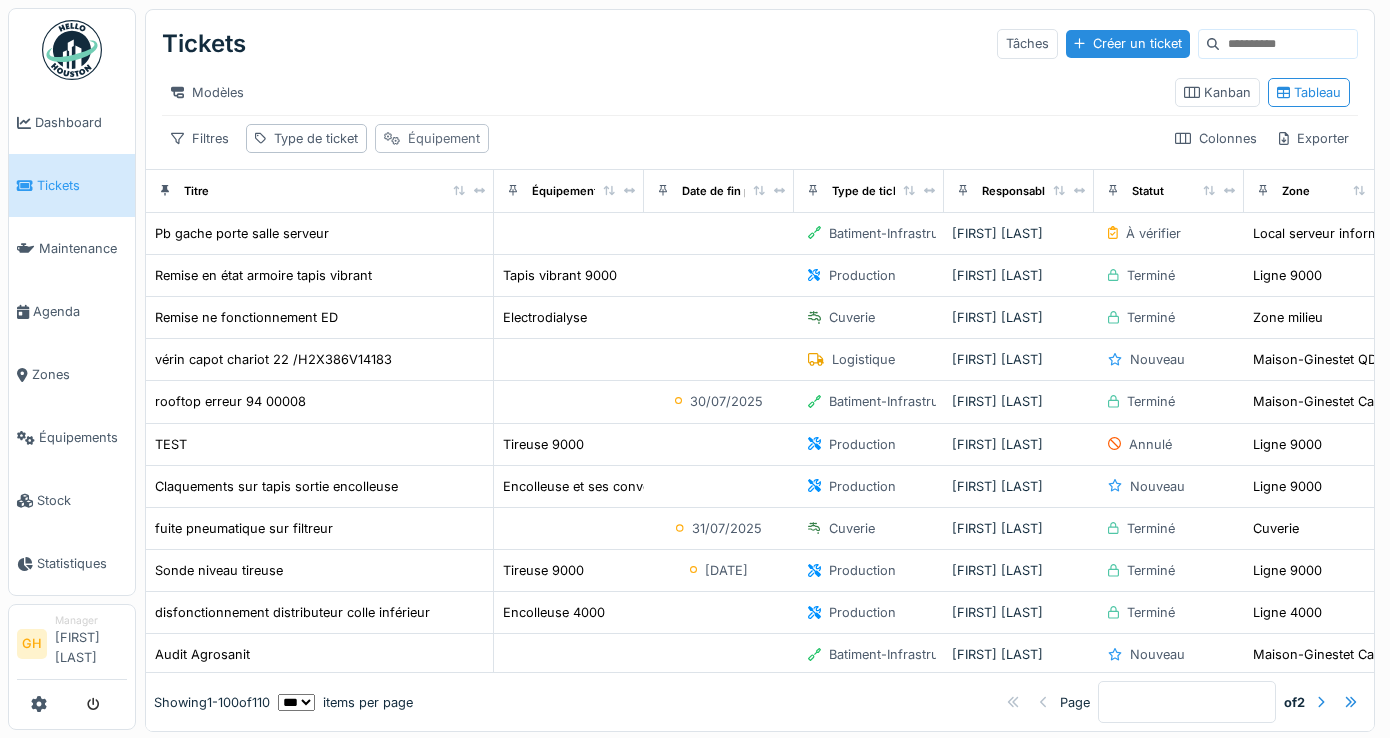 click on "Équipement" at bounding box center (444, 138) 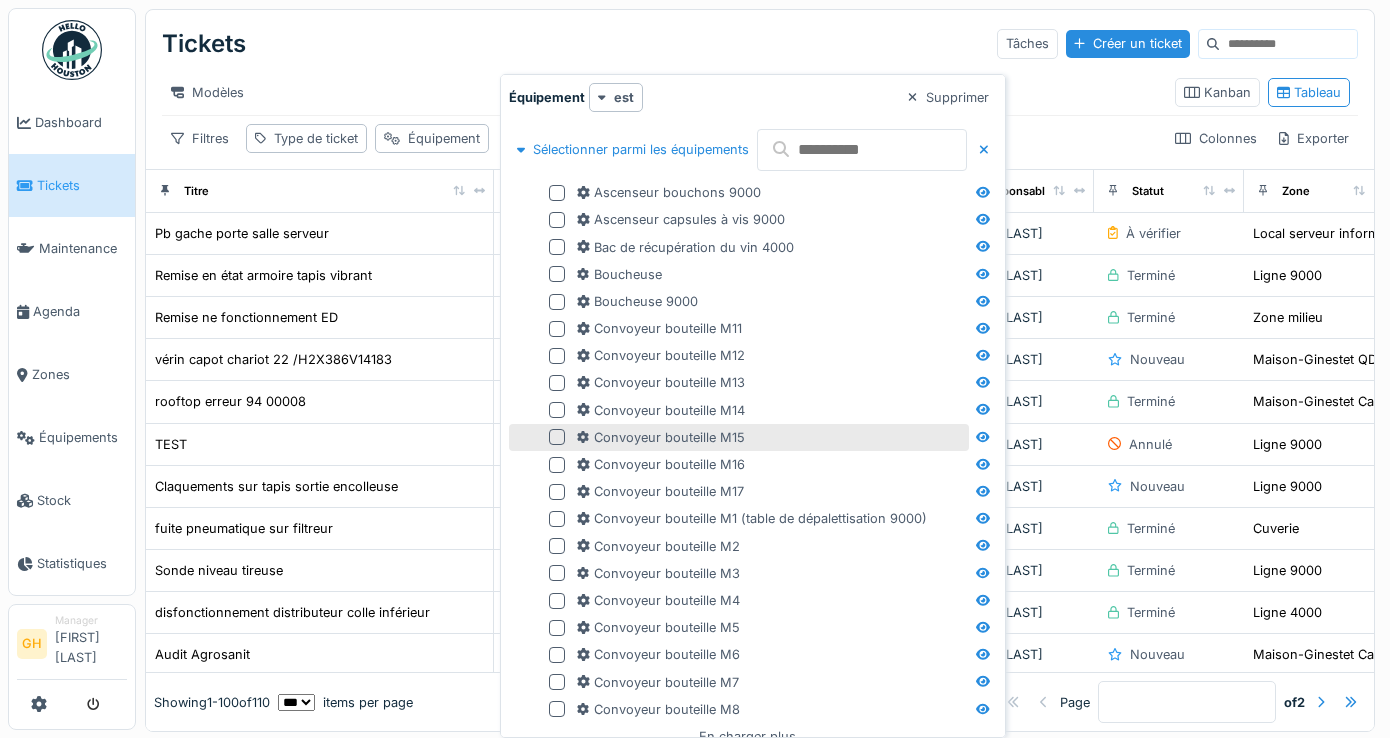 scroll, scrollTop: 0, scrollLeft: 0, axis: both 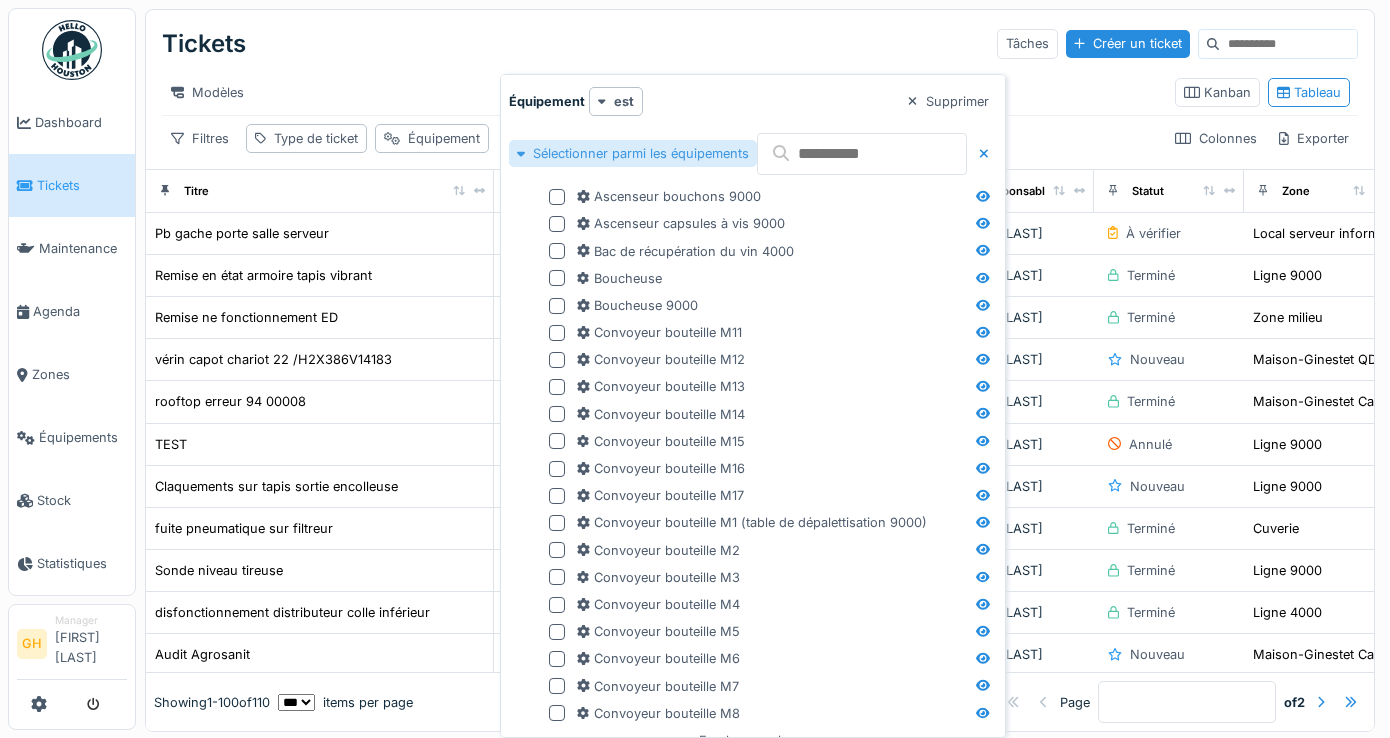 click on "Sélectionner parmi les équipements" at bounding box center [633, 153] 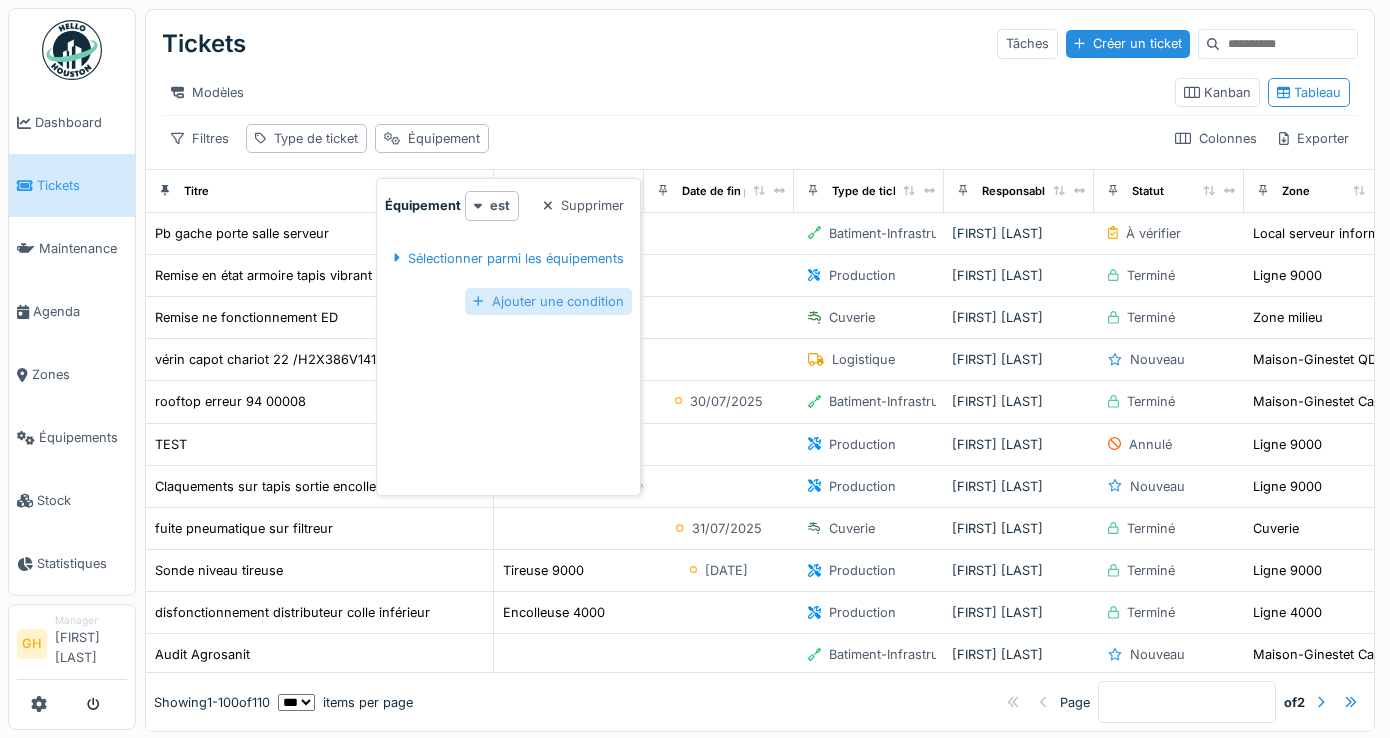 click on "Ajouter une condition" at bounding box center (548, 301) 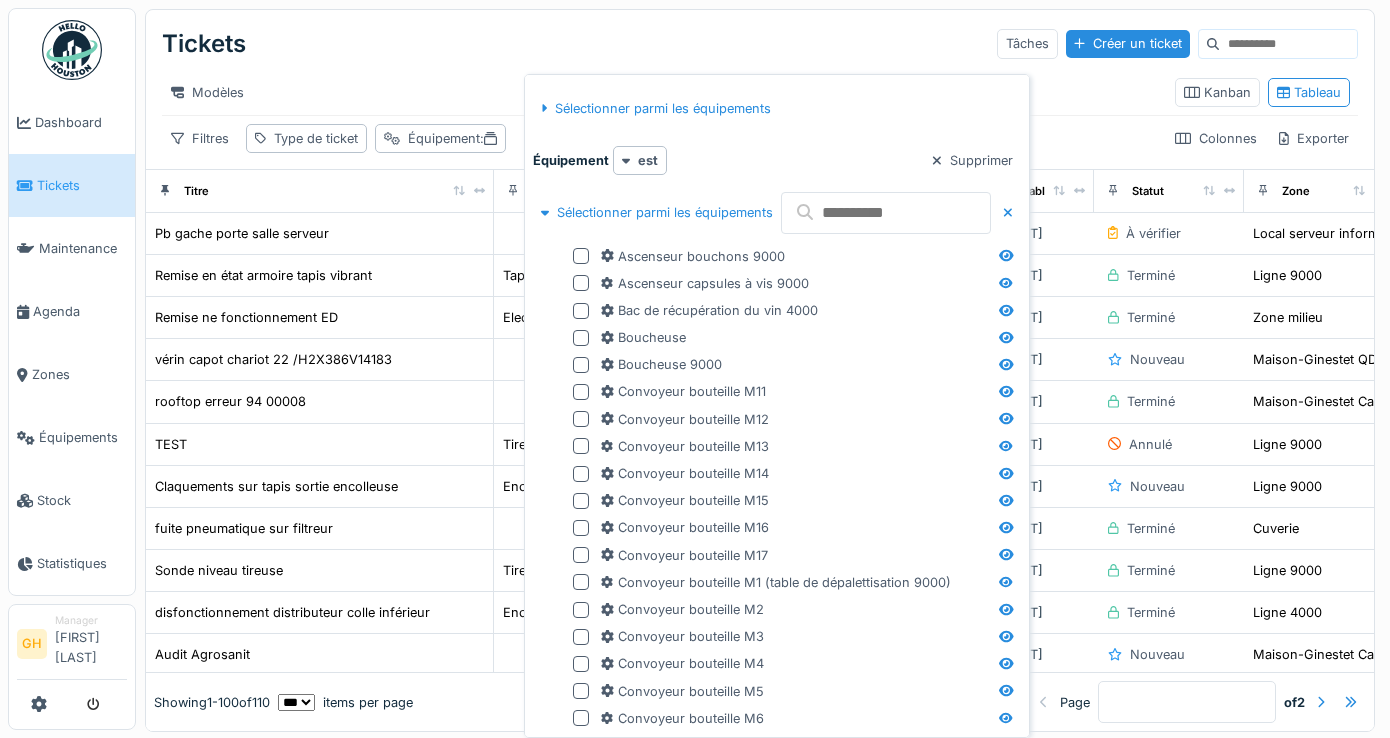 scroll, scrollTop: 0, scrollLeft: 0, axis: both 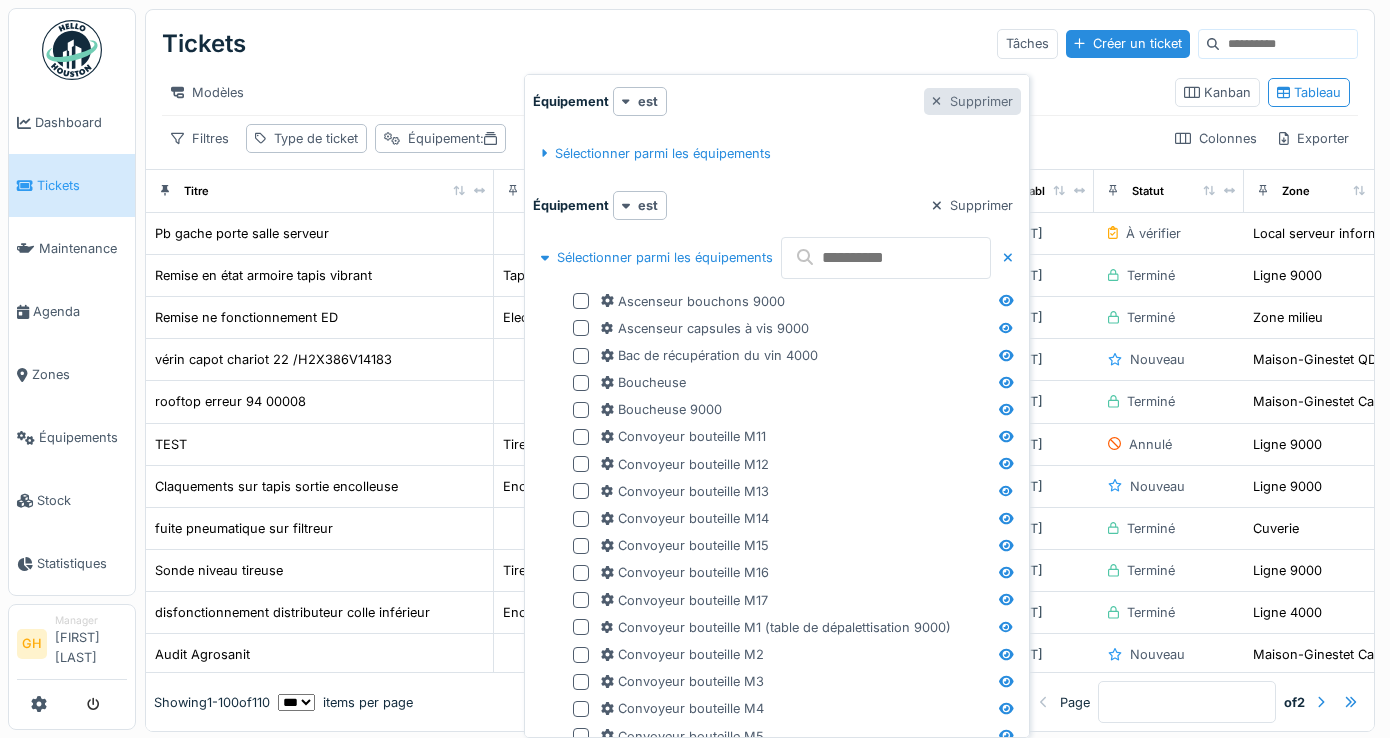 click on "Supprimer" at bounding box center (972, 101) 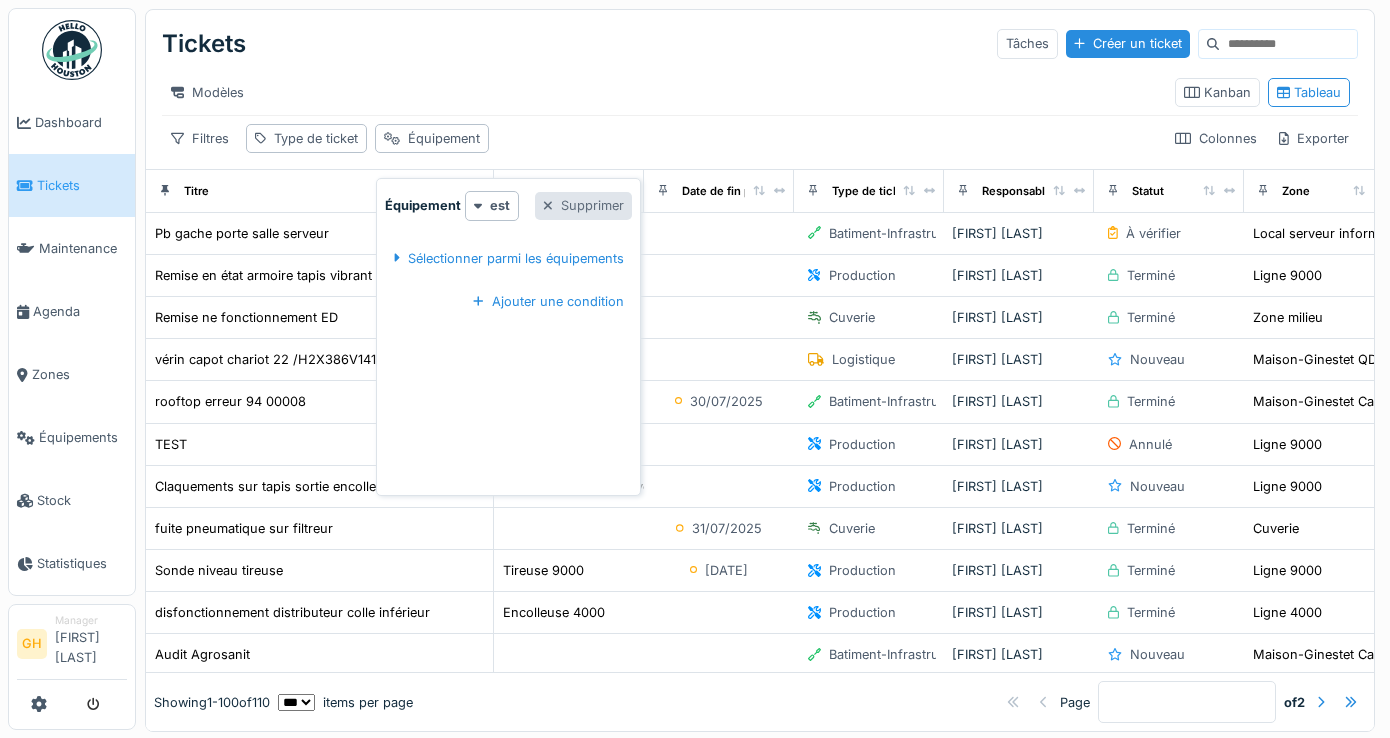 click on "Supprimer" at bounding box center (583, 205) 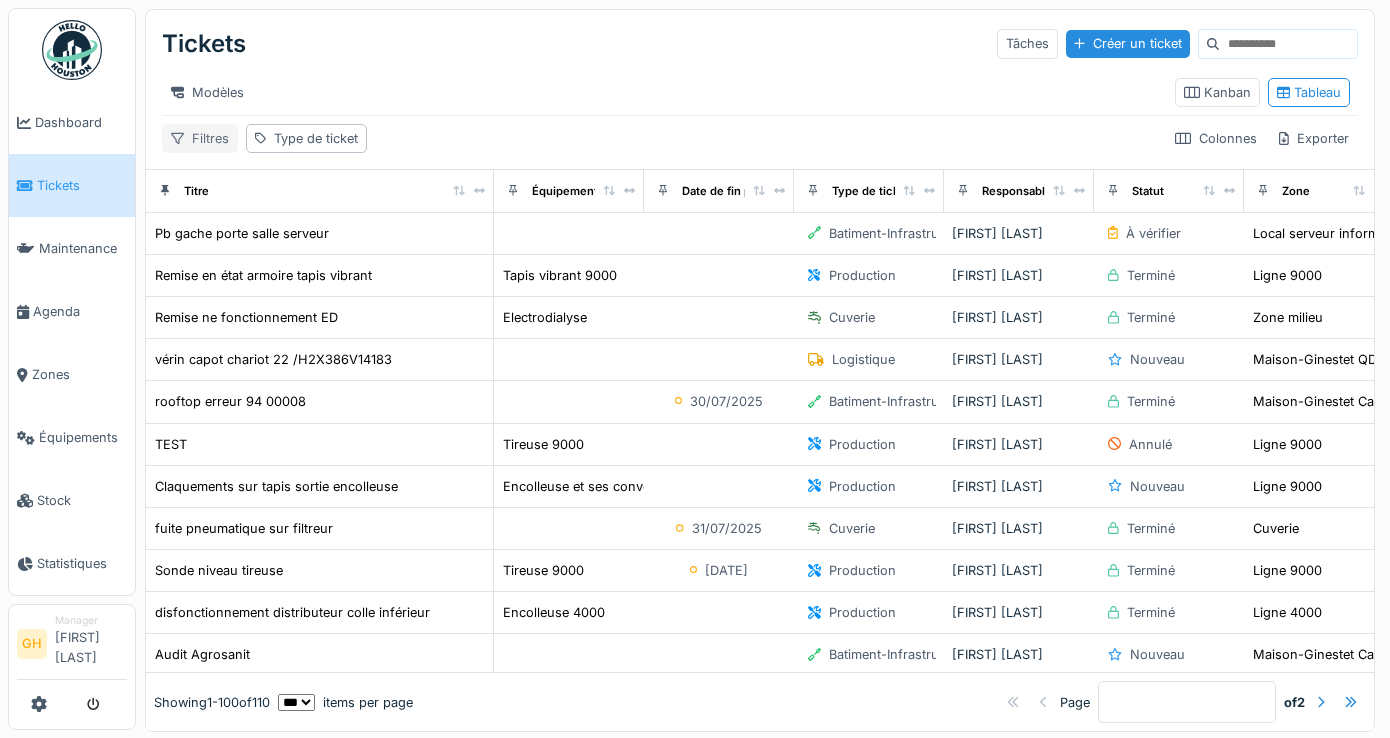 click on "Filtres" at bounding box center [200, 138] 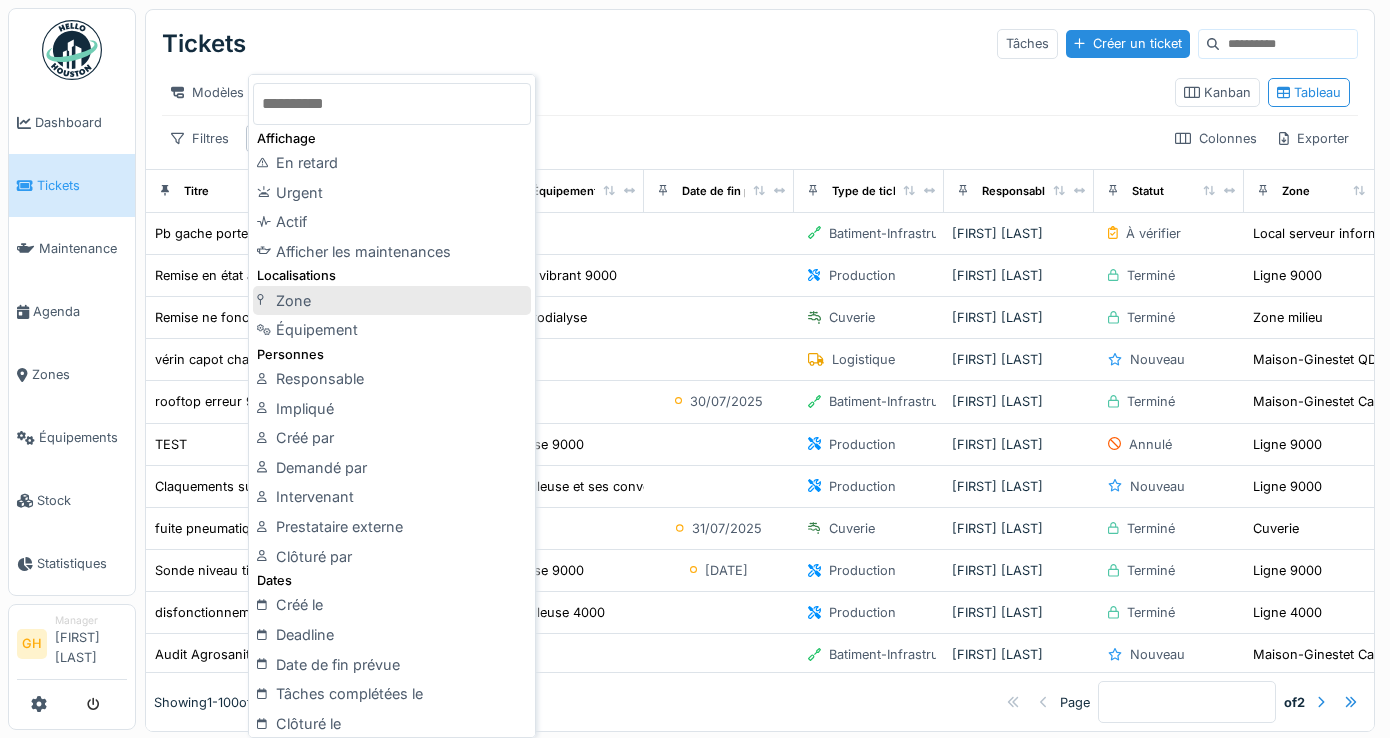 click on "Zone" at bounding box center (392, 301) 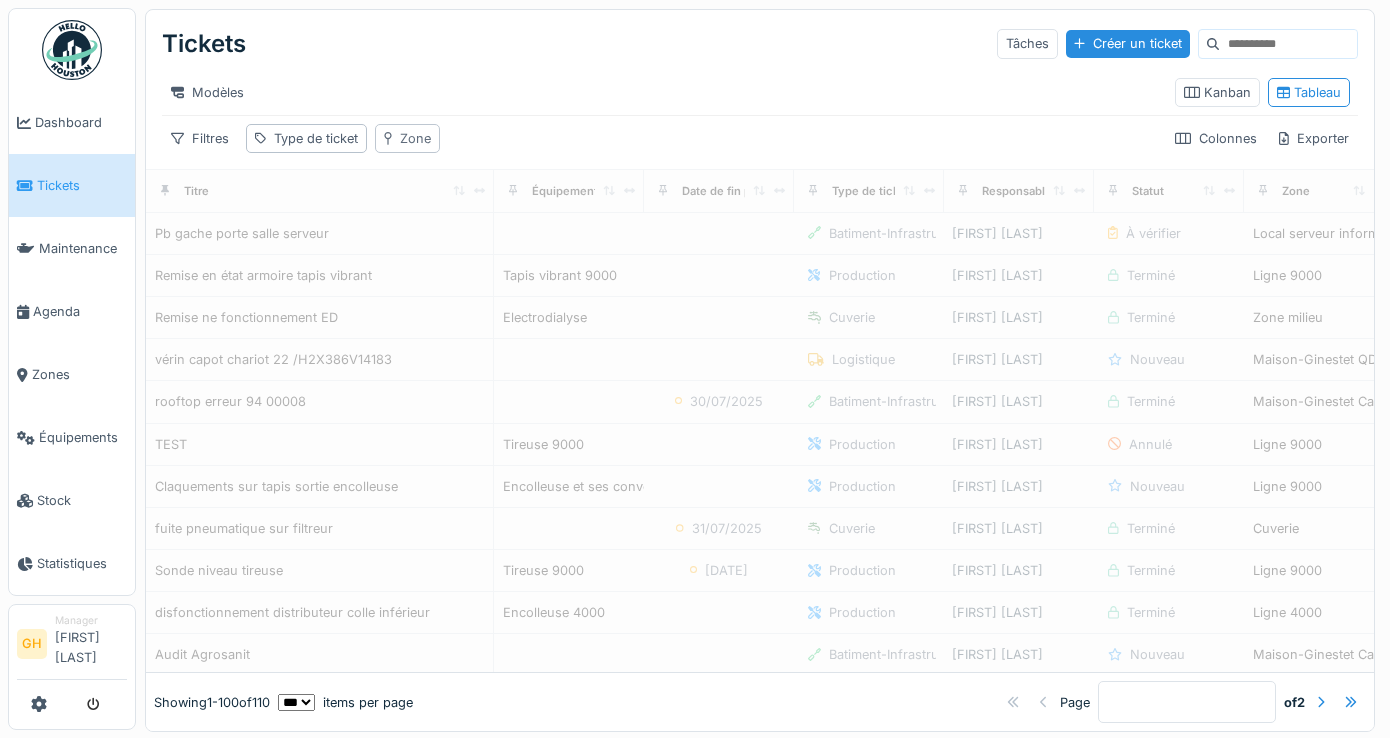 click on "Zone" at bounding box center [415, 138] 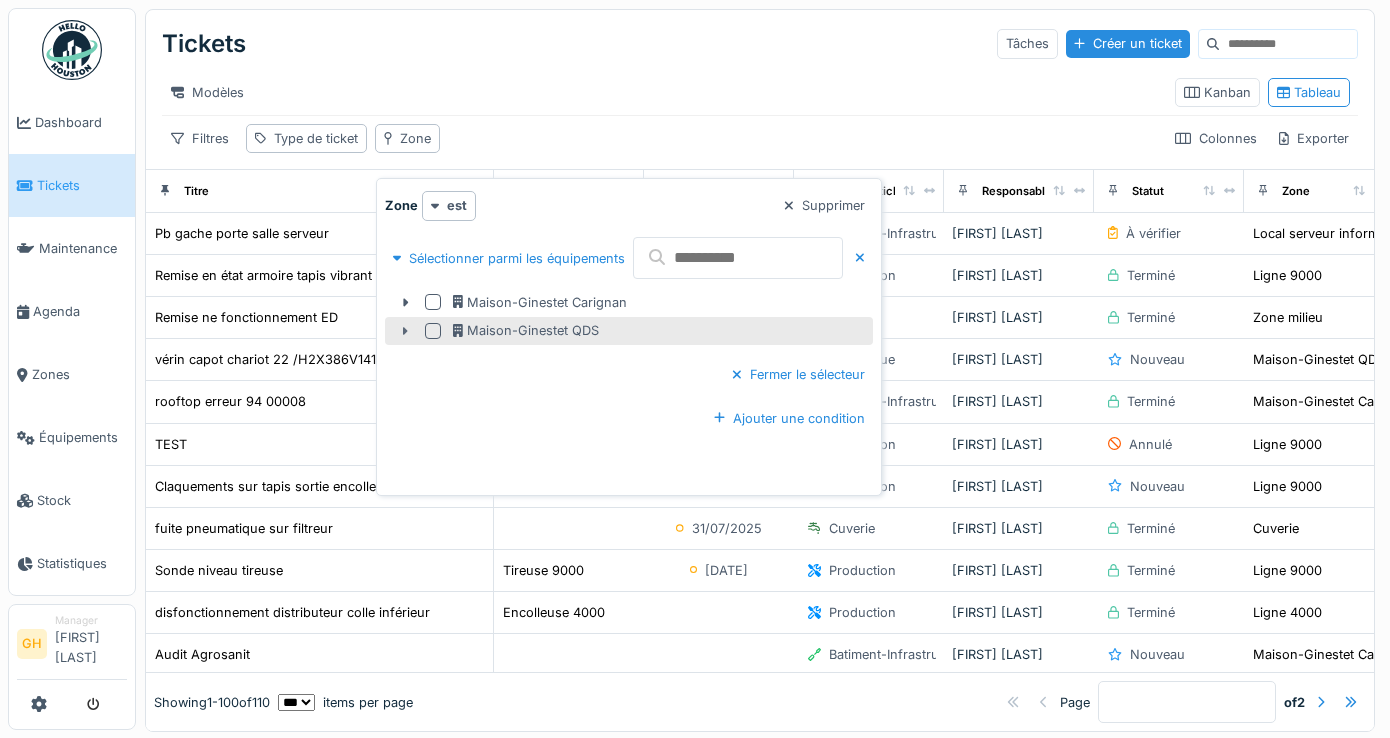 click at bounding box center (405, 331) 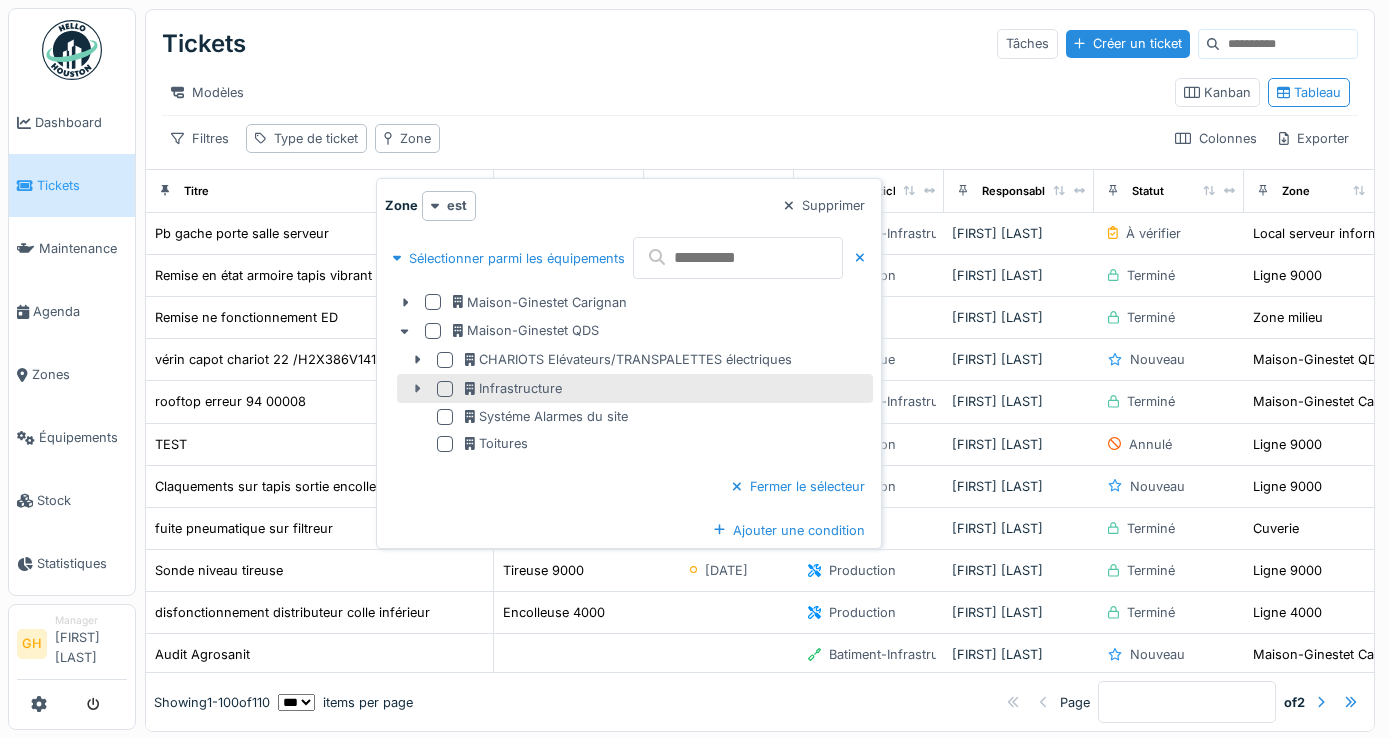 click 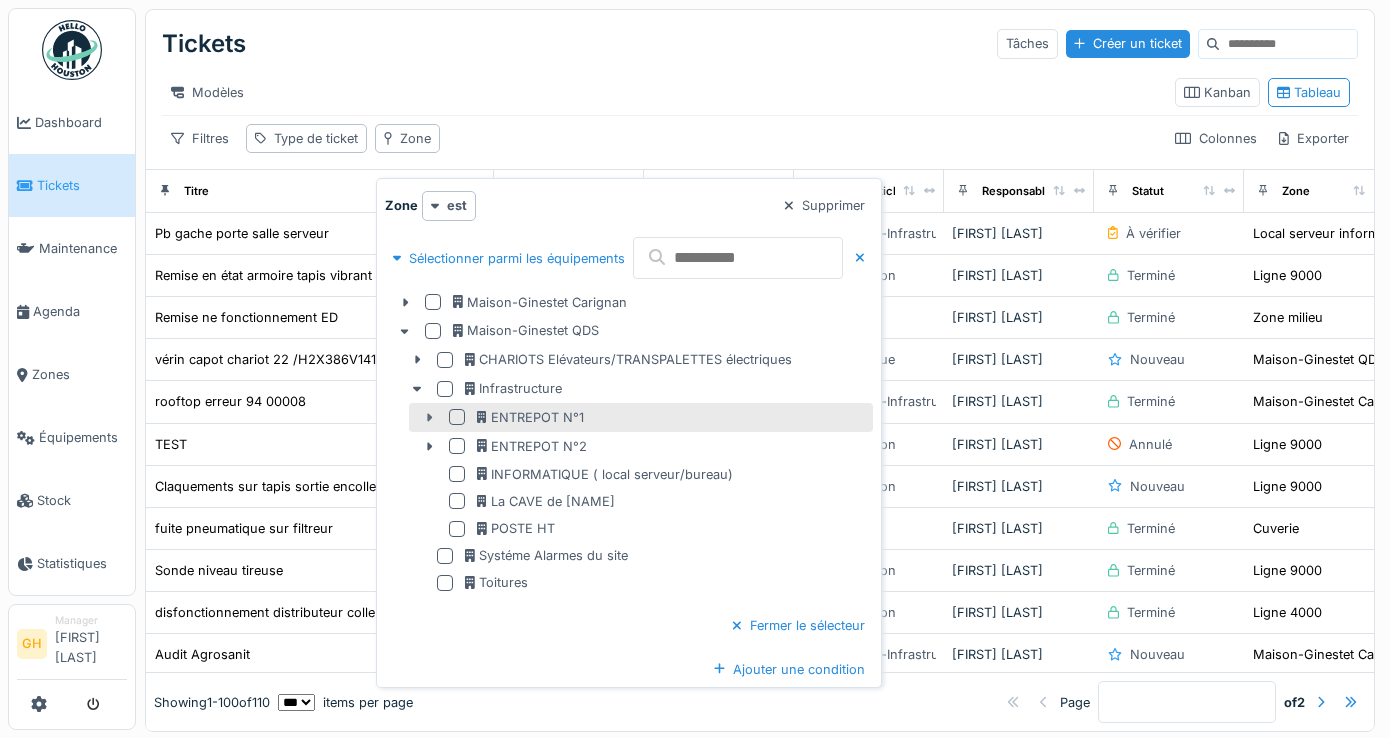 click 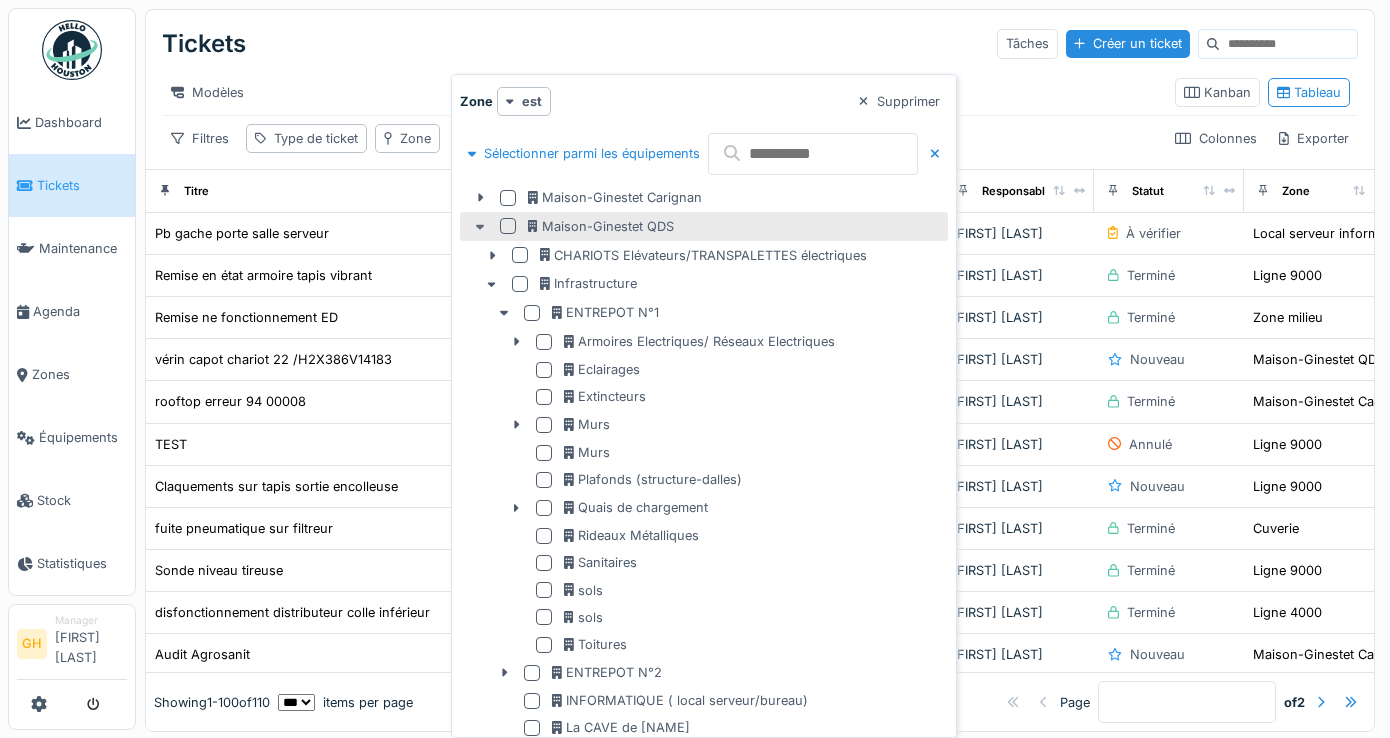 click at bounding box center [480, 226] 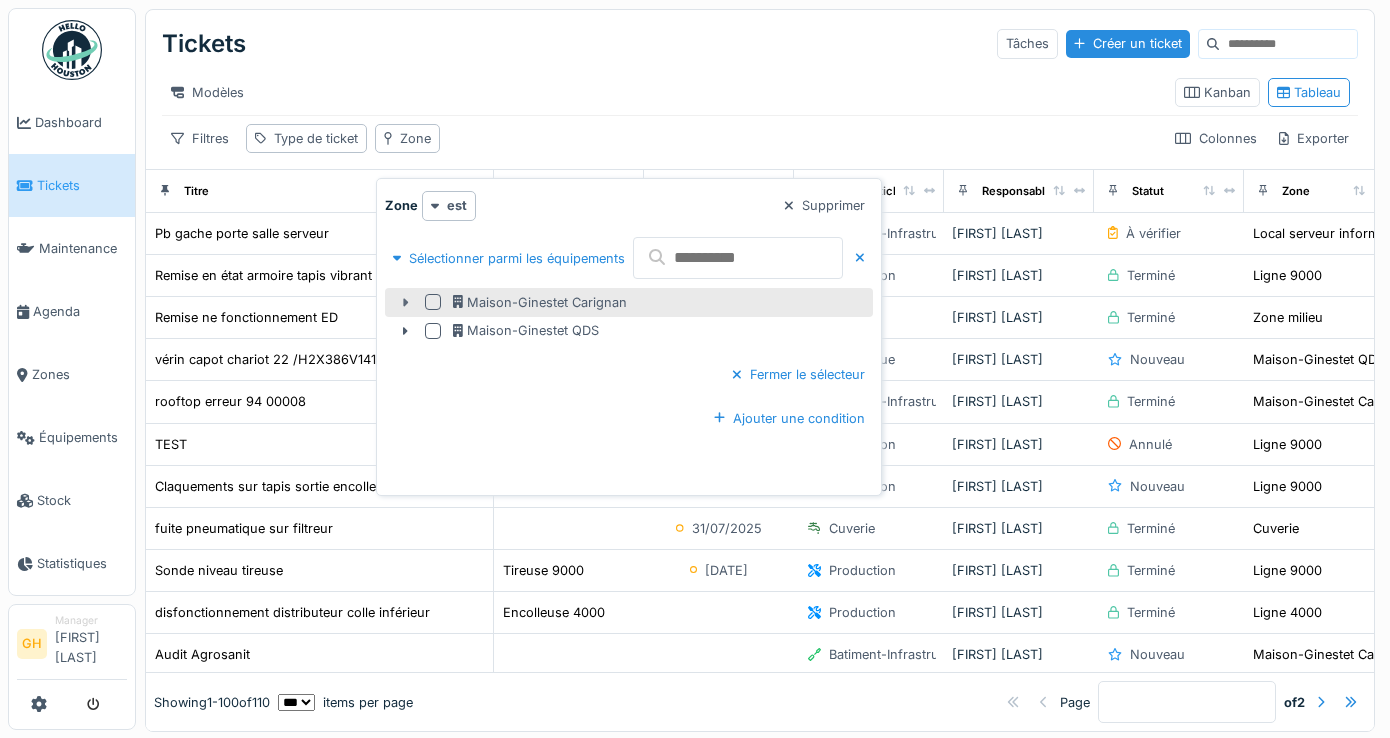 click 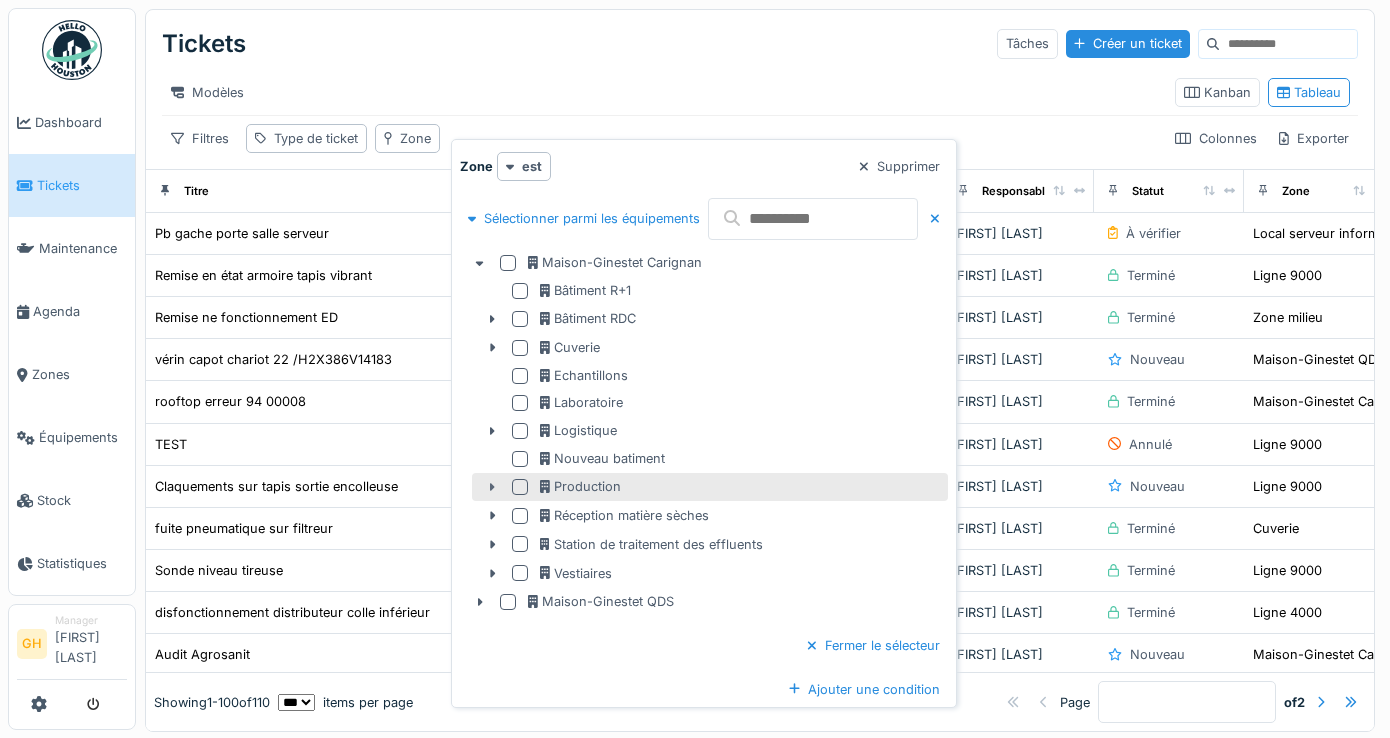click at bounding box center [492, 487] 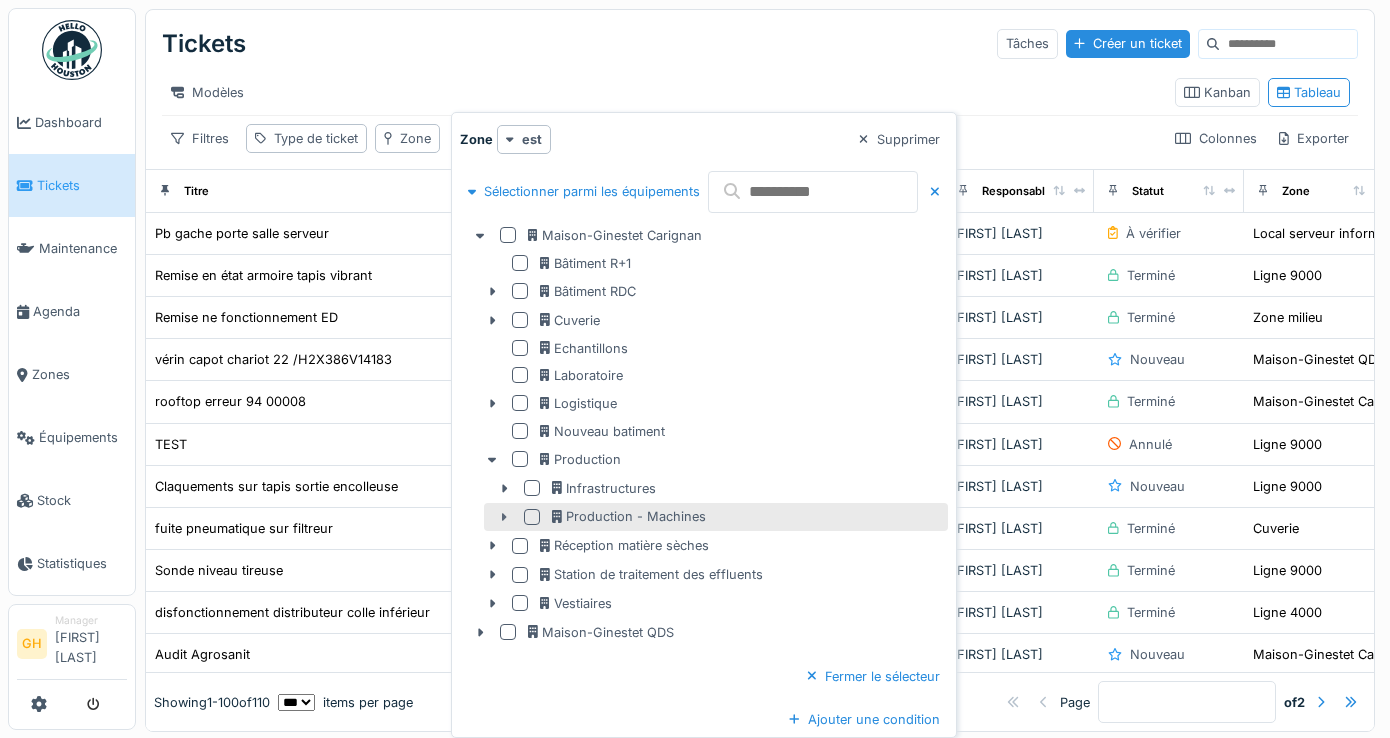 click 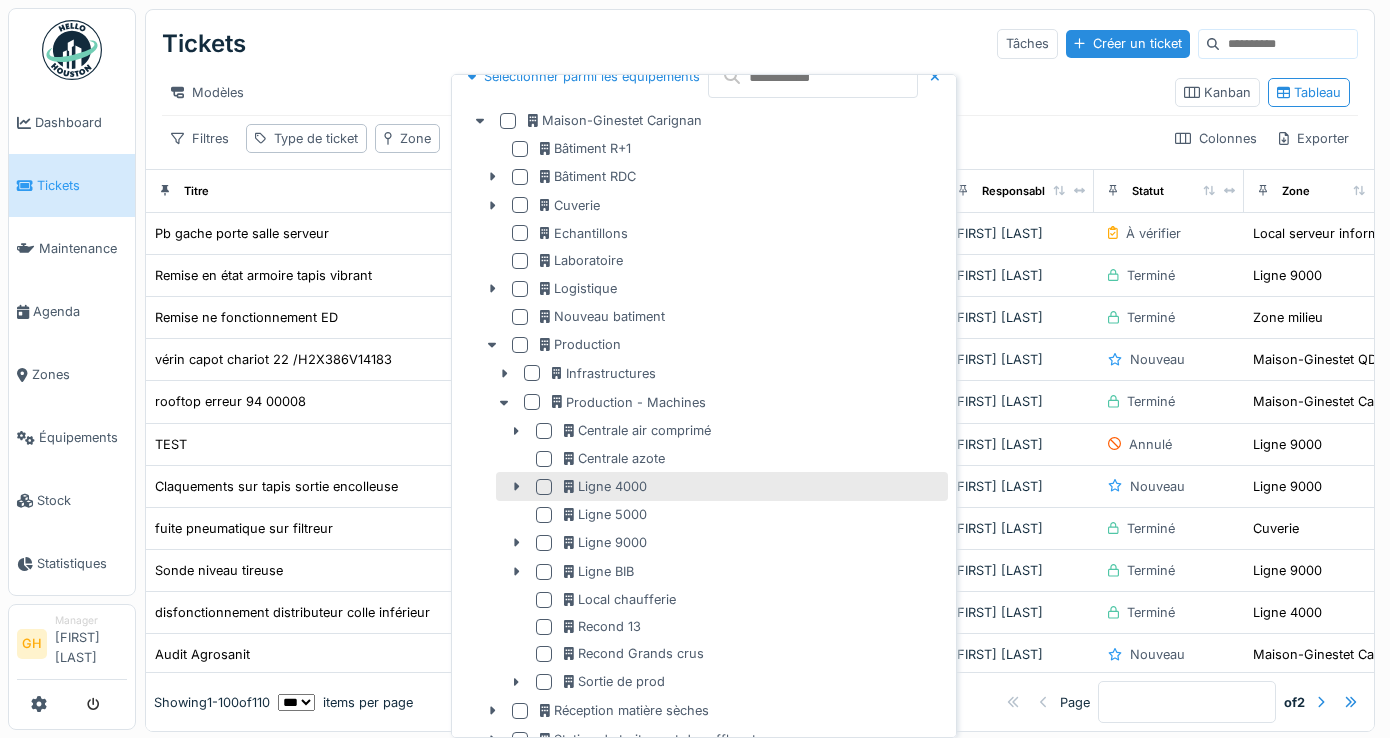 scroll, scrollTop: 200, scrollLeft: 0, axis: vertical 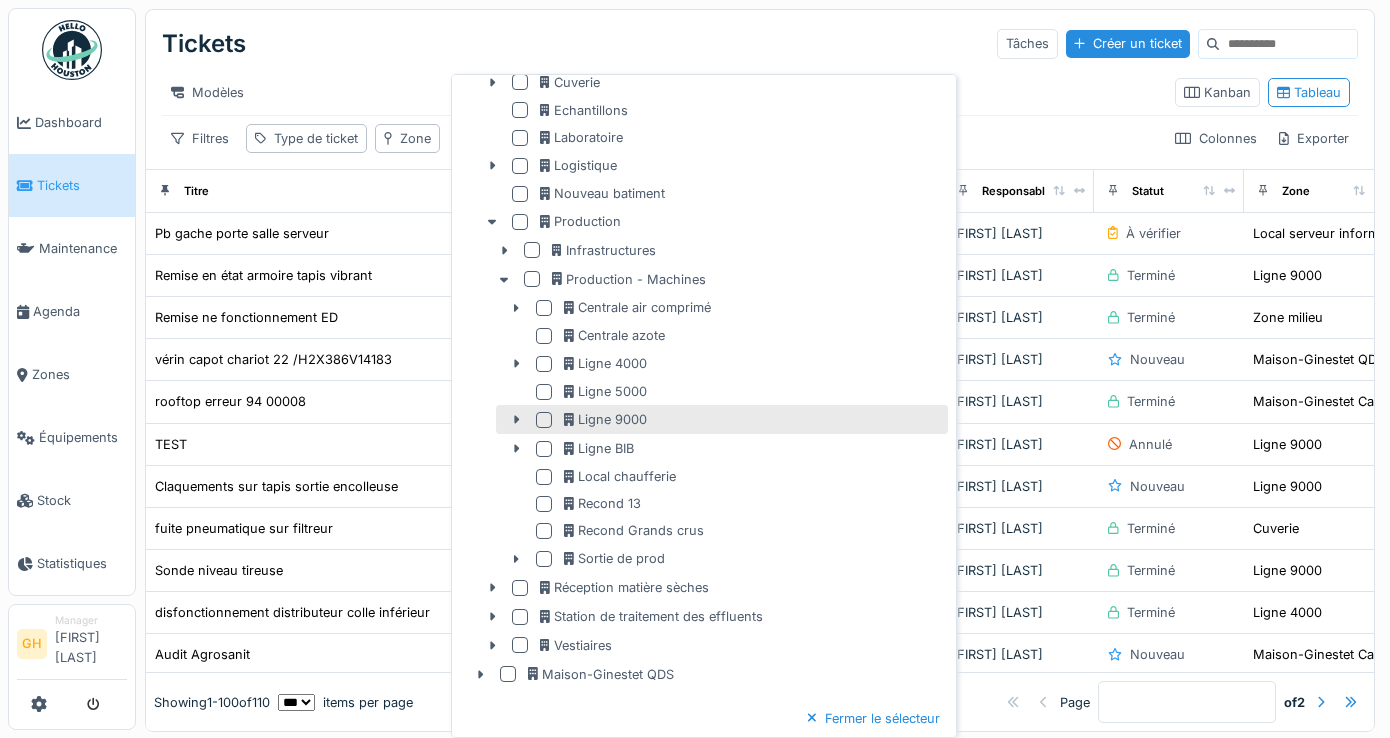 click at bounding box center (544, 420) 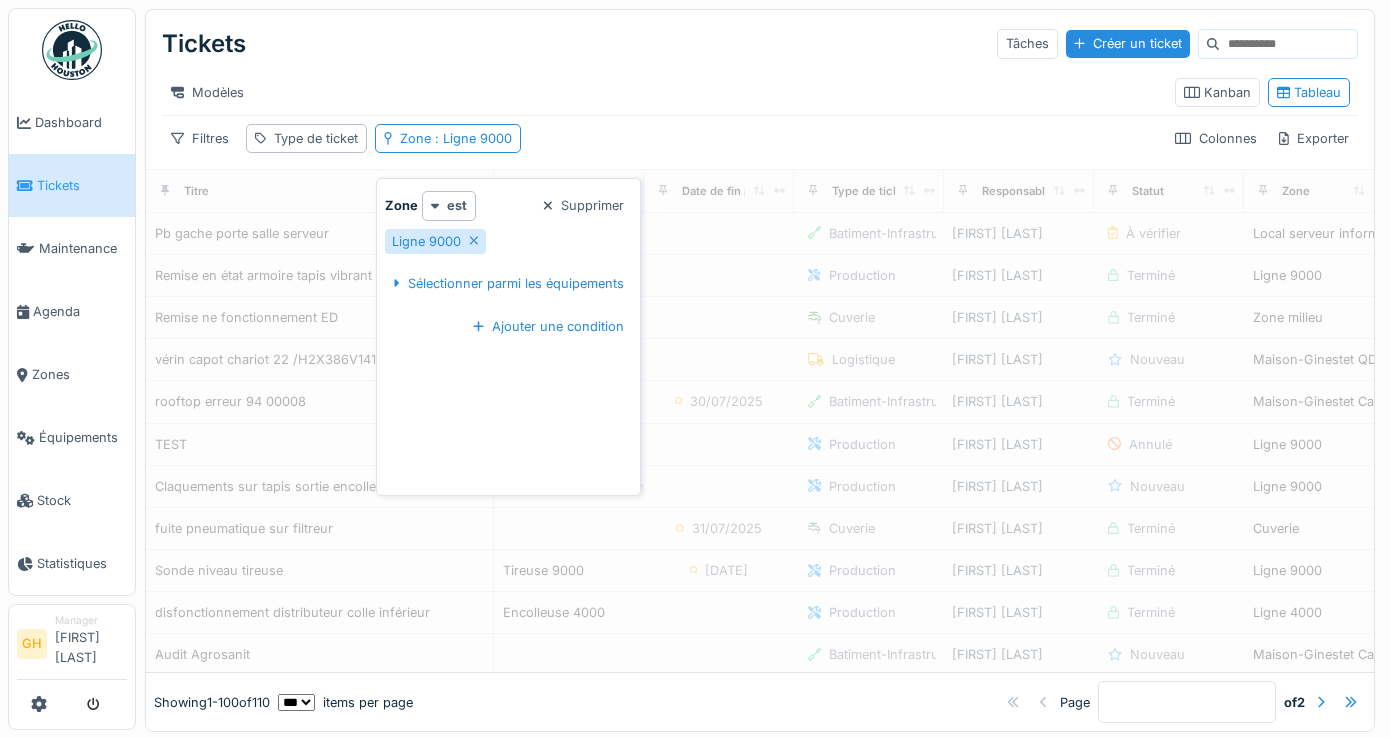 scroll, scrollTop: 0, scrollLeft: 0, axis: both 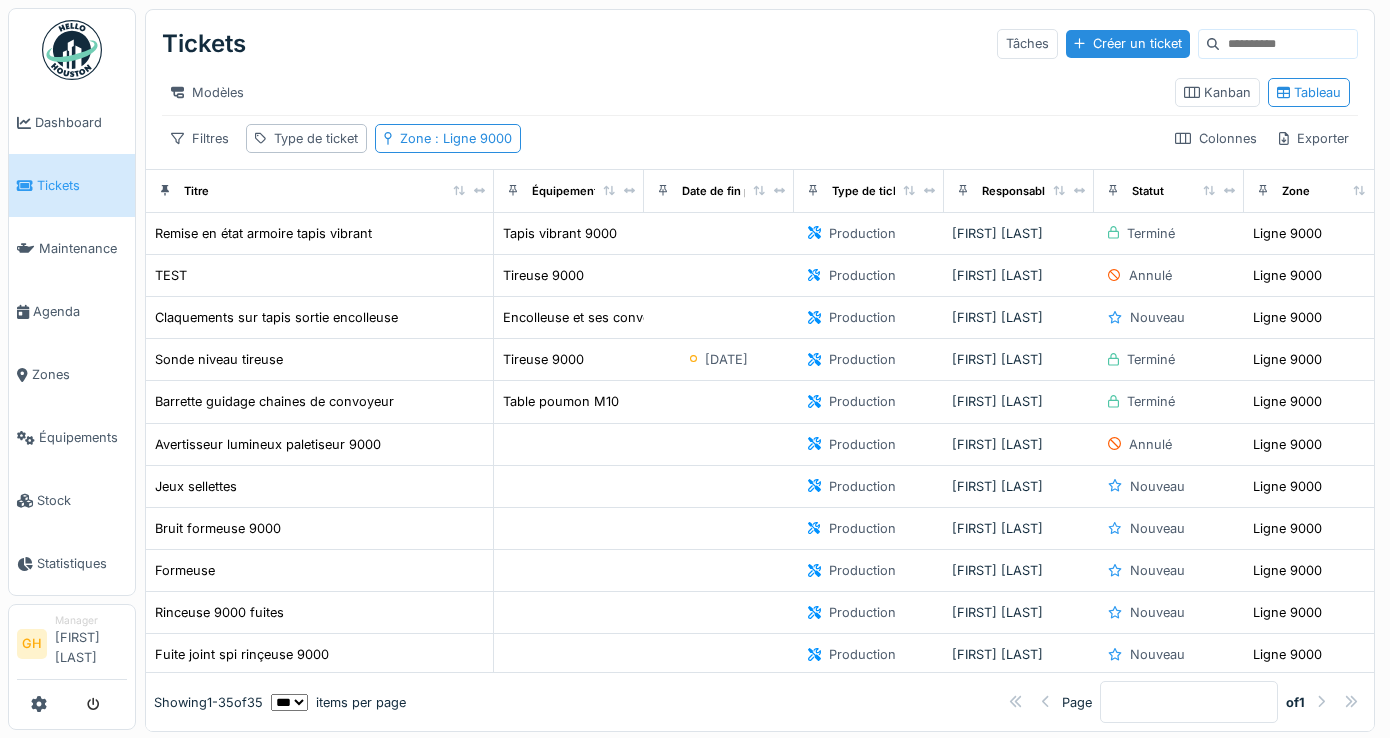 click on "Modèles" at bounding box center [660, 92] 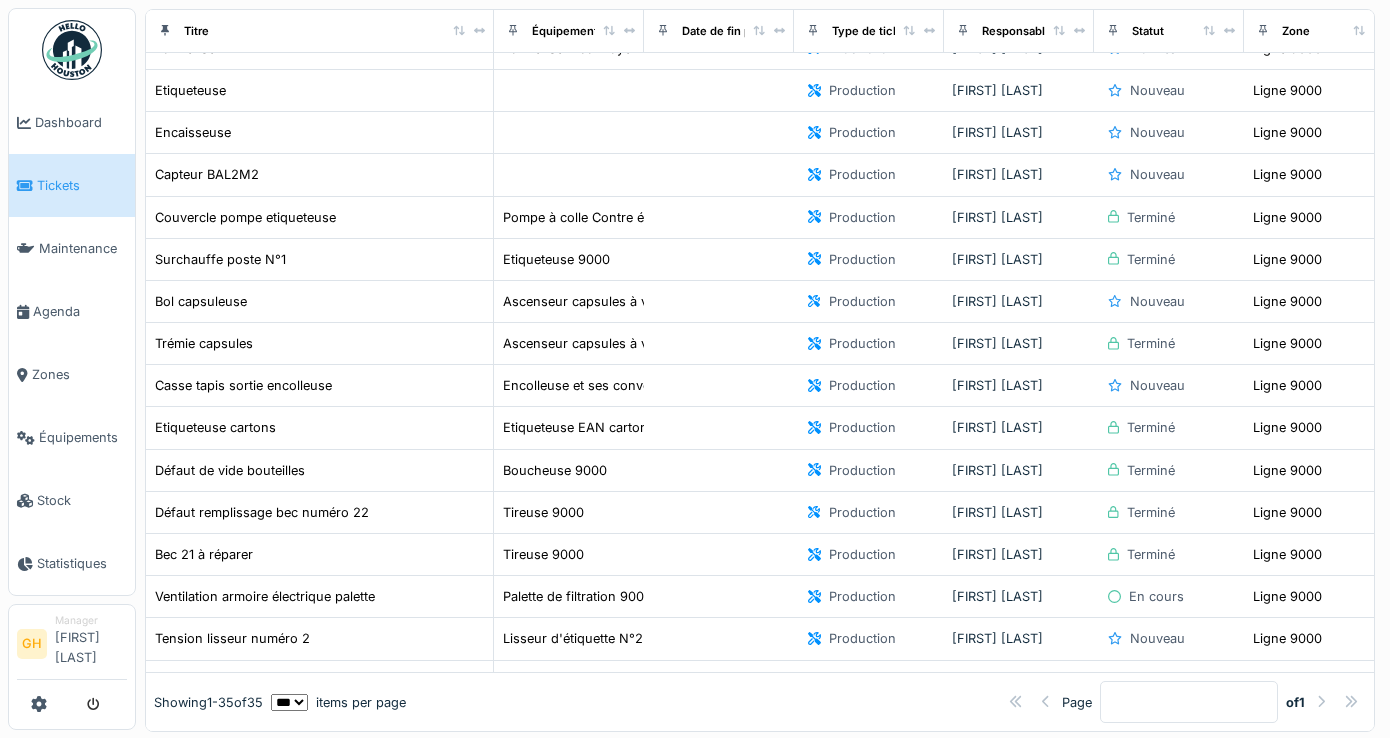 scroll, scrollTop: 700, scrollLeft: 0, axis: vertical 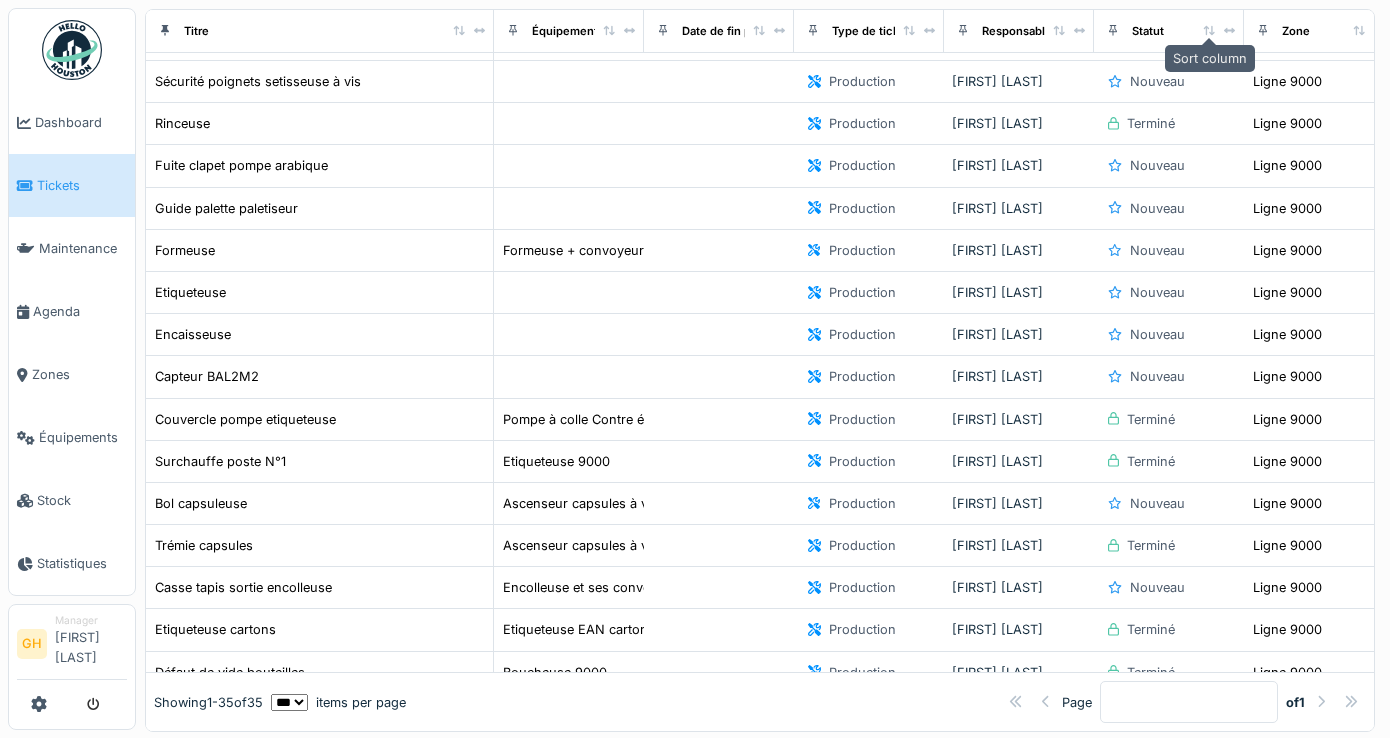 click 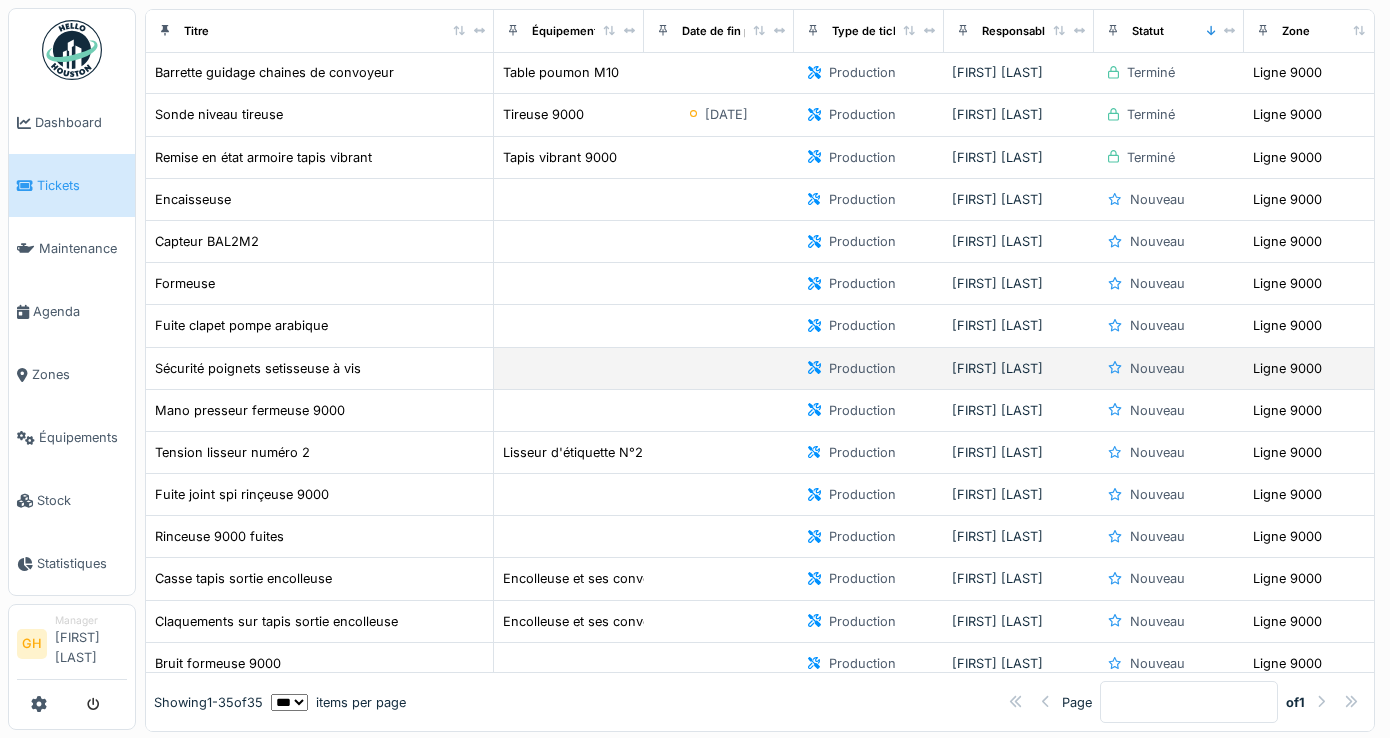 scroll, scrollTop: 800, scrollLeft: 0, axis: vertical 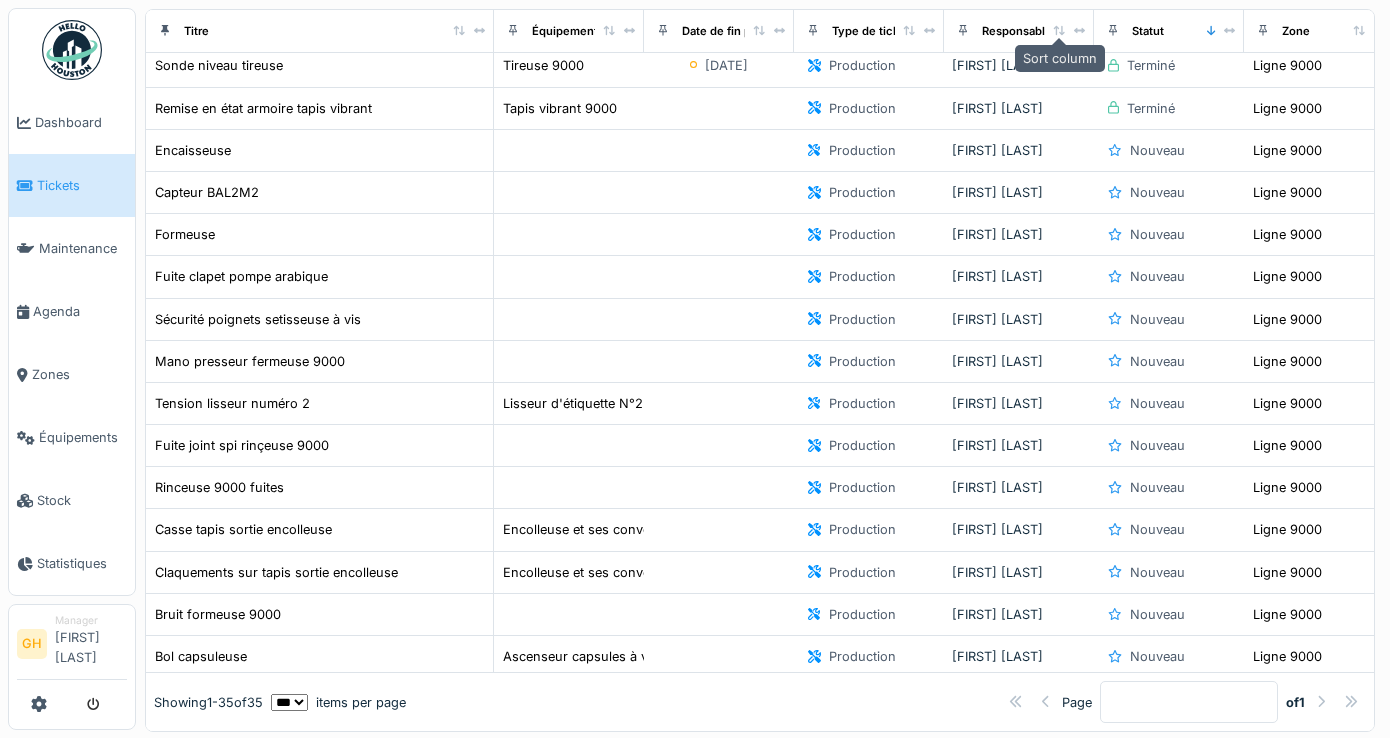 click 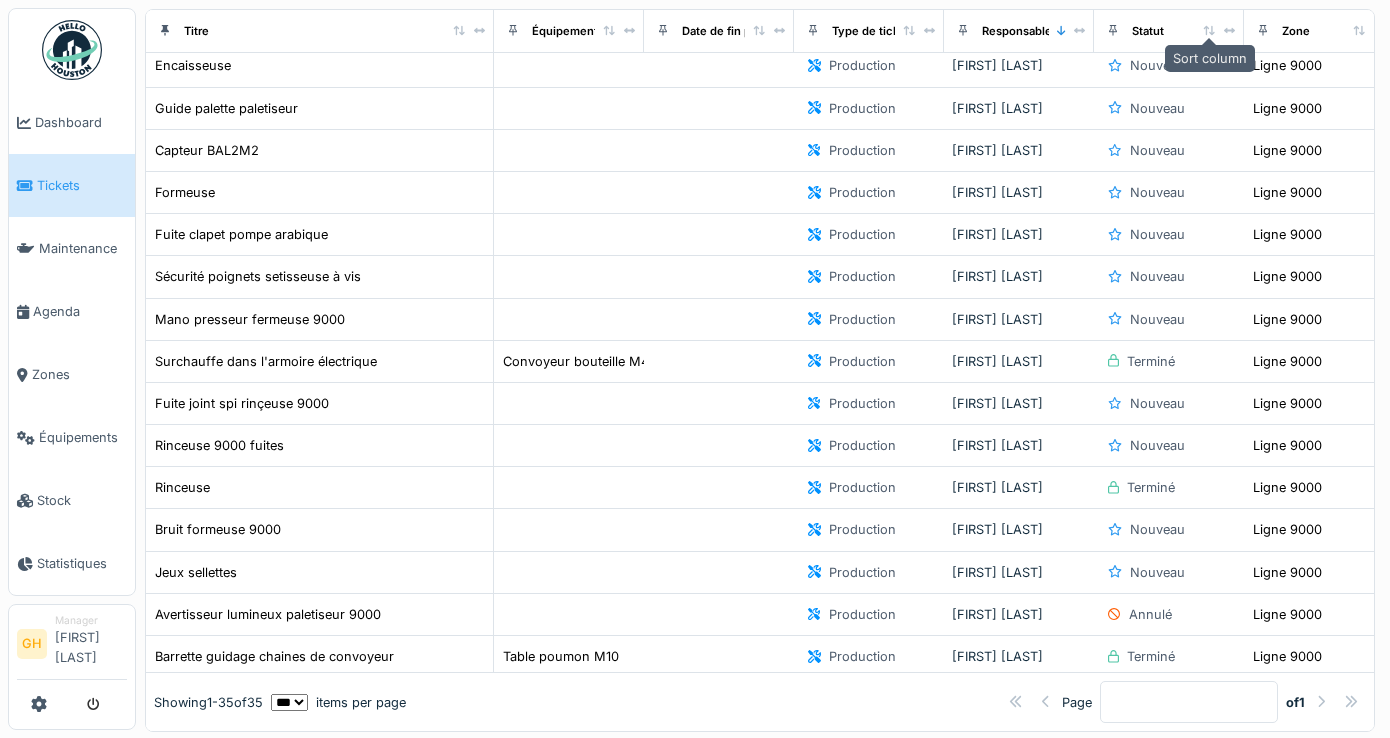click 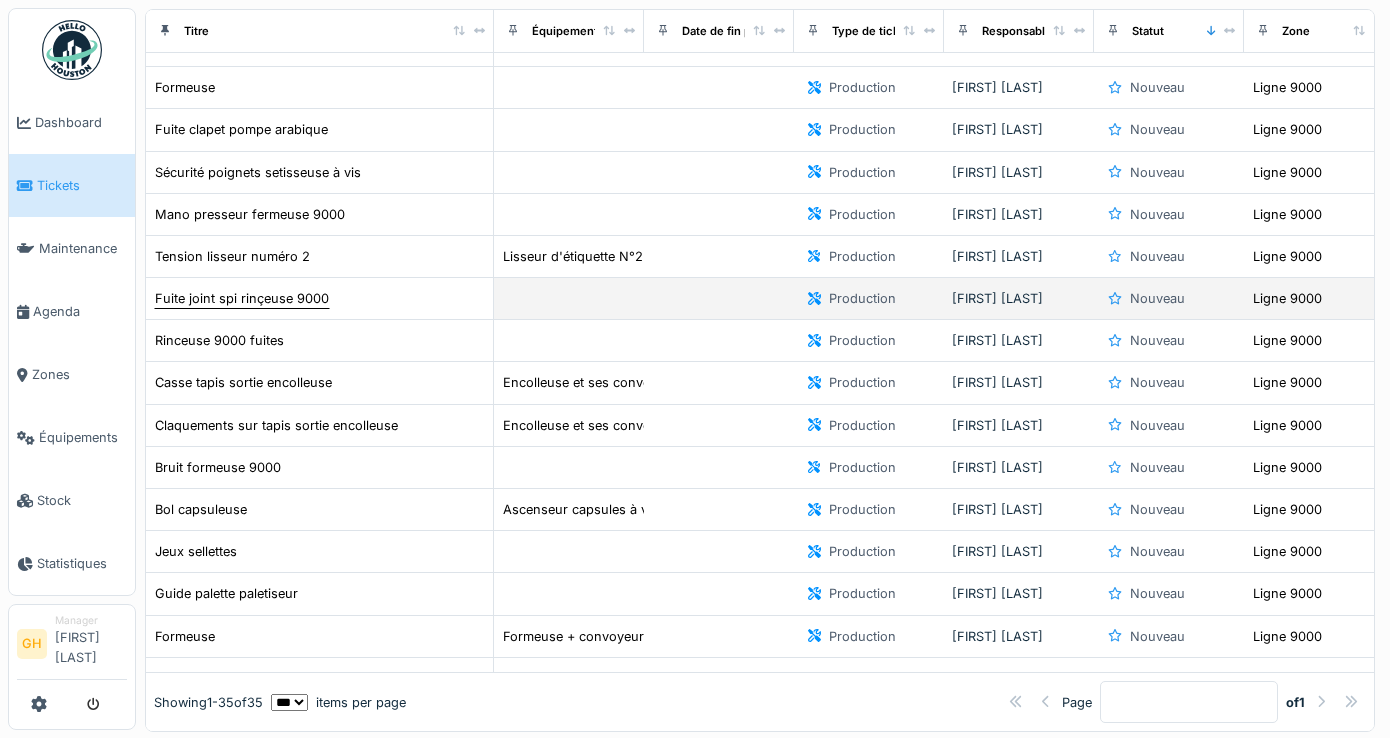 scroll, scrollTop: 1047, scrollLeft: 0, axis: vertical 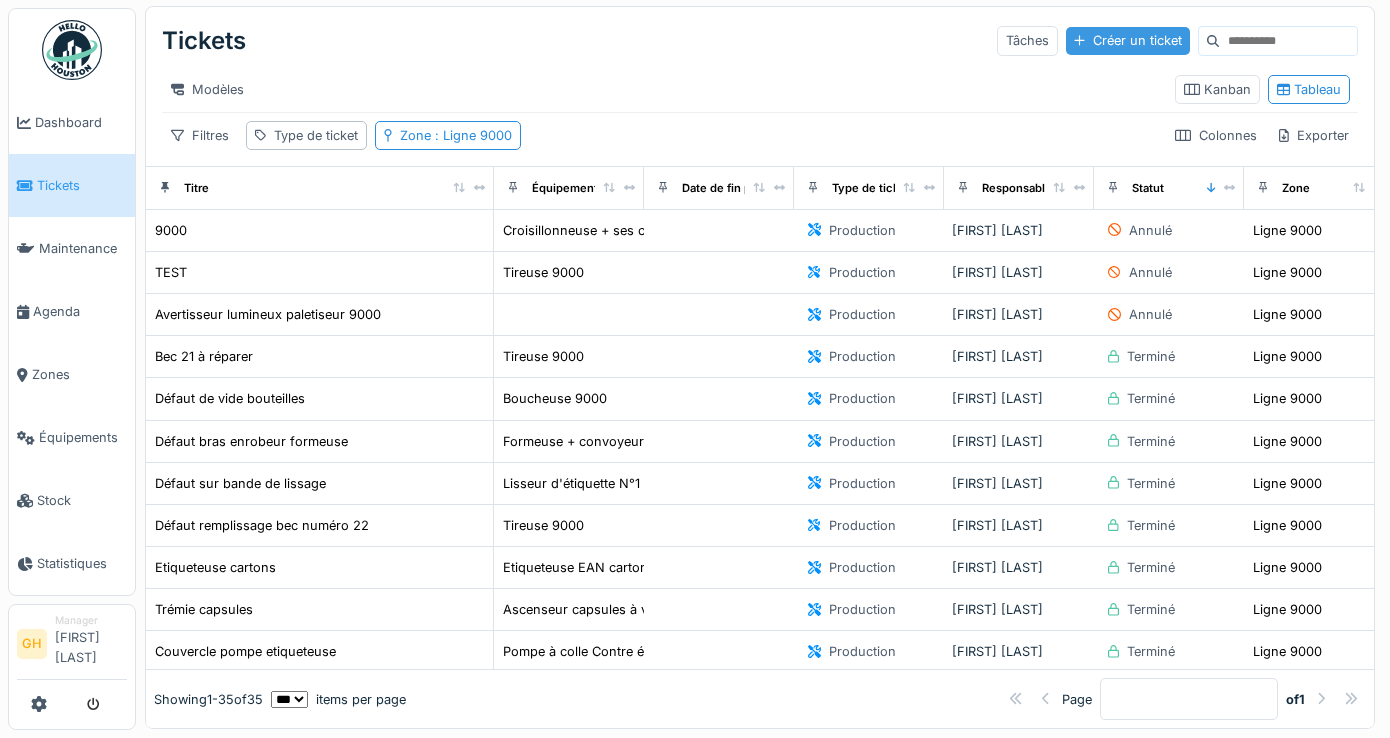 click on "Créer un ticket" at bounding box center (1128, 40) 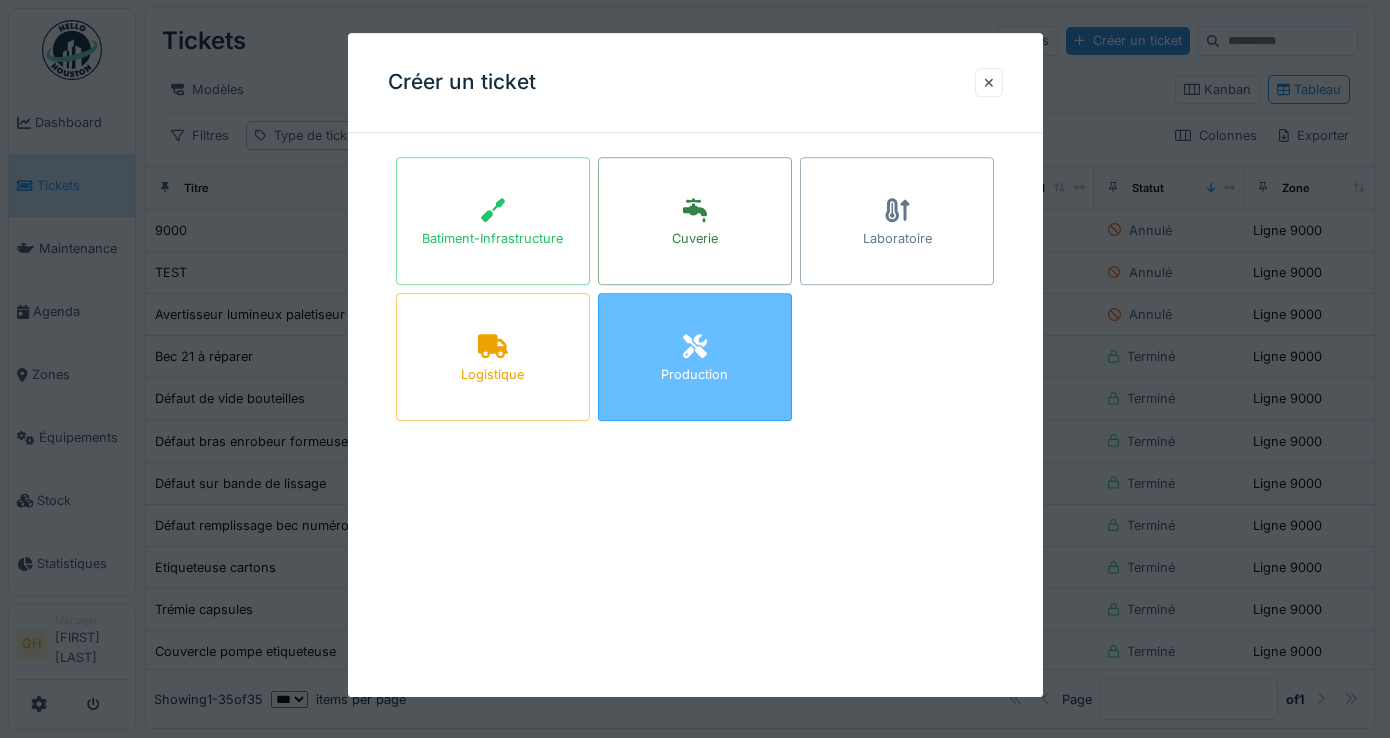 click on "Production" at bounding box center [694, 375] 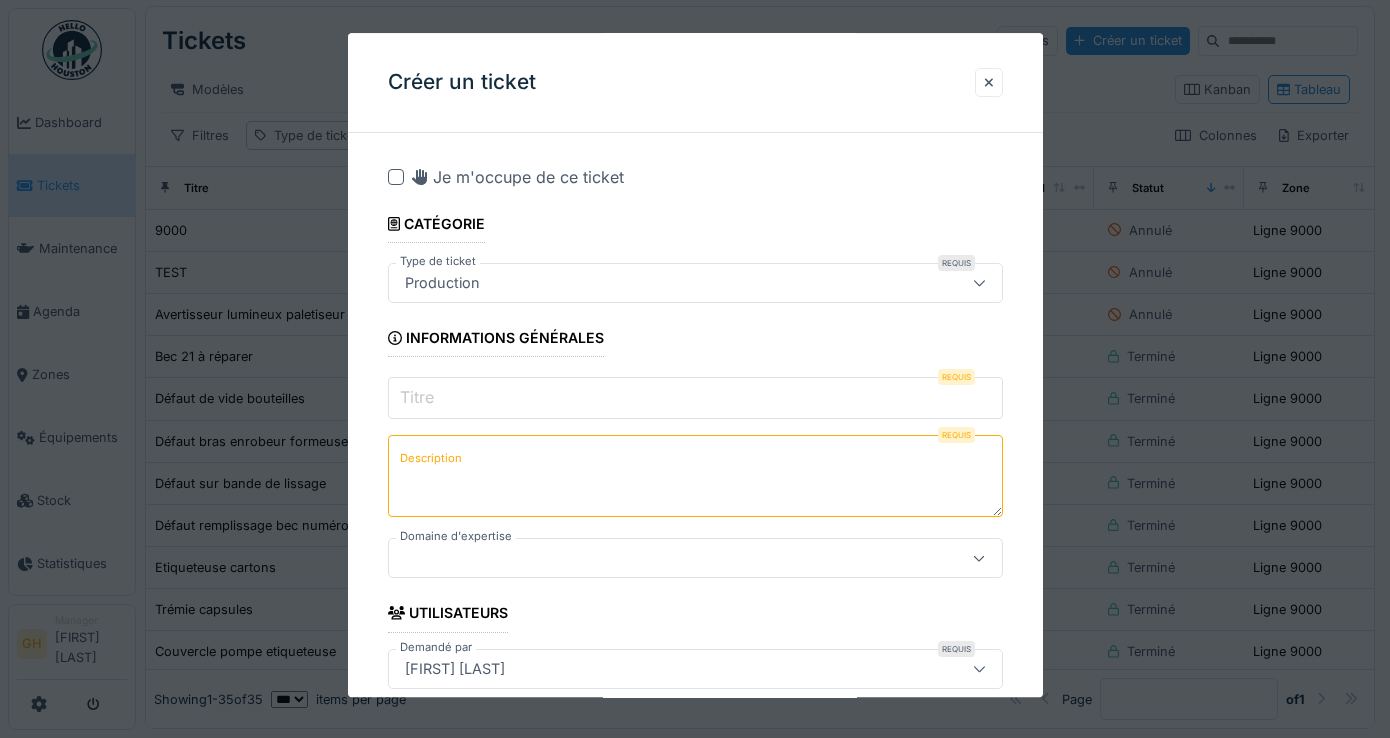 click on "Production" at bounding box center (695, 283) 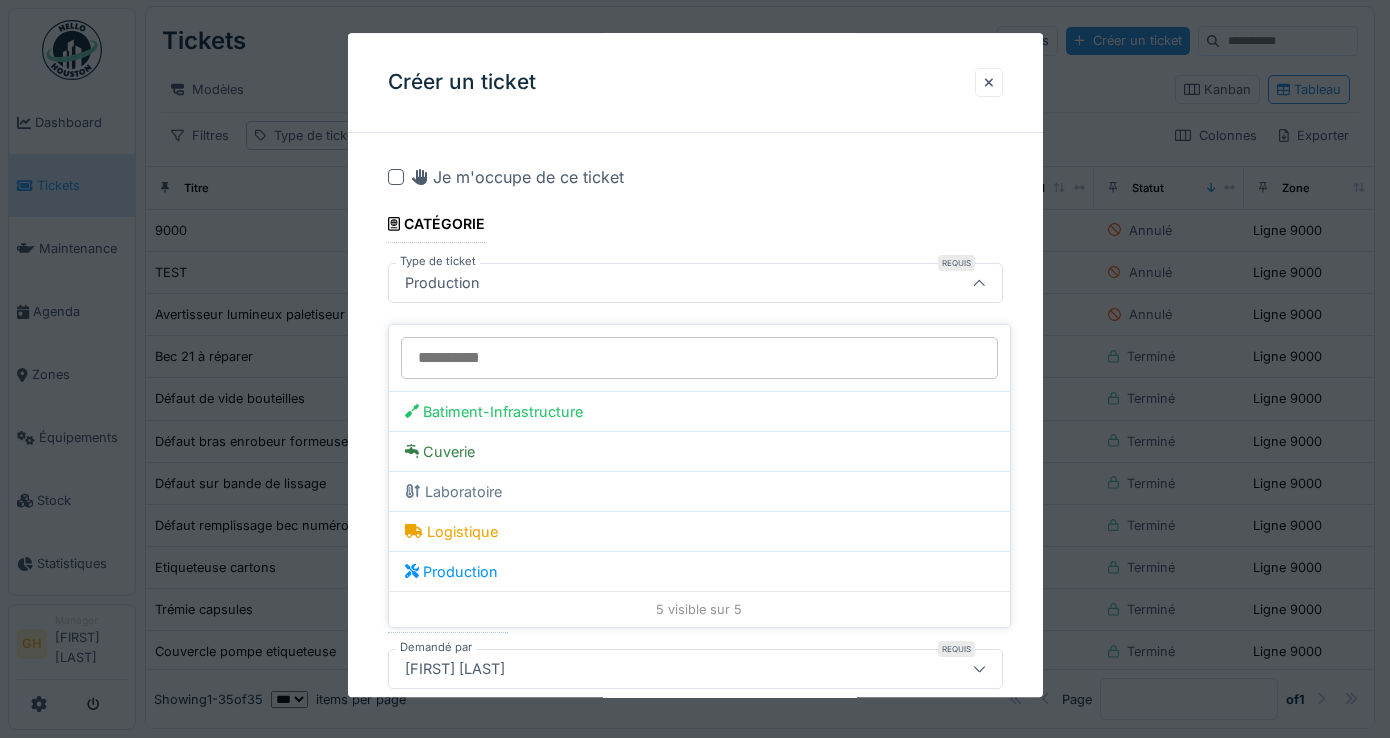 click at bounding box center [979, 283] 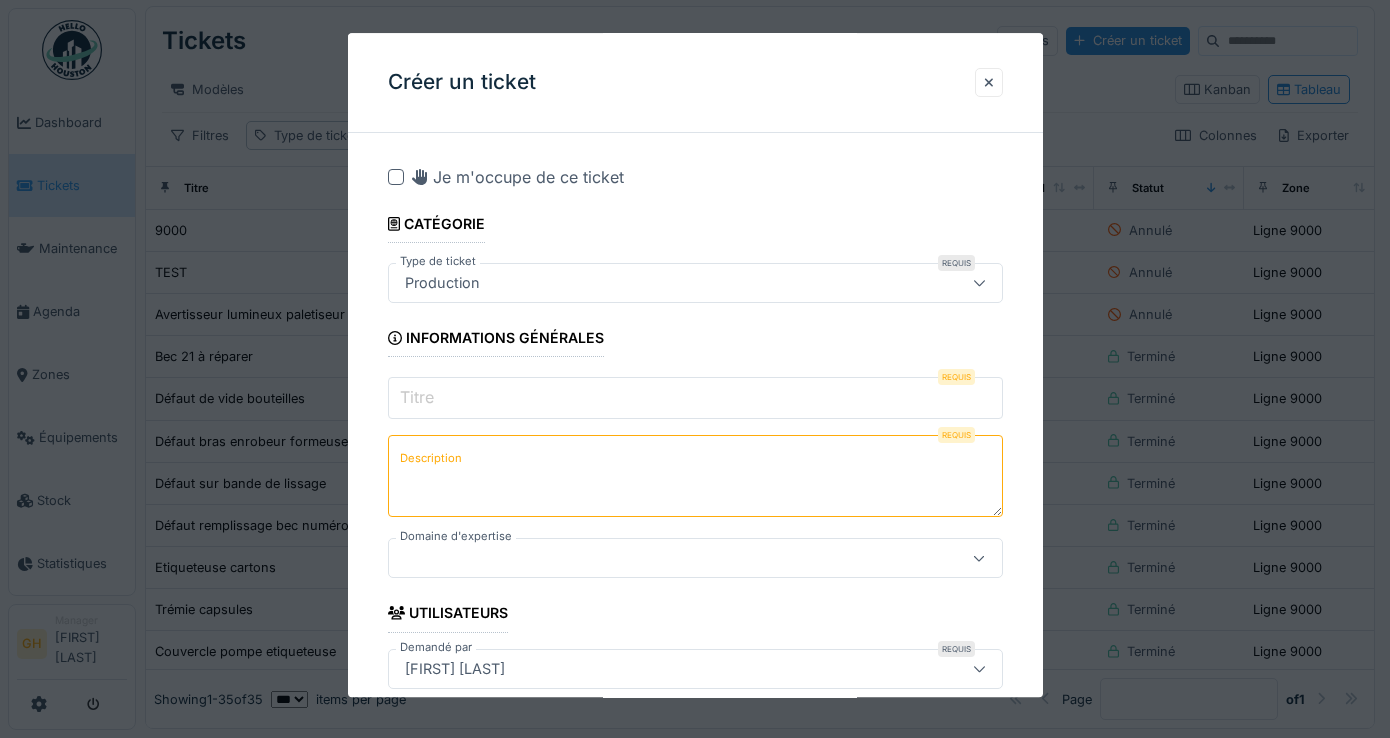 click on "Titre" at bounding box center (695, 398) 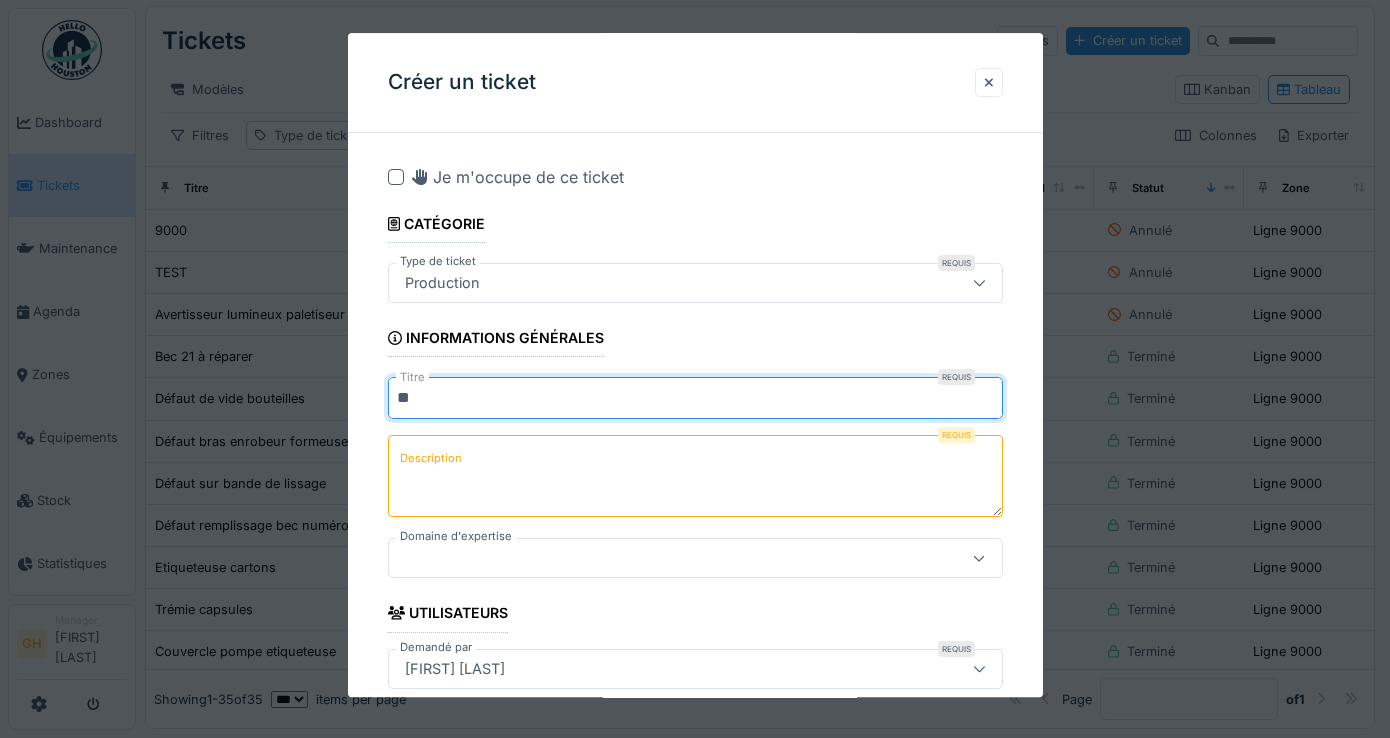 type on "**" 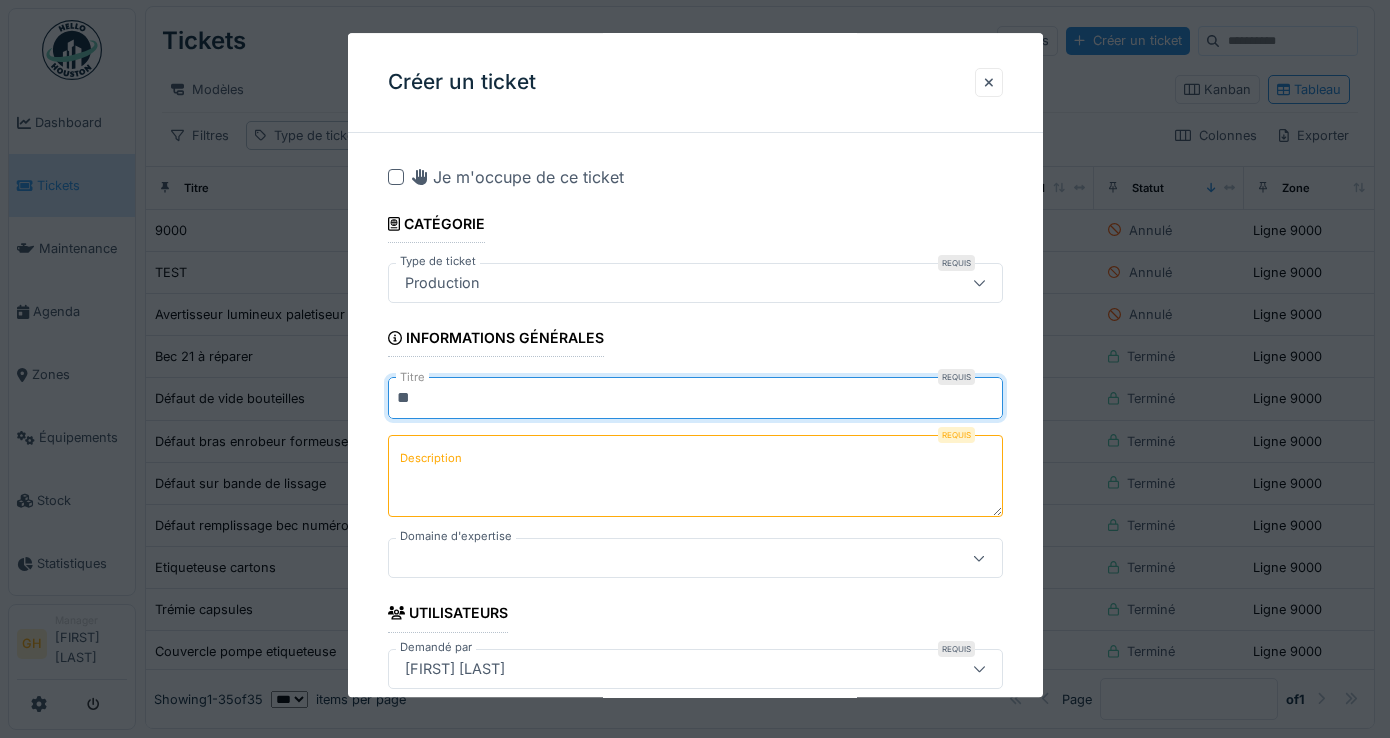 drag, startPoint x: 487, startPoint y: 388, endPoint x: 357, endPoint y: 394, distance: 130.13838 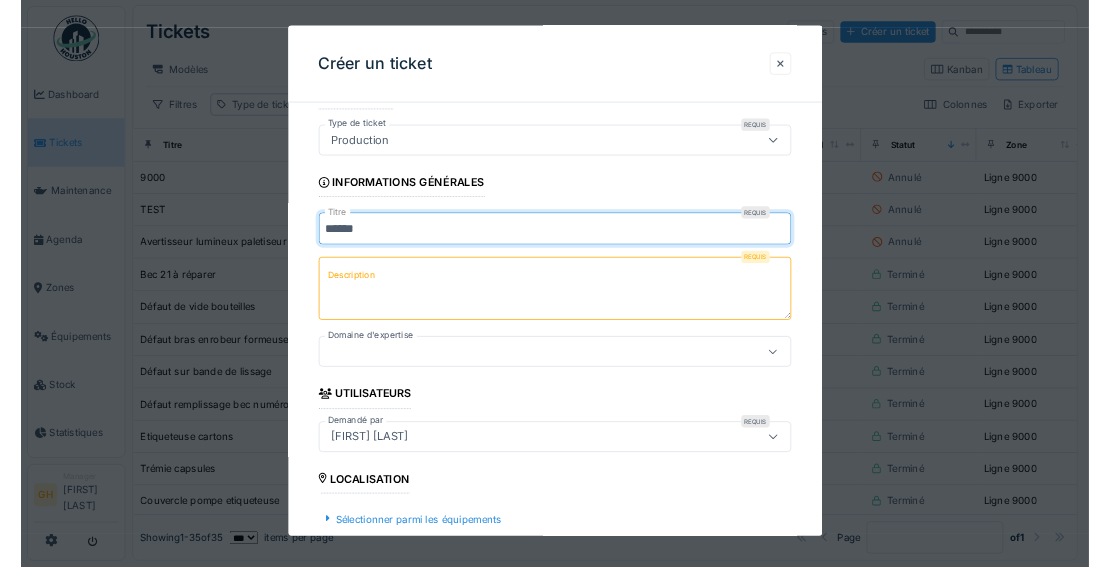 scroll, scrollTop: 100, scrollLeft: 0, axis: vertical 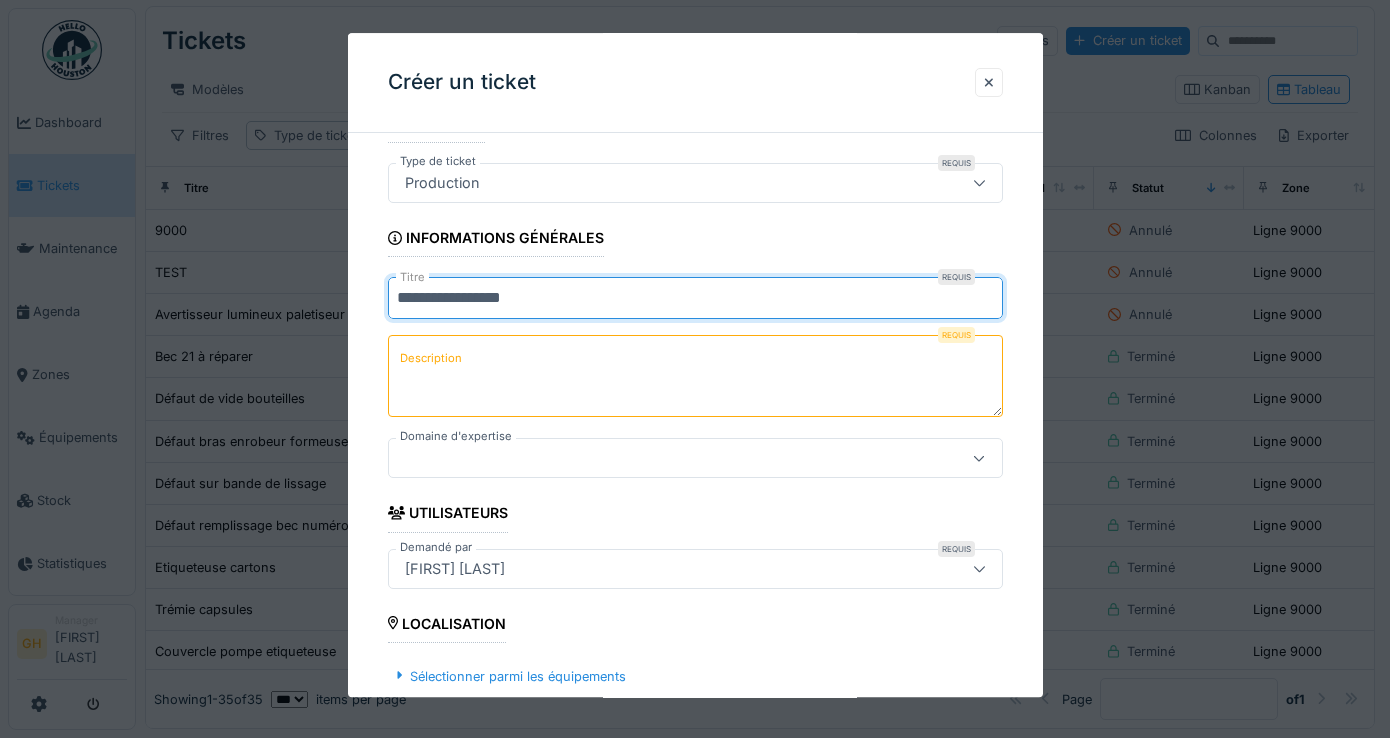 click on "**********" at bounding box center (695, 298) 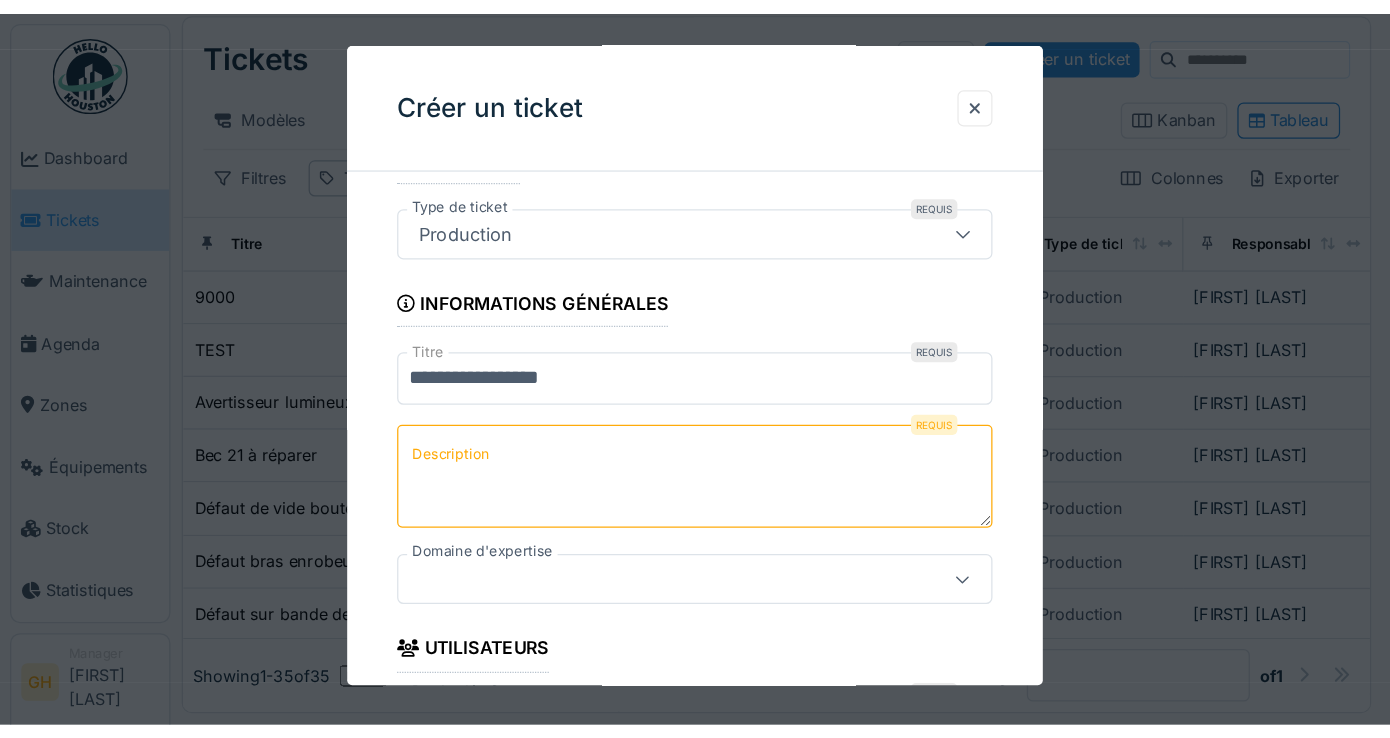 scroll, scrollTop: 100, scrollLeft: 0, axis: vertical 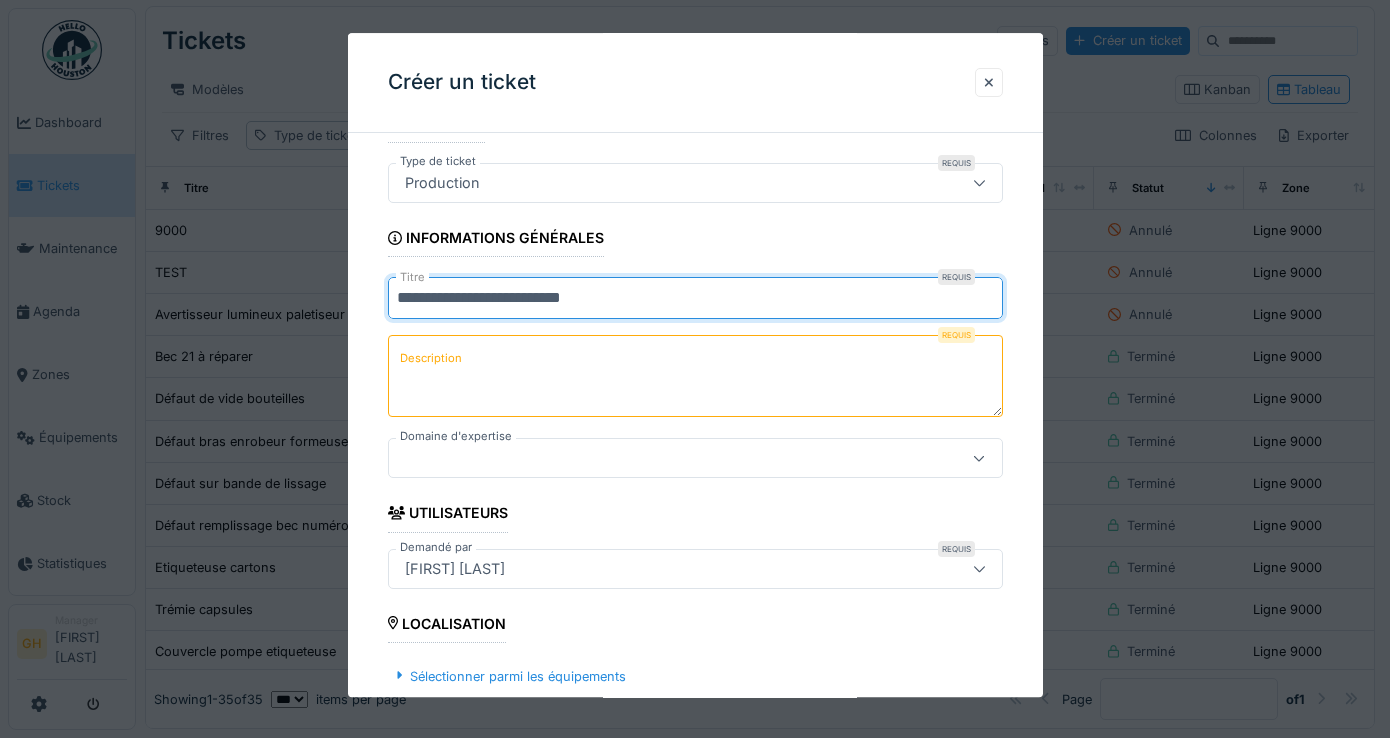 type on "**********" 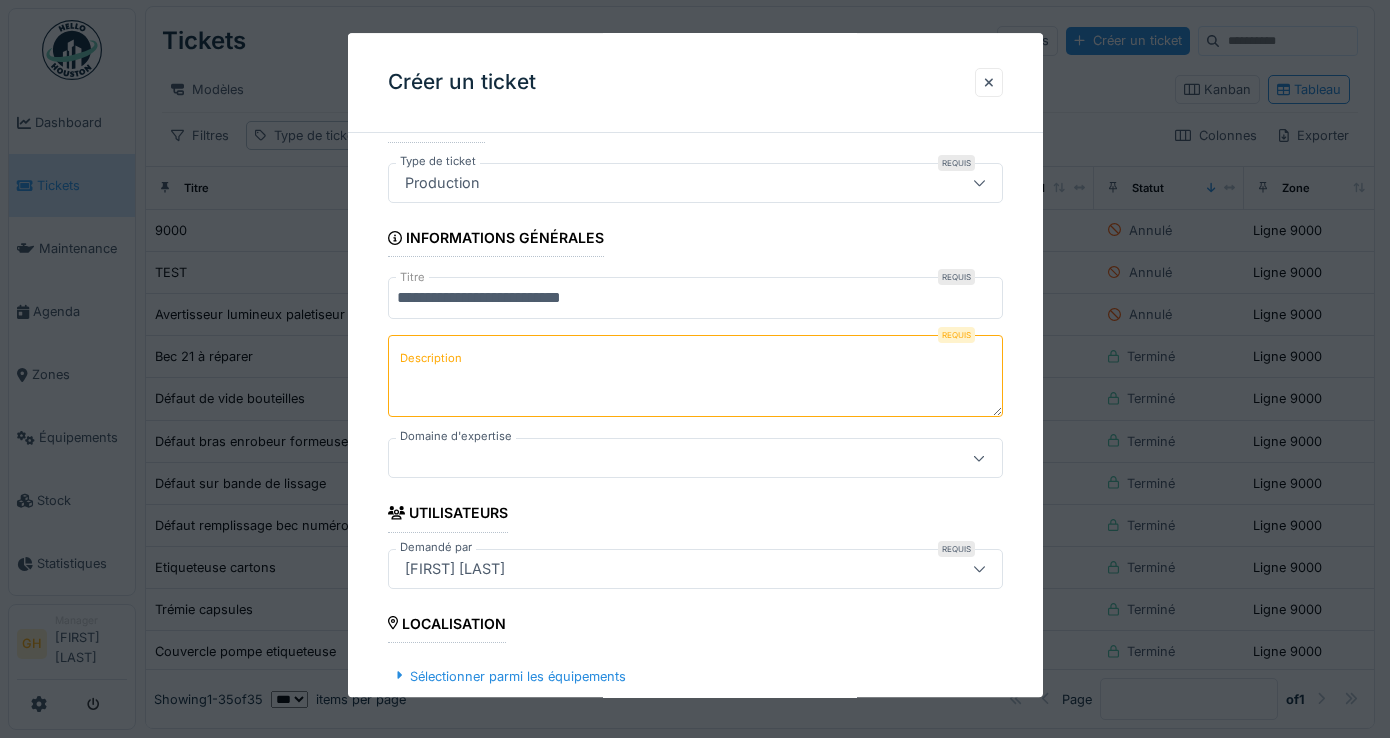 click on "Description" at bounding box center [695, 376] 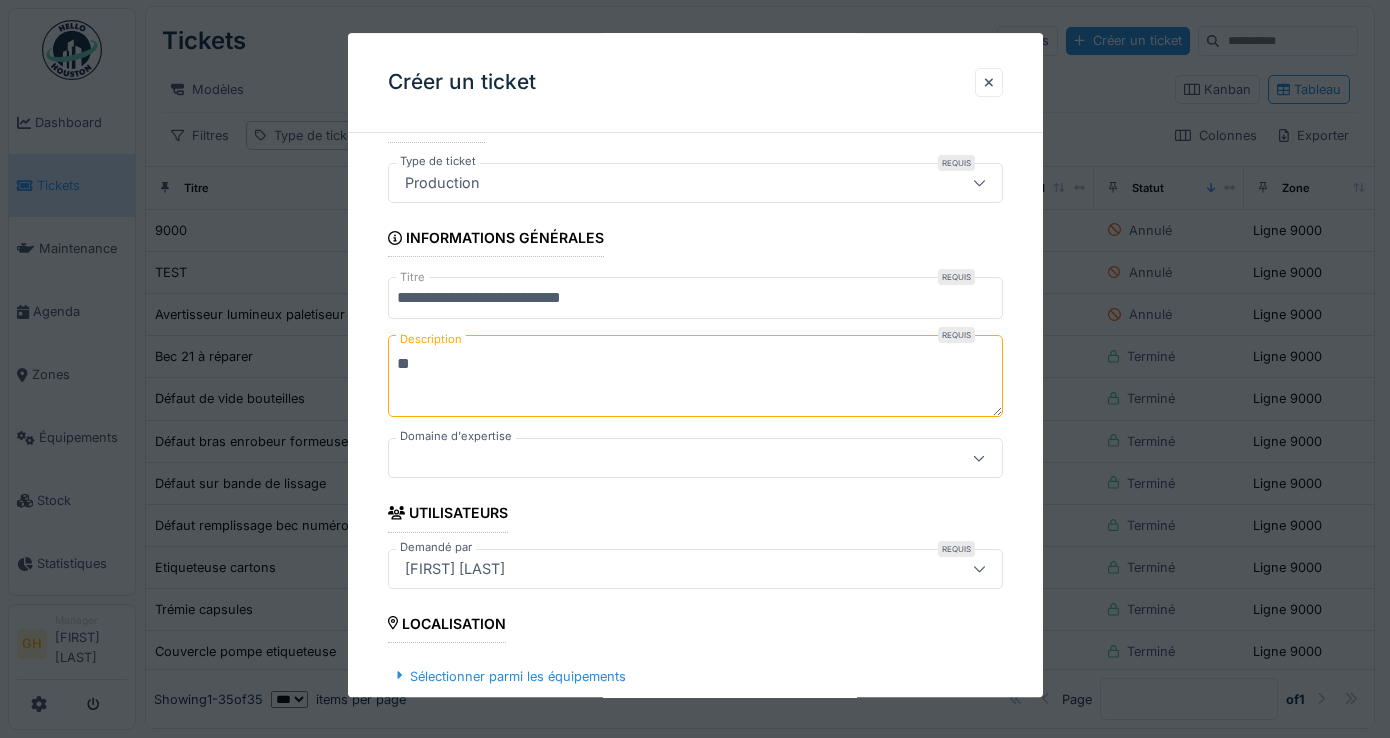 type on "*" 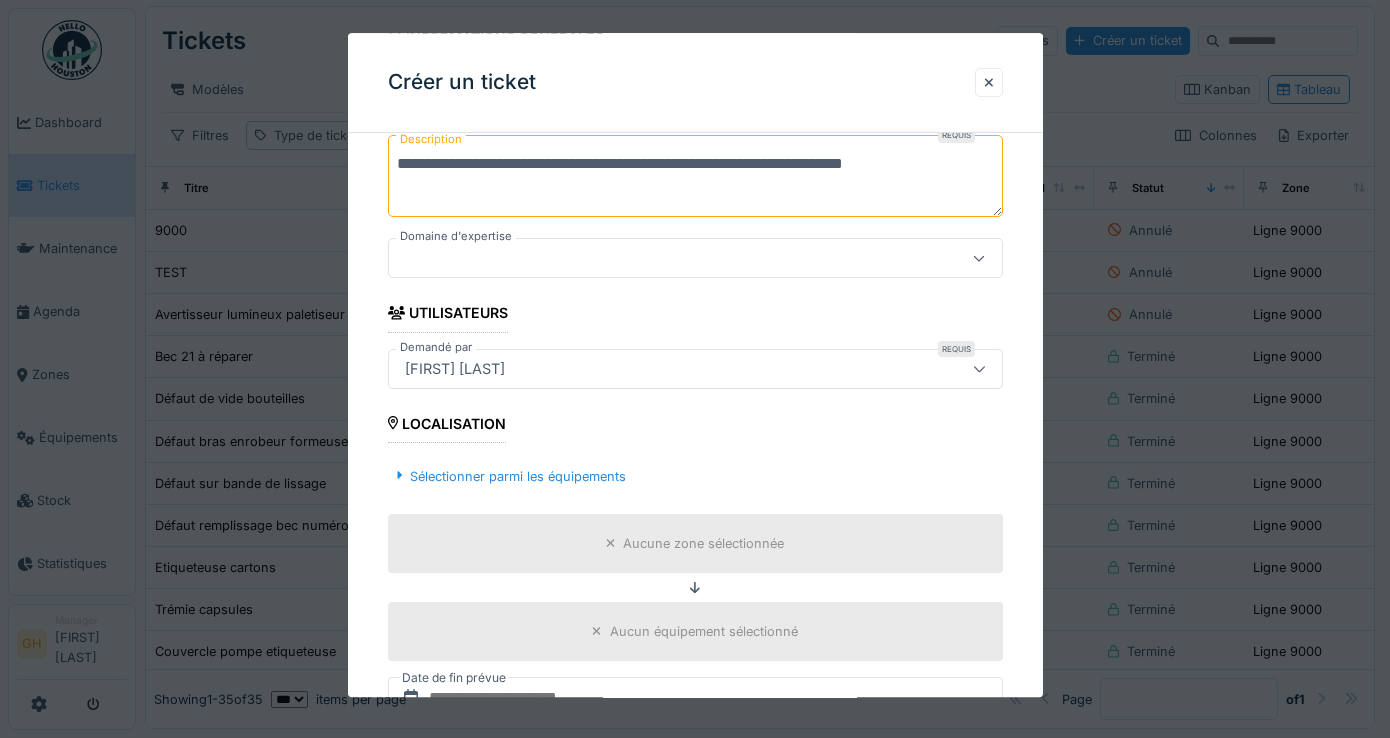 type on "**********" 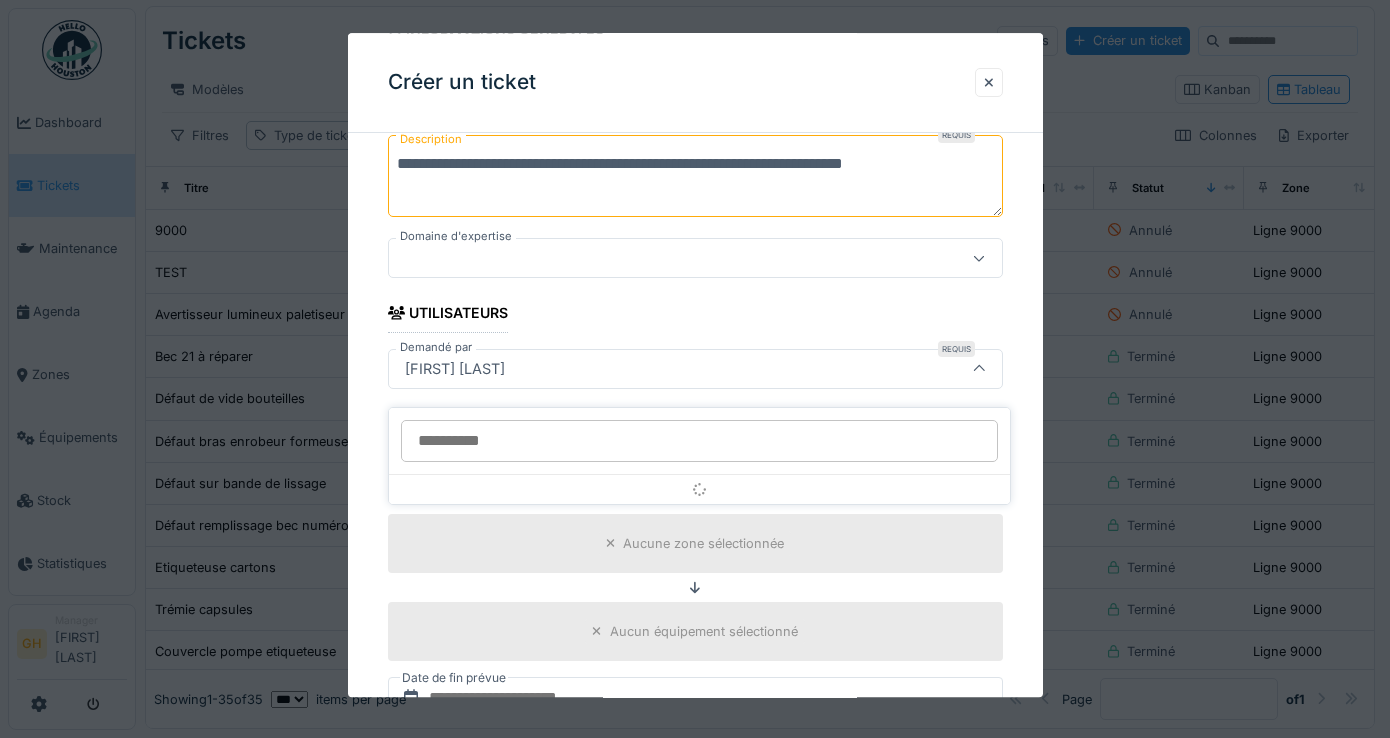 scroll, scrollTop: 303, scrollLeft: 0, axis: vertical 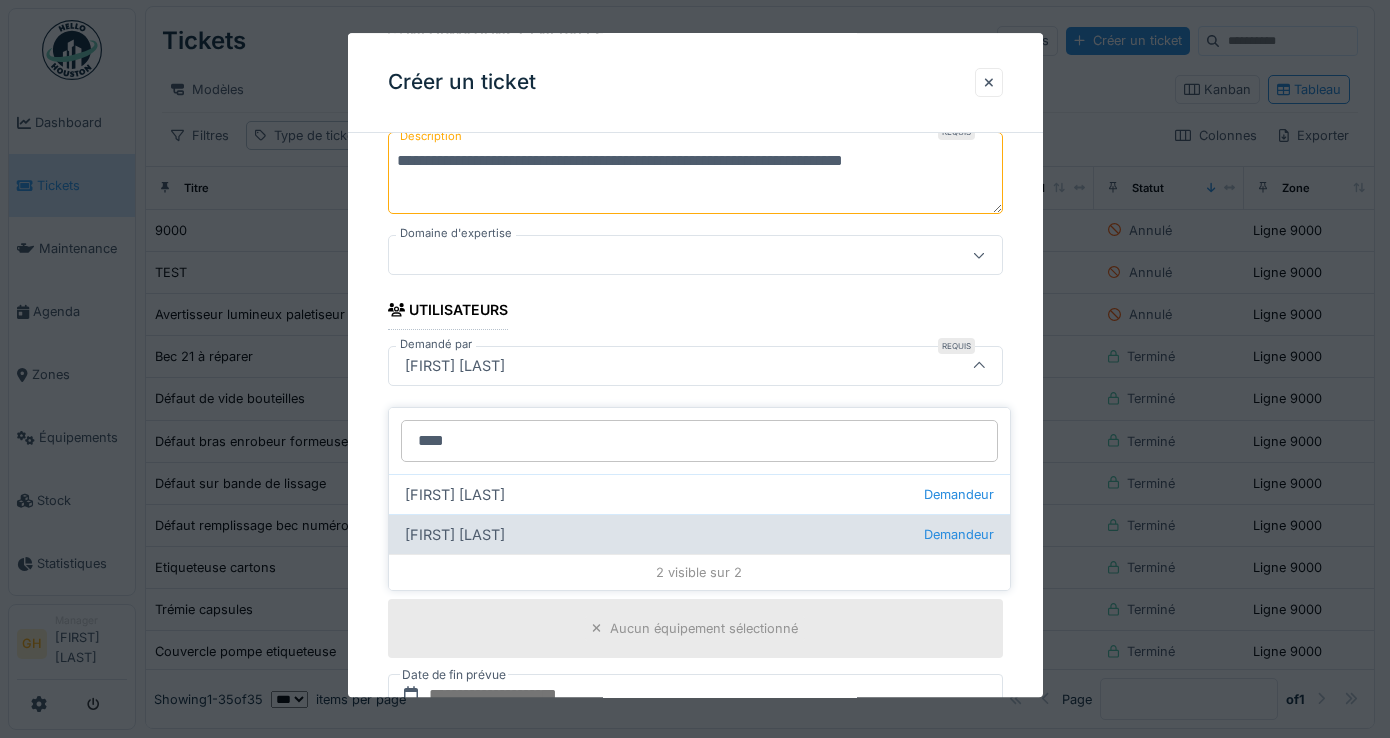 type on "****" 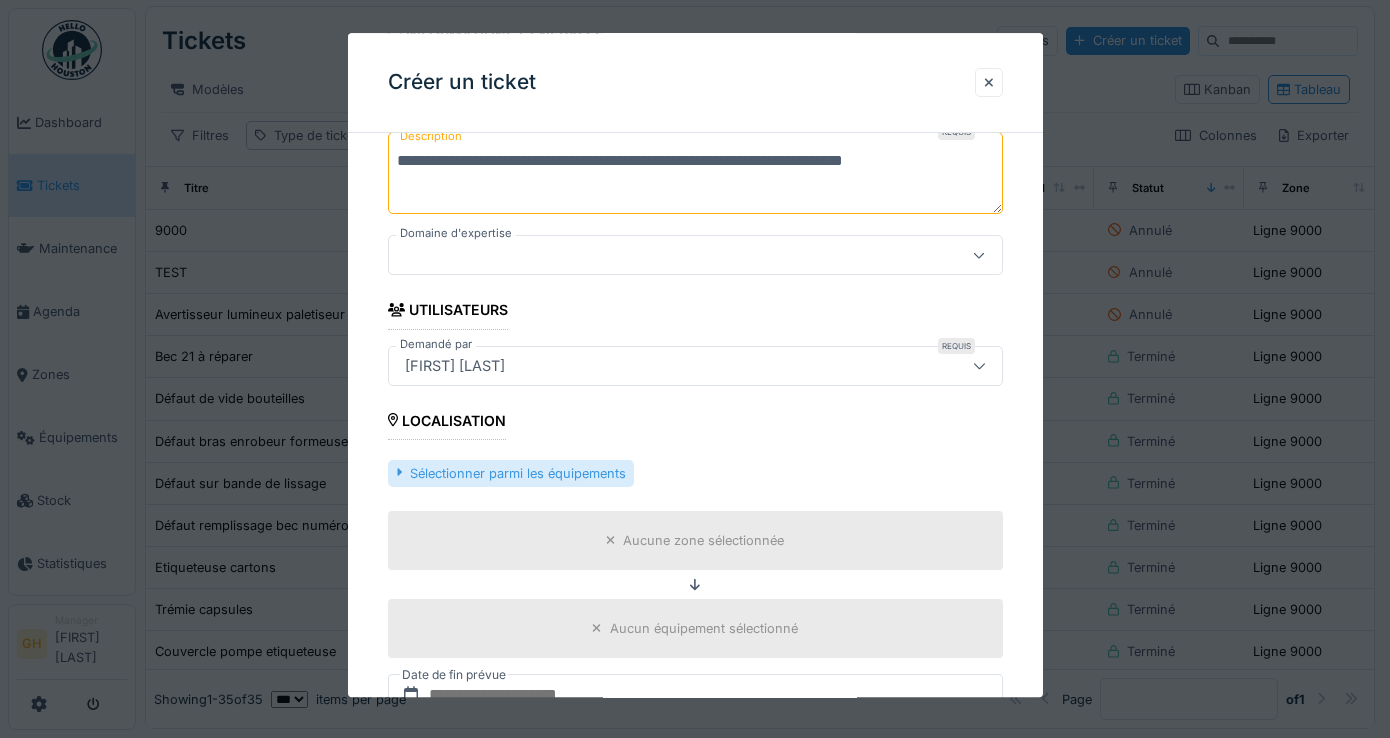 click on "Sélectionner parmi les équipements" at bounding box center [511, 473] 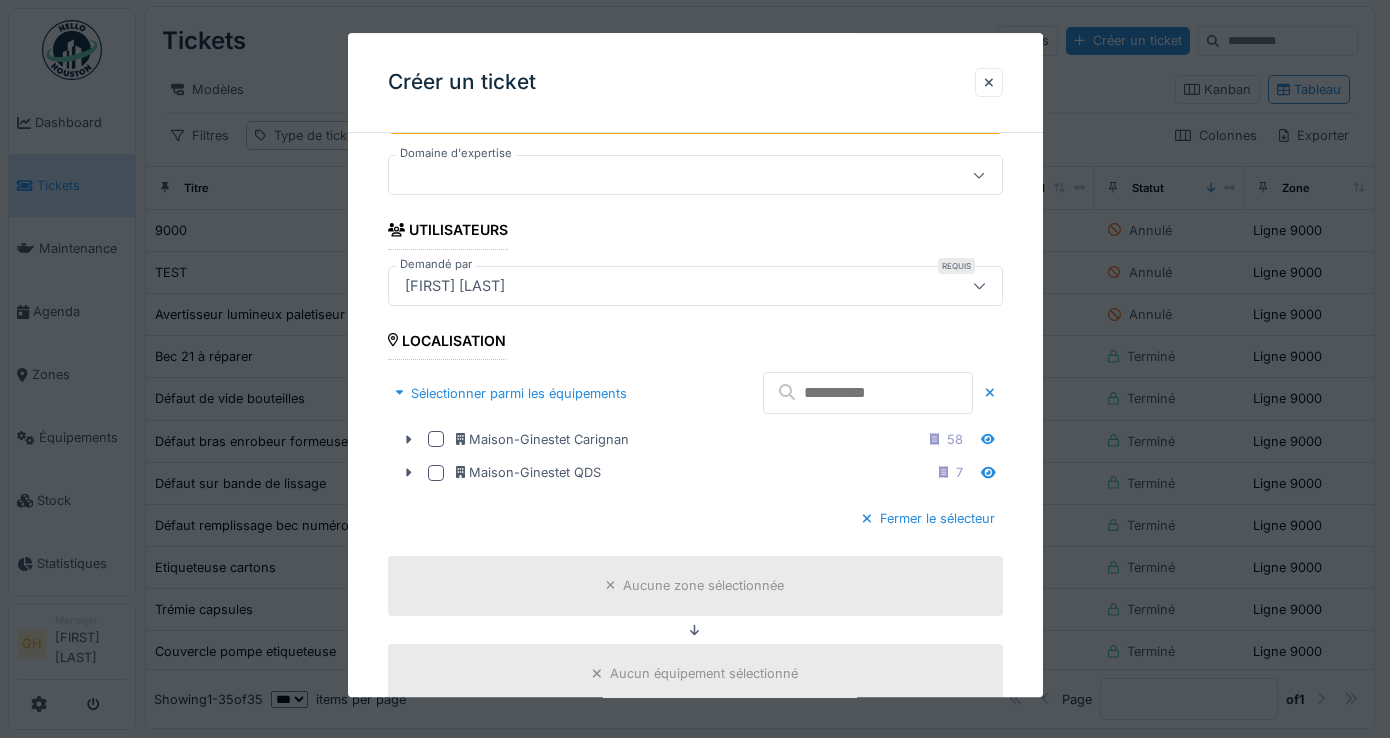 scroll, scrollTop: 503, scrollLeft: 0, axis: vertical 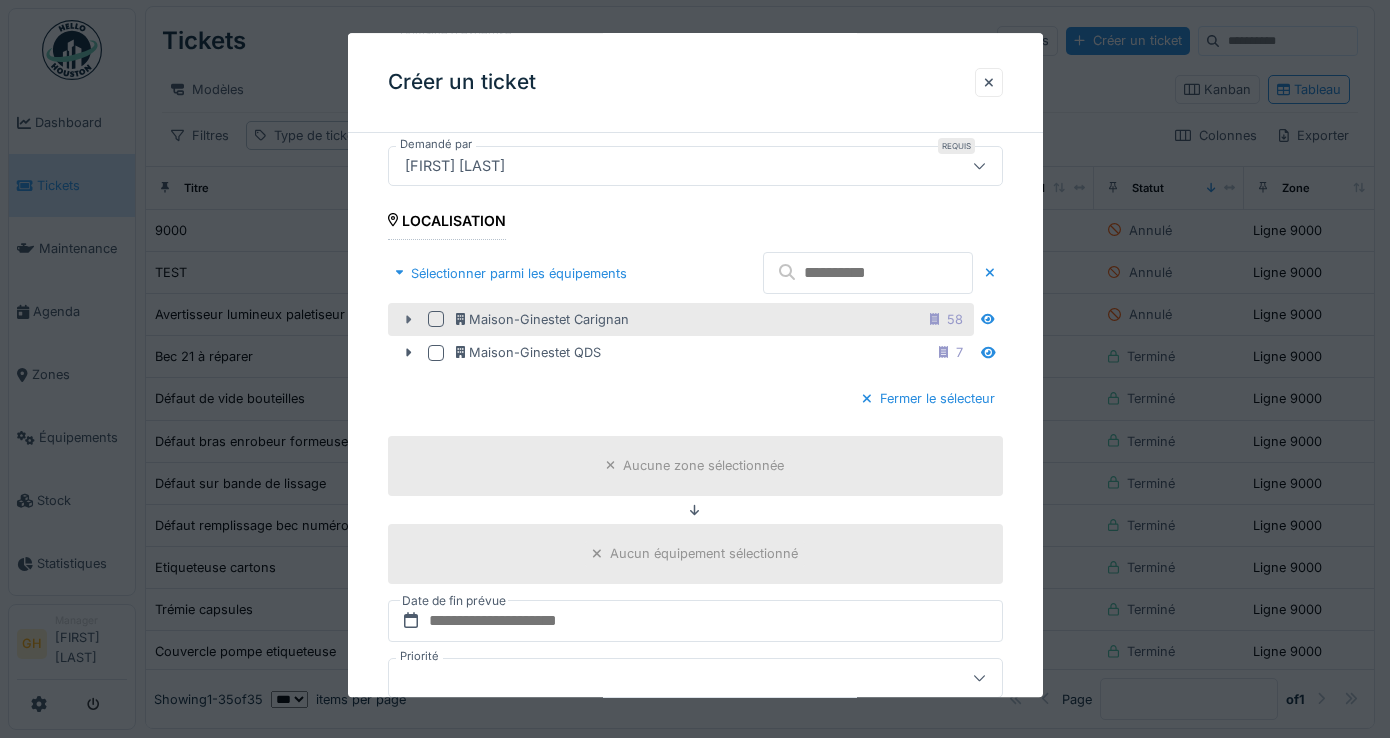 click 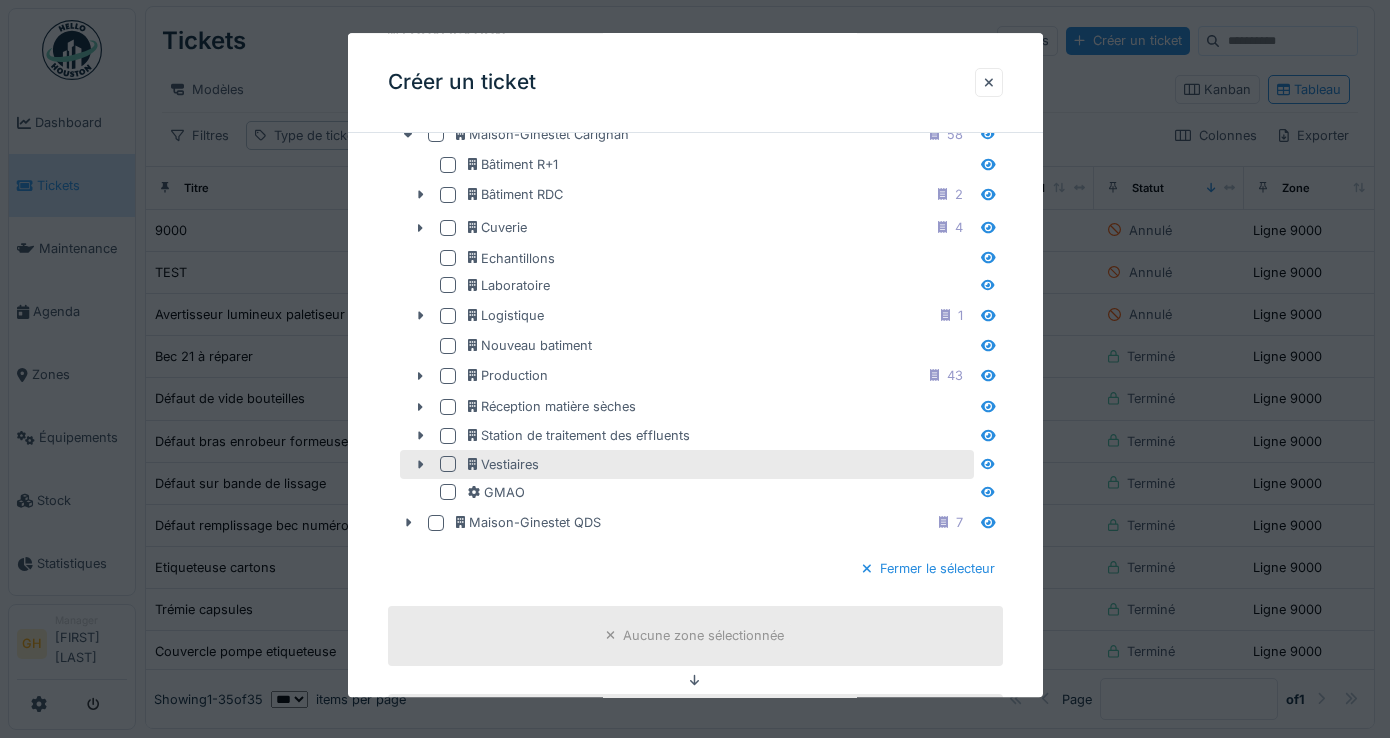 scroll, scrollTop: 703, scrollLeft: 0, axis: vertical 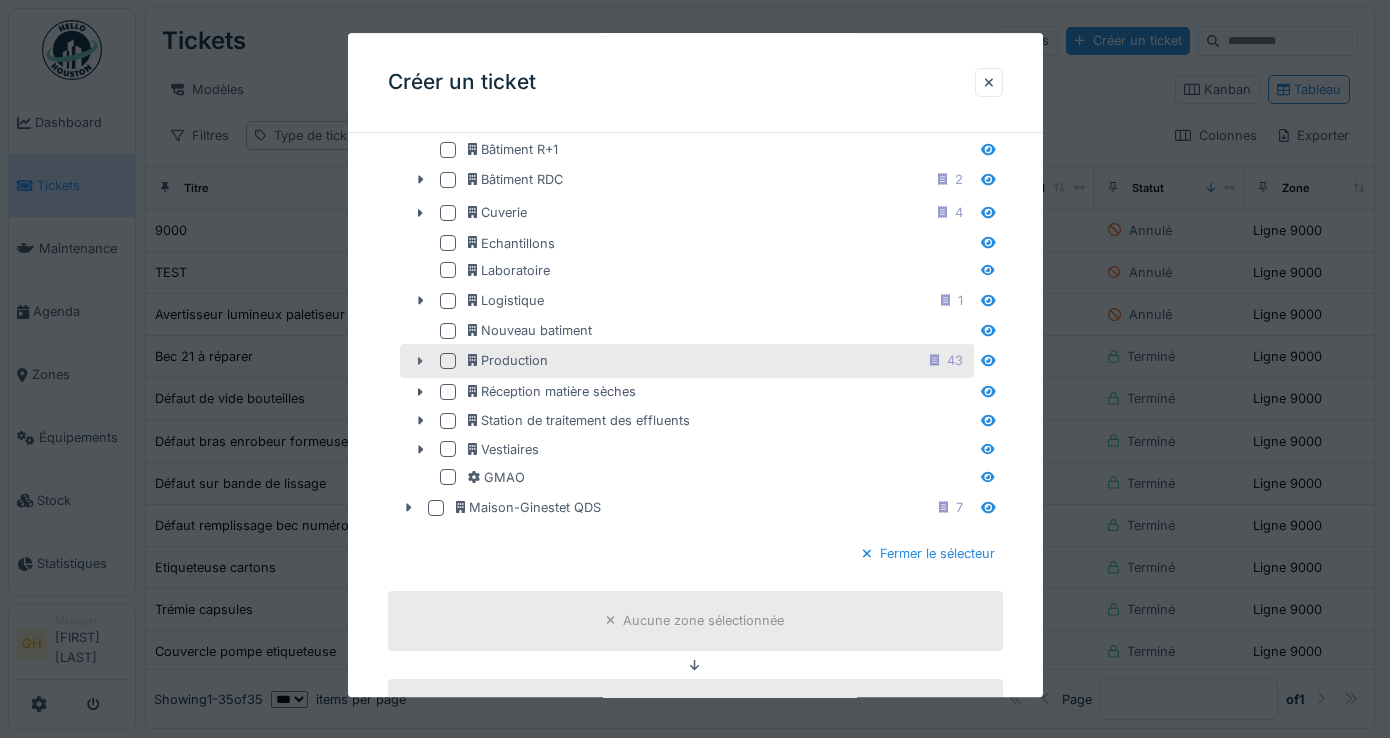 click 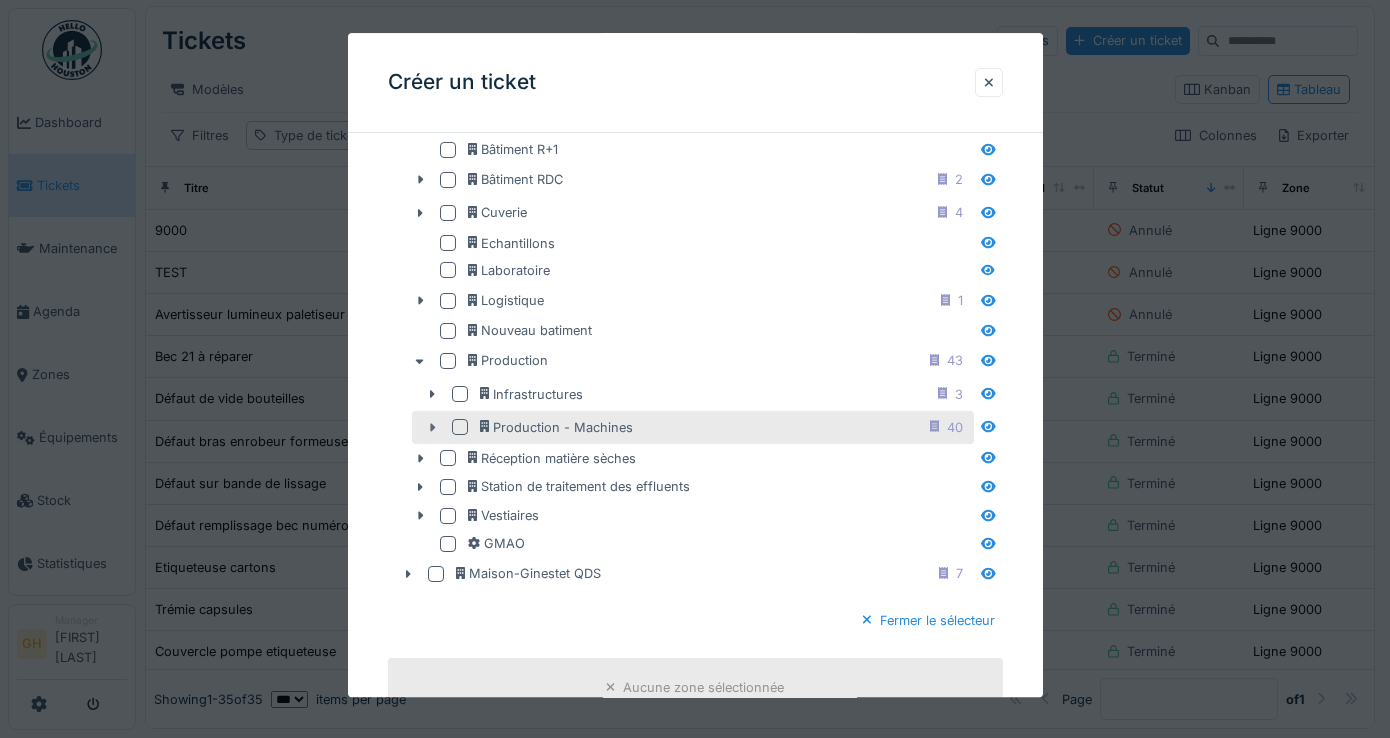 click 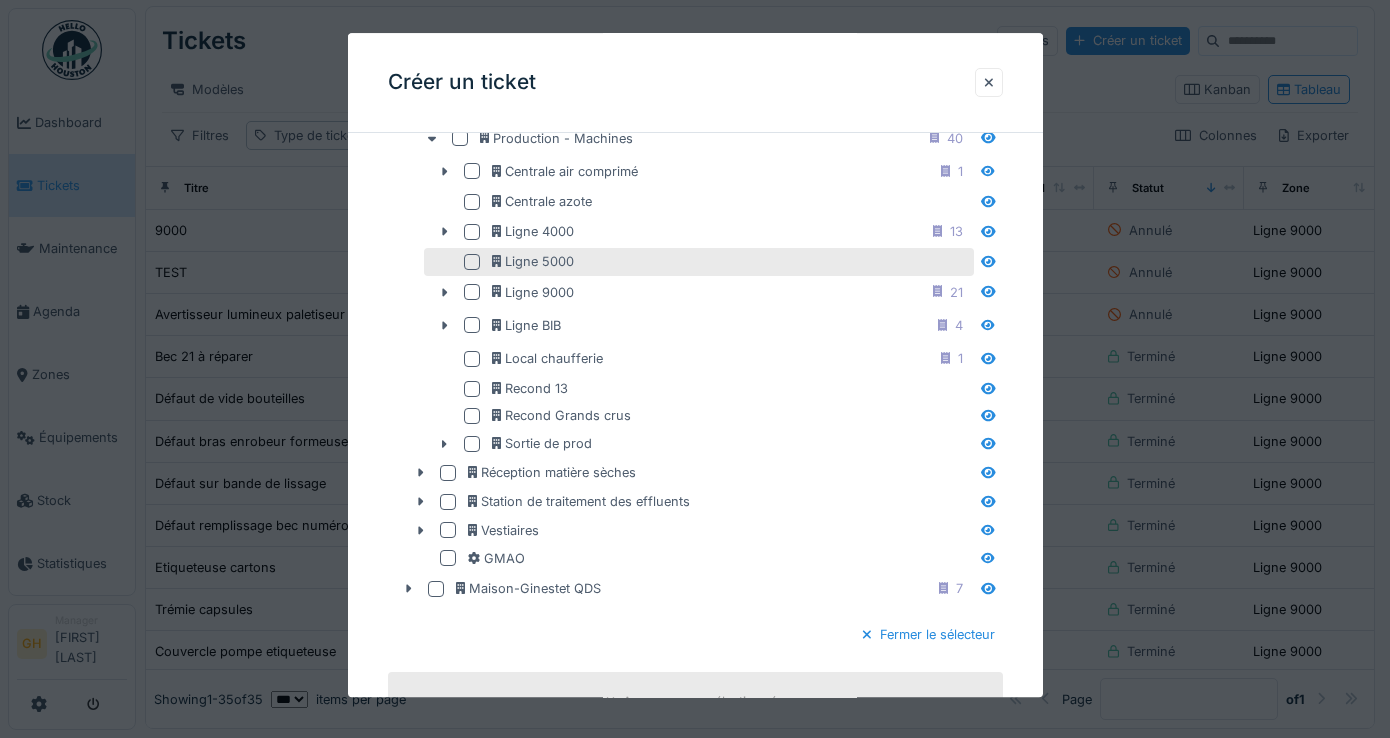 scroll, scrollTop: 1003, scrollLeft: 0, axis: vertical 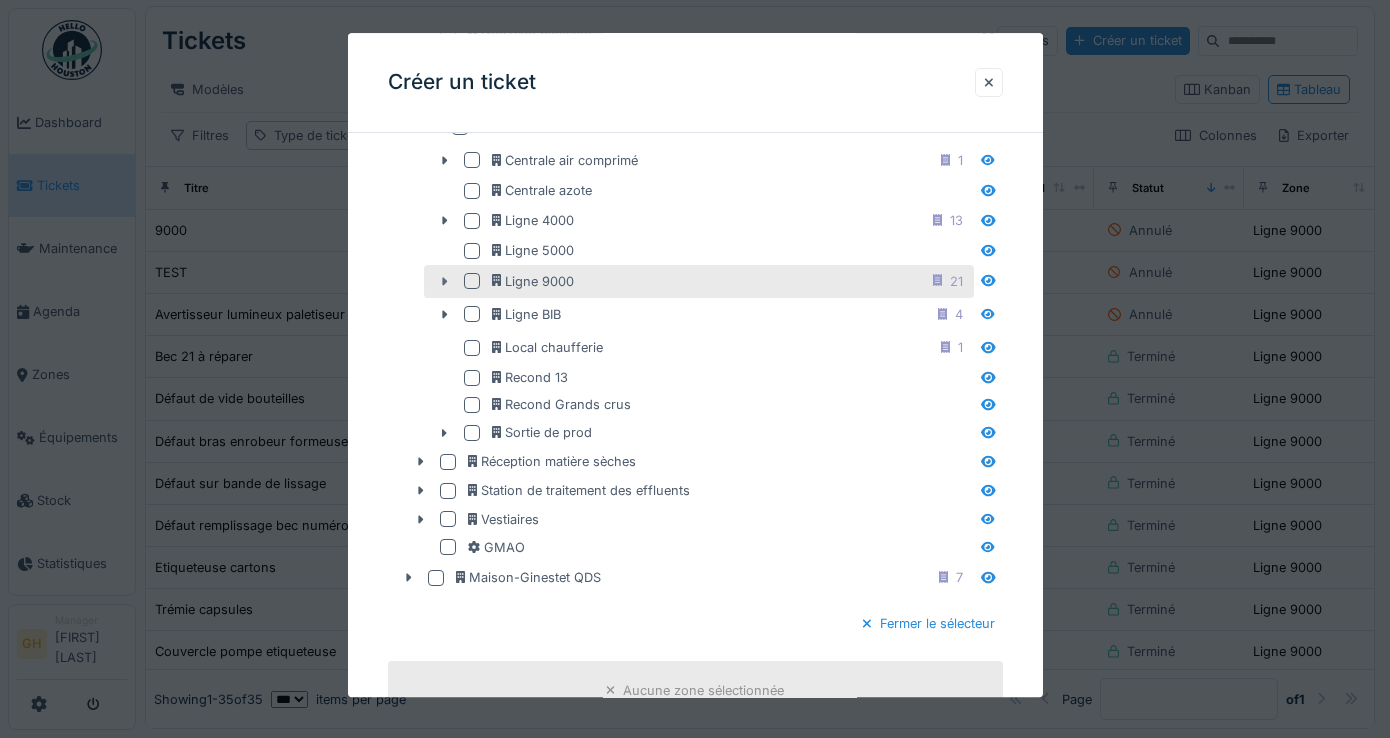 click at bounding box center (444, 281) 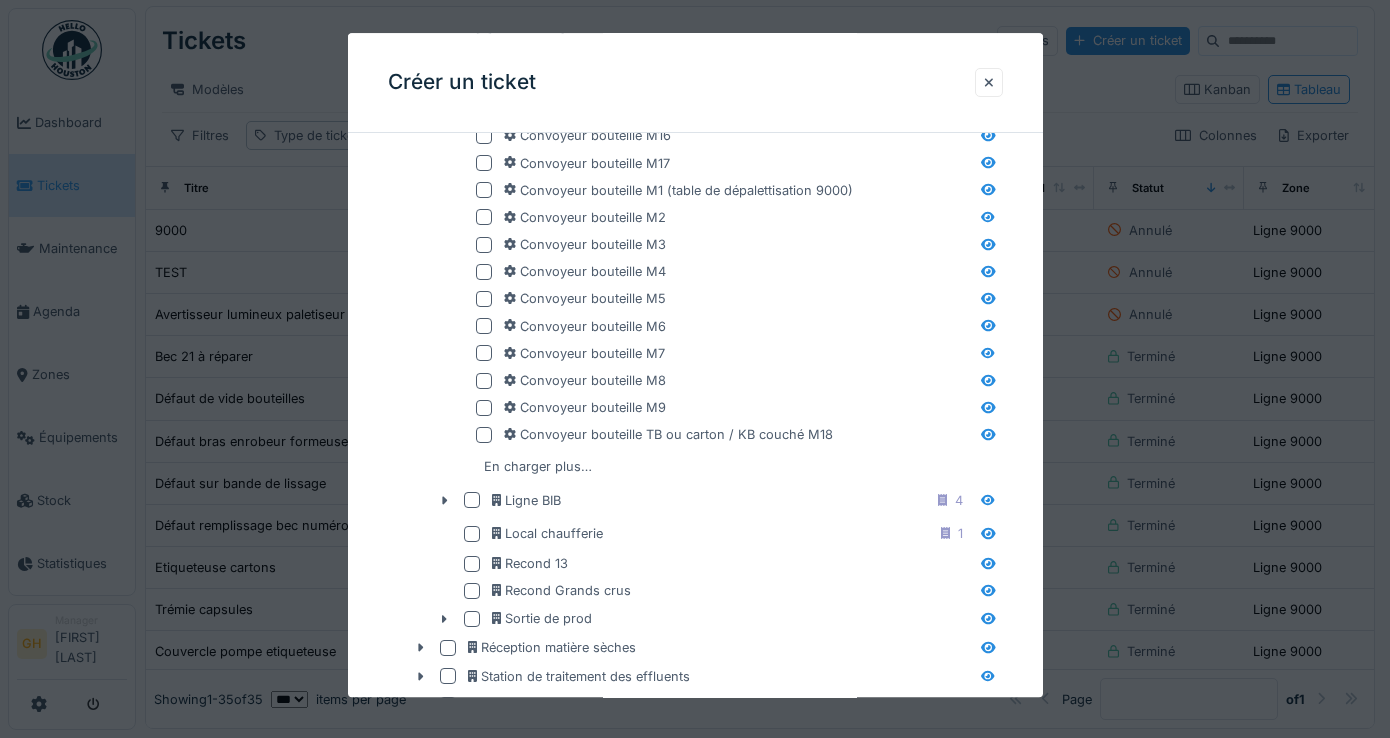 scroll, scrollTop: 1503, scrollLeft: 0, axis: vertical 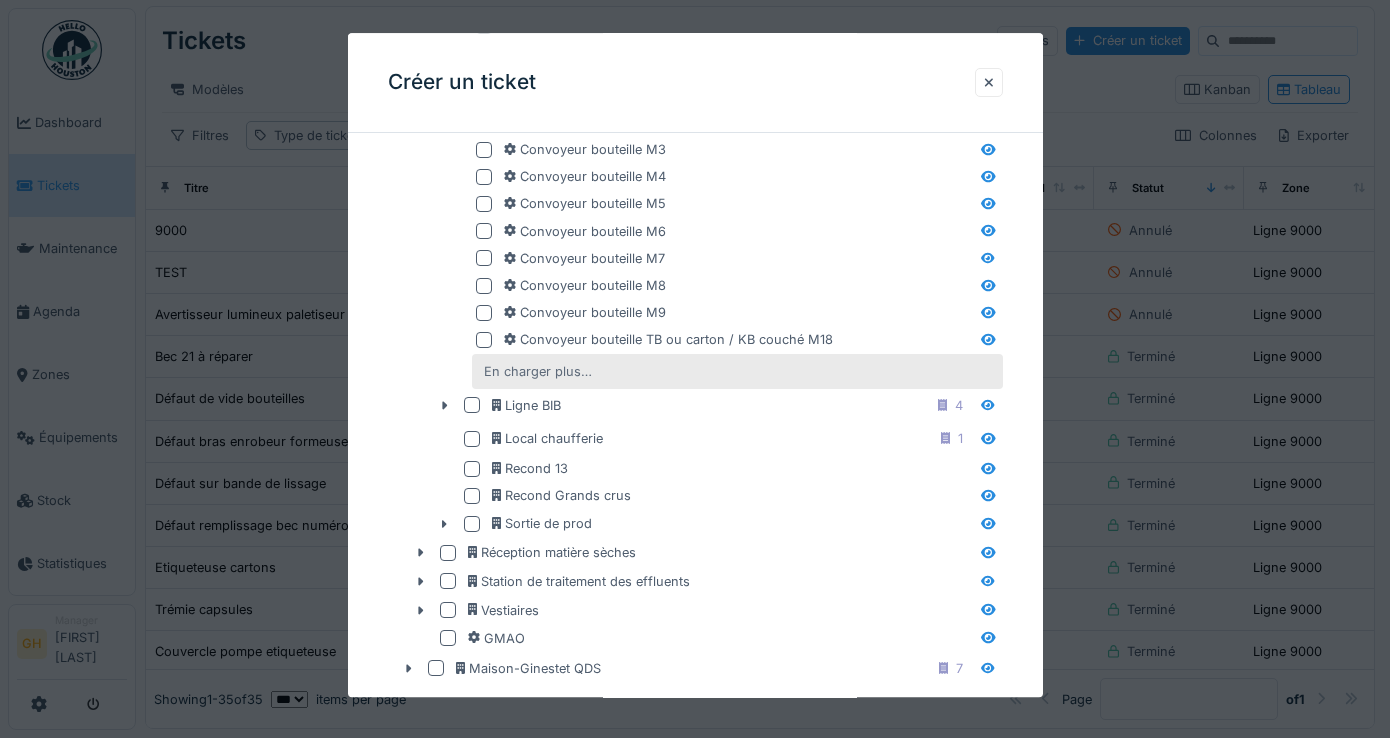 click on "En charger plus…" at bounding box center (538, 371) 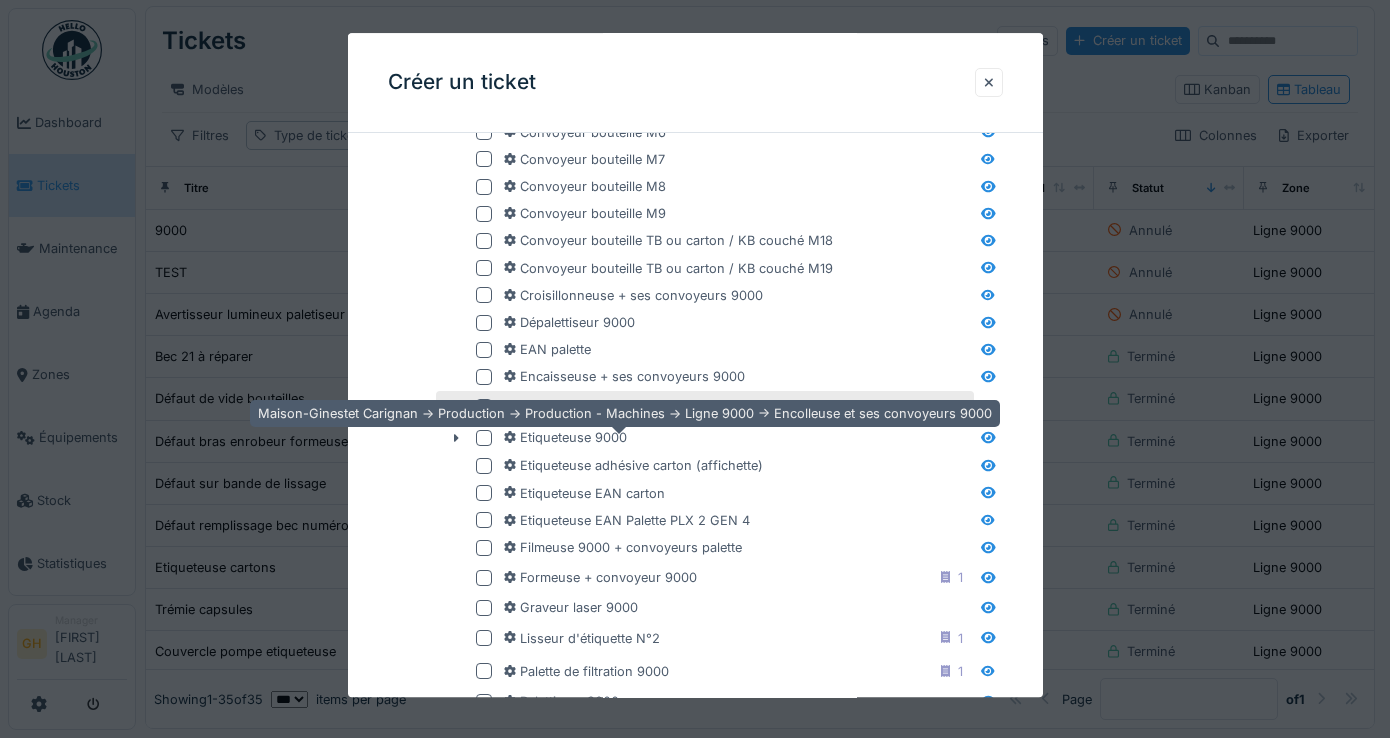 scroll, scrollTop: 1603, scrollLeft: 0, axis: vertical 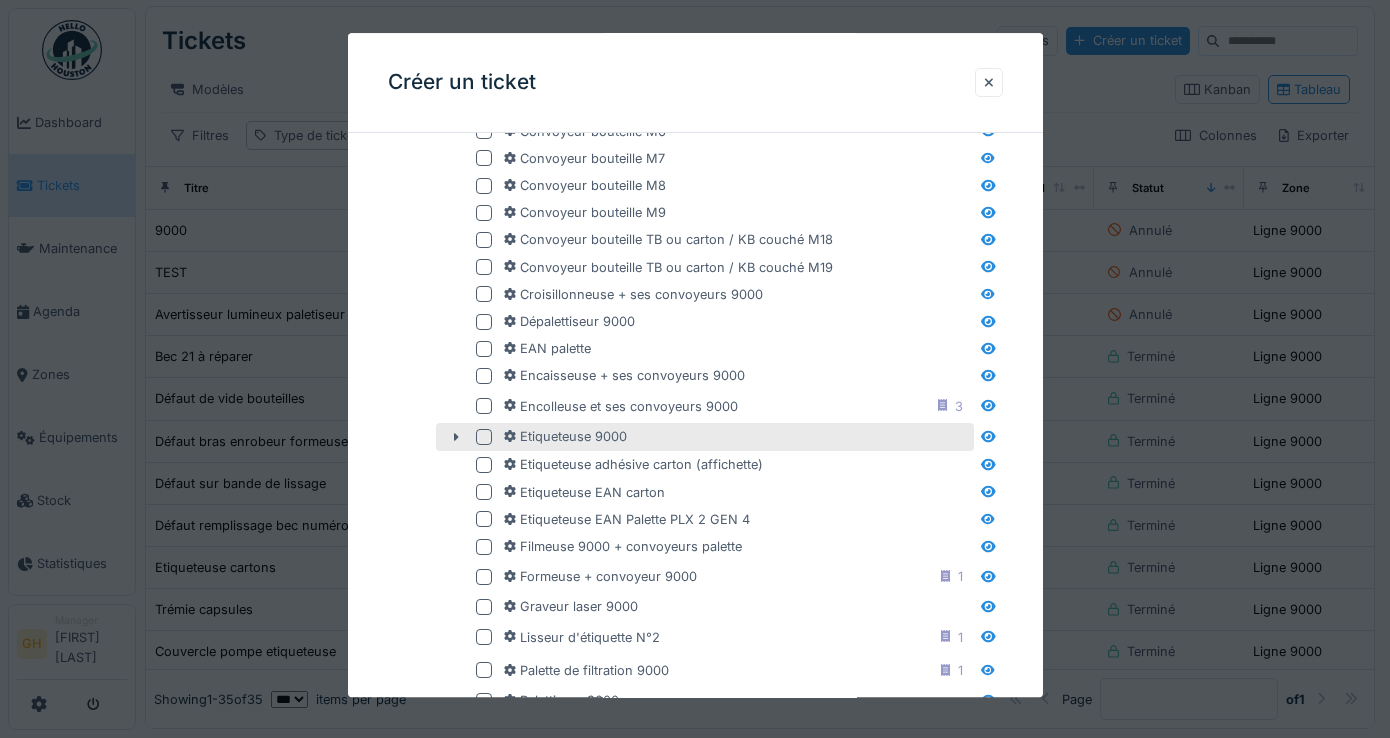 click at bounding box center (484, 437) 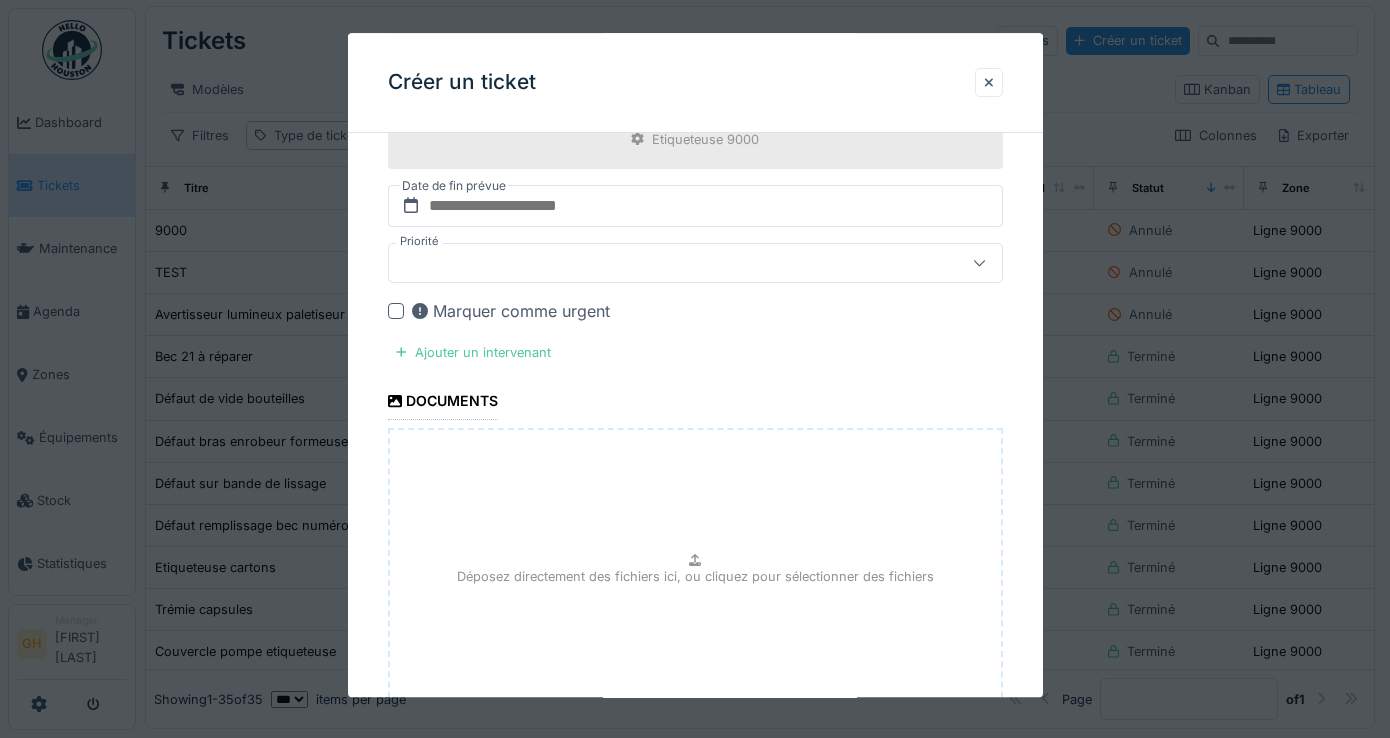 scroll, scrollTop: 2703, scrollLeft: 0, axis: vertical 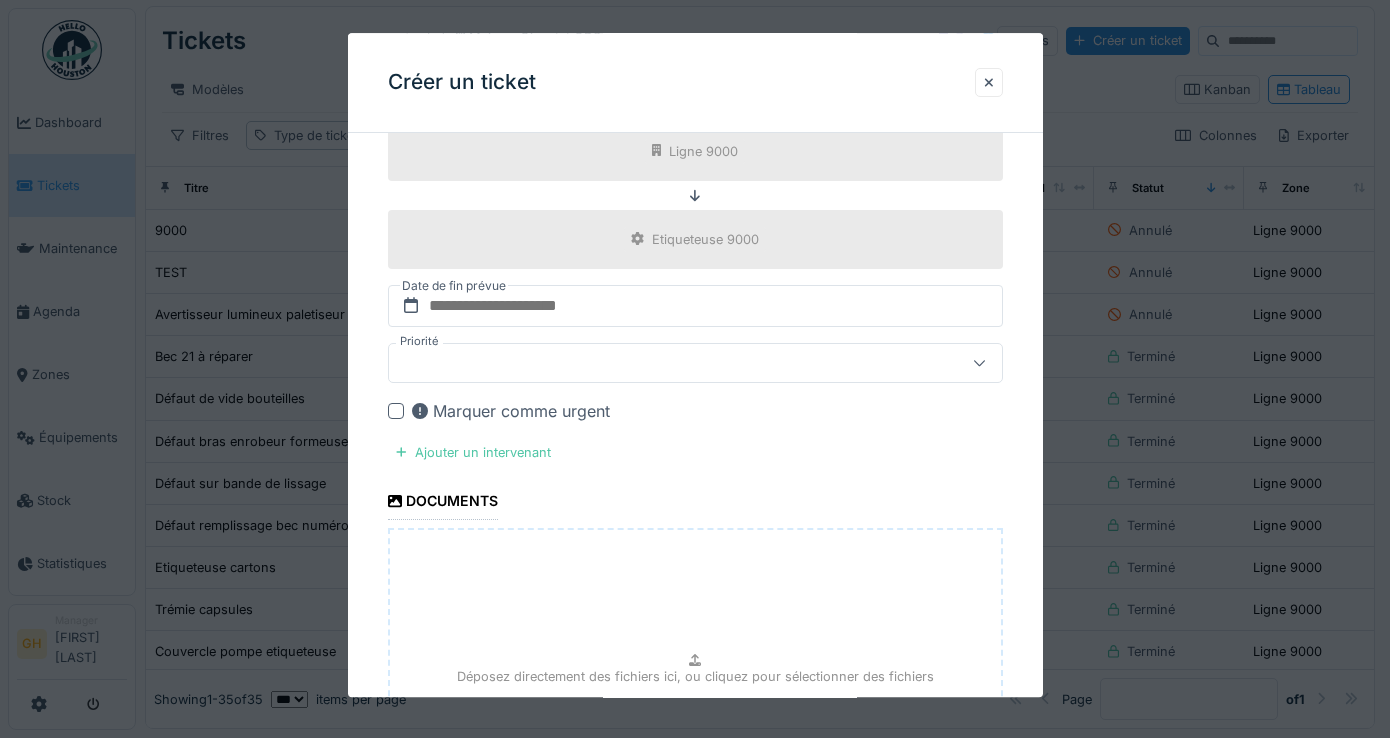 click at bounding box center (657, 363) 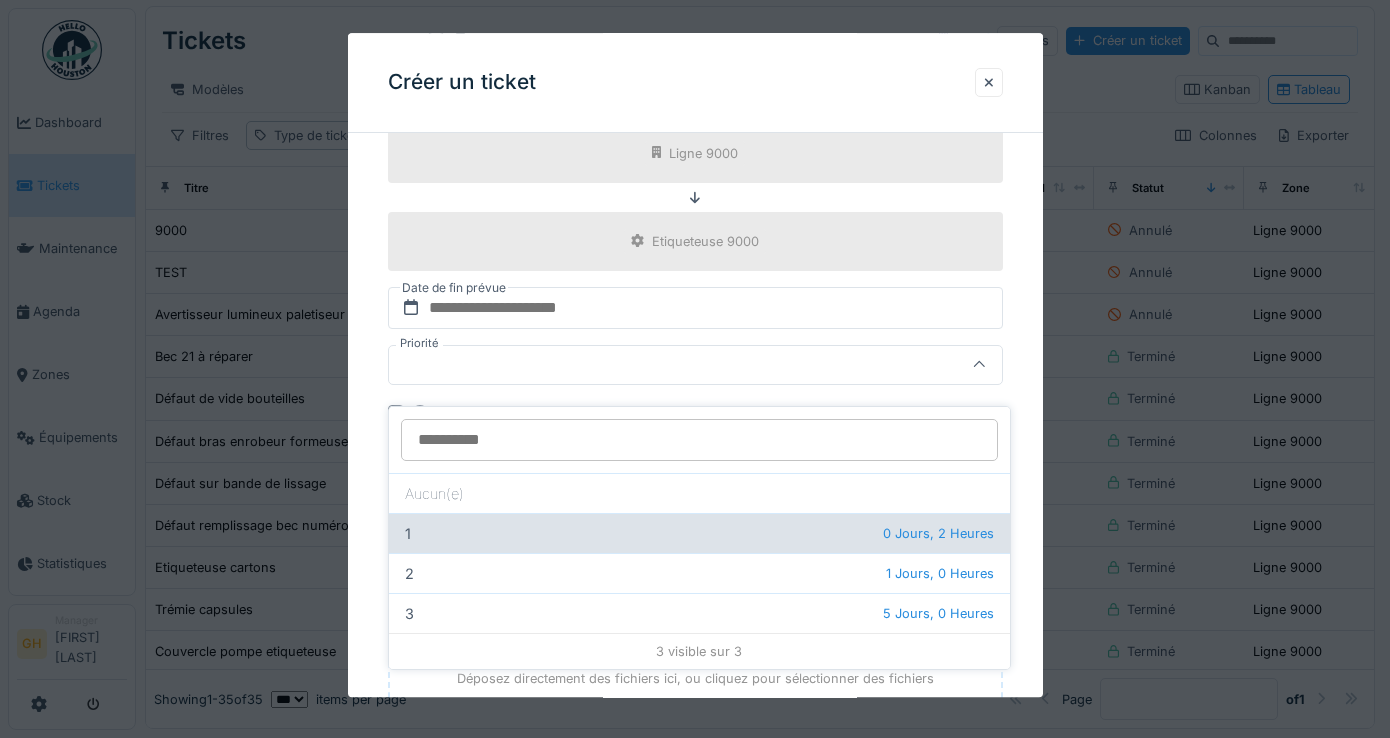 click on "[DURATION]" at bounding box center (699, 533) 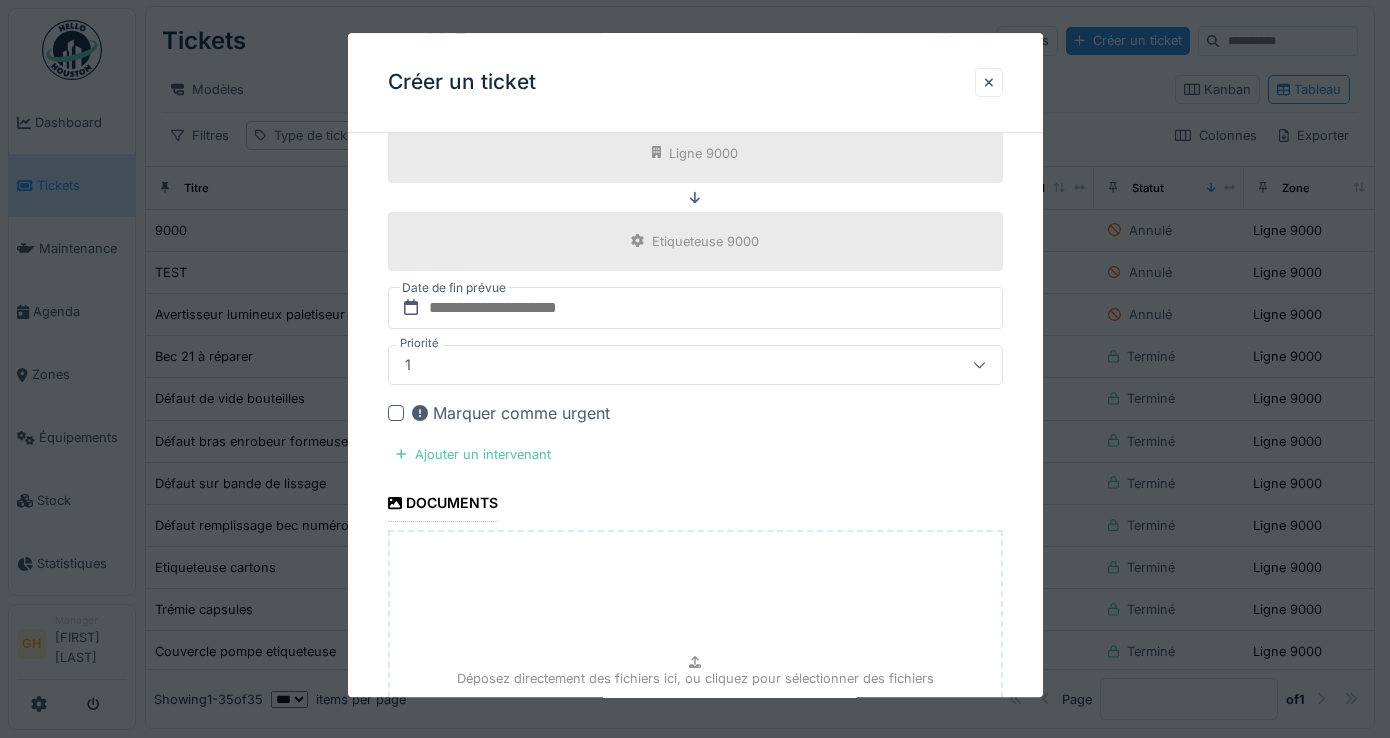 type on "***" 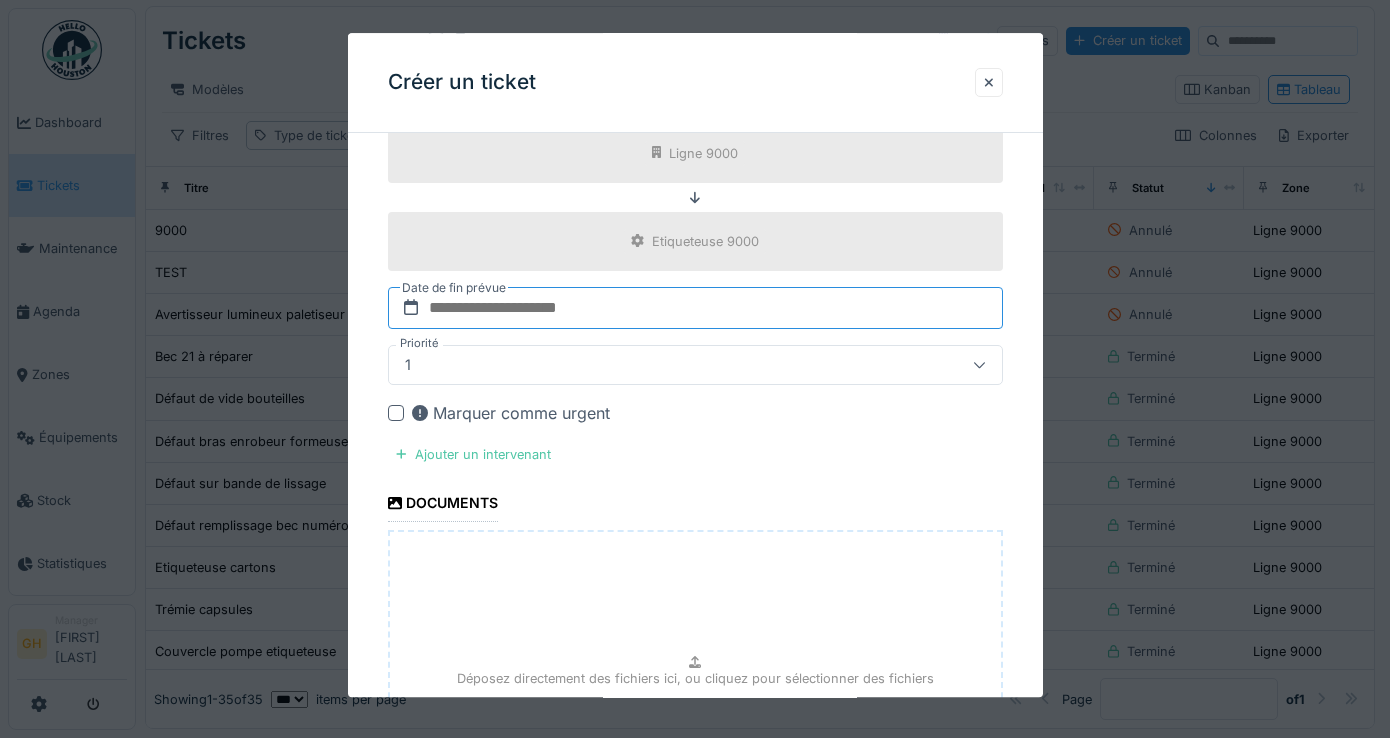 click at bounding box center (695, 308) 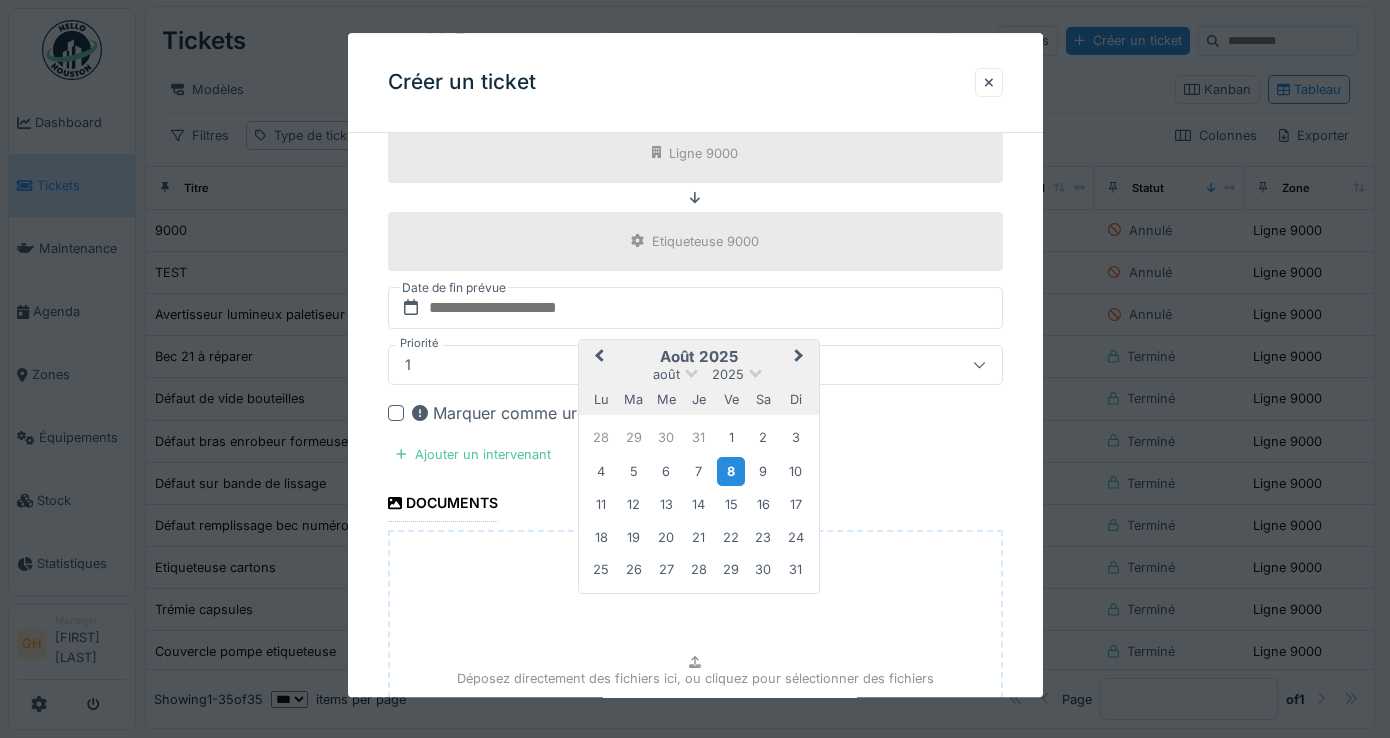 click on "8" at bounding box center [730, 471] 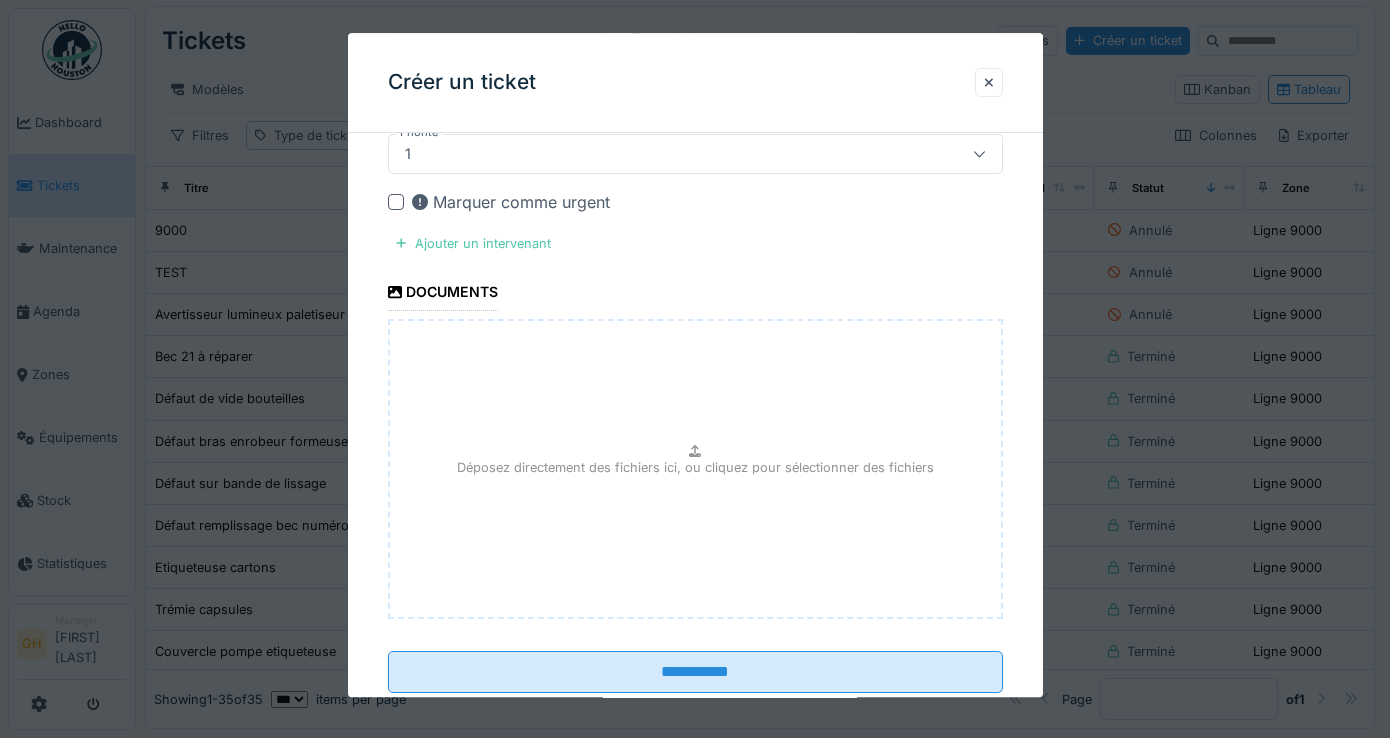 scroll, scrollTop: 2864, scrollLeft: 0, axis: vertical 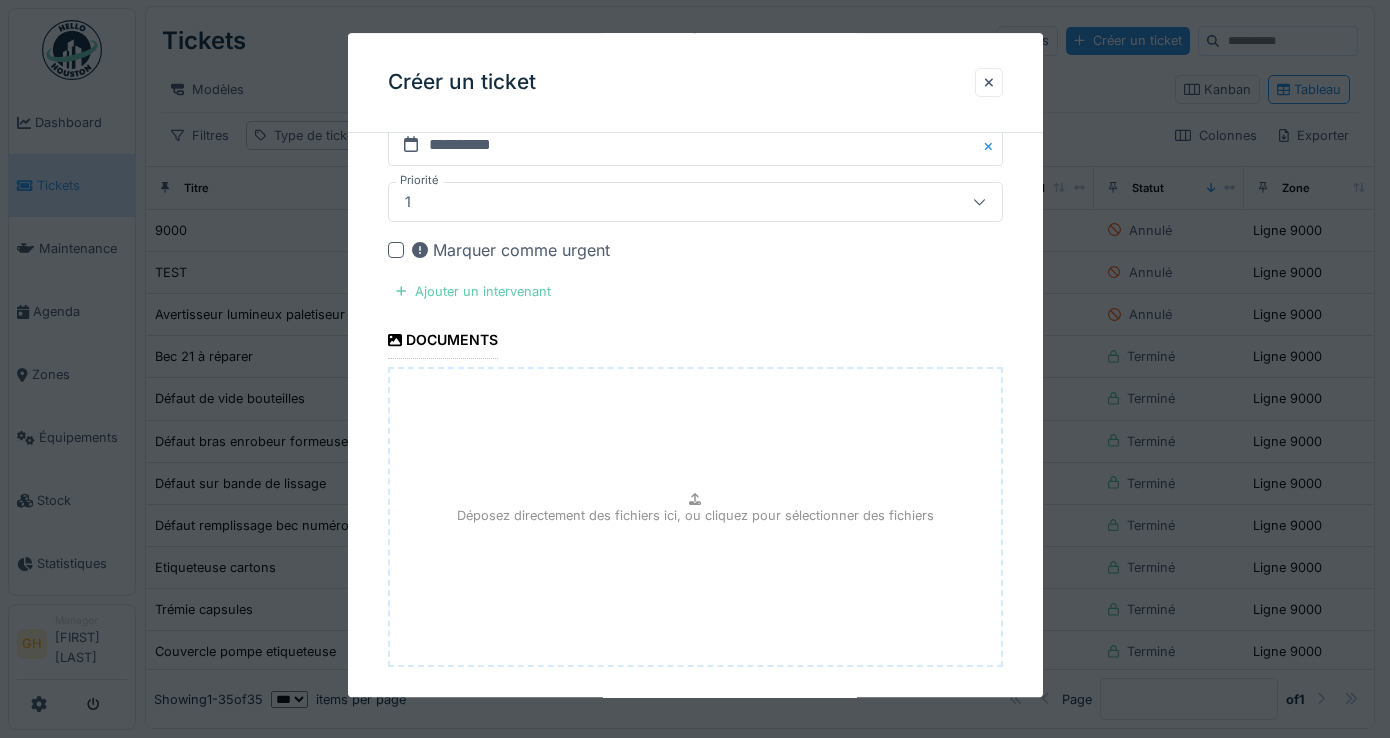 click on "Ajouter un intervenant" at bounding box center (473, 291) 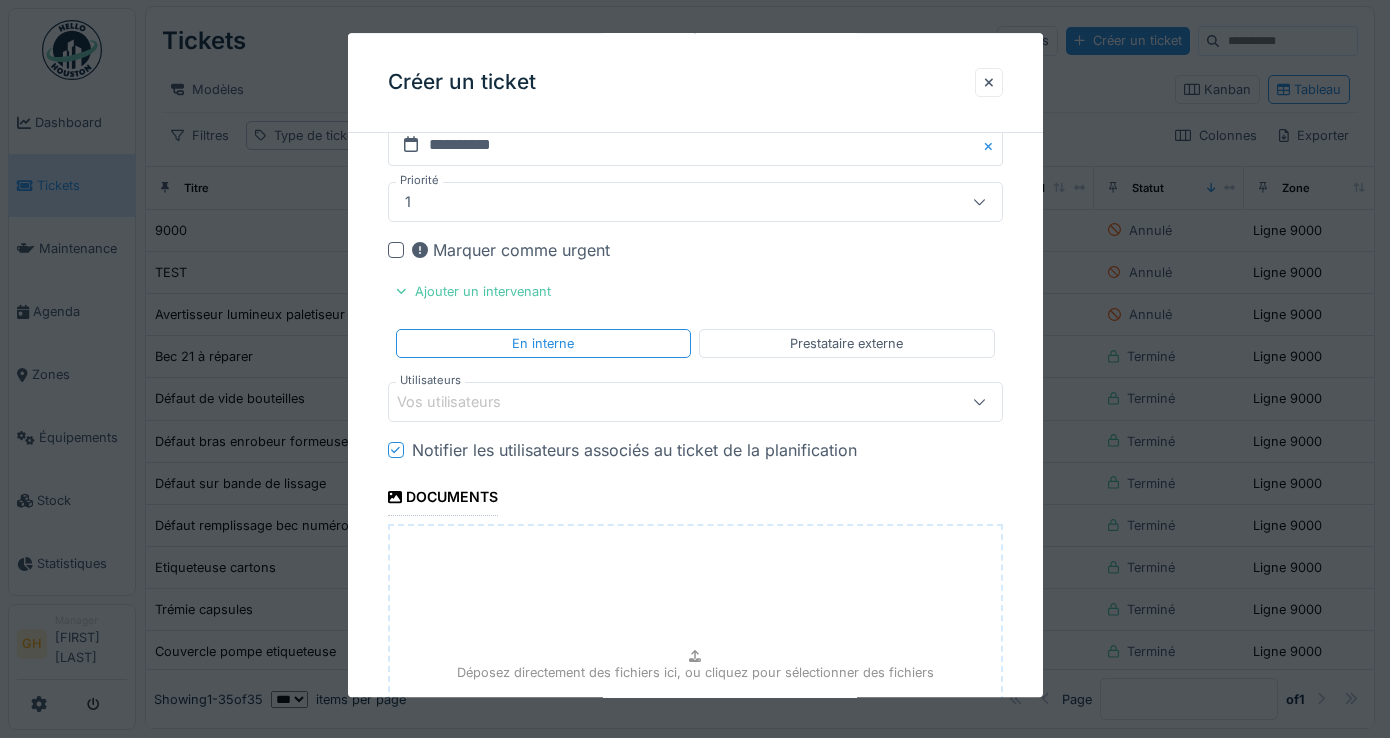 click on "Vos utilisateurs" at bounding box center [463, 403] 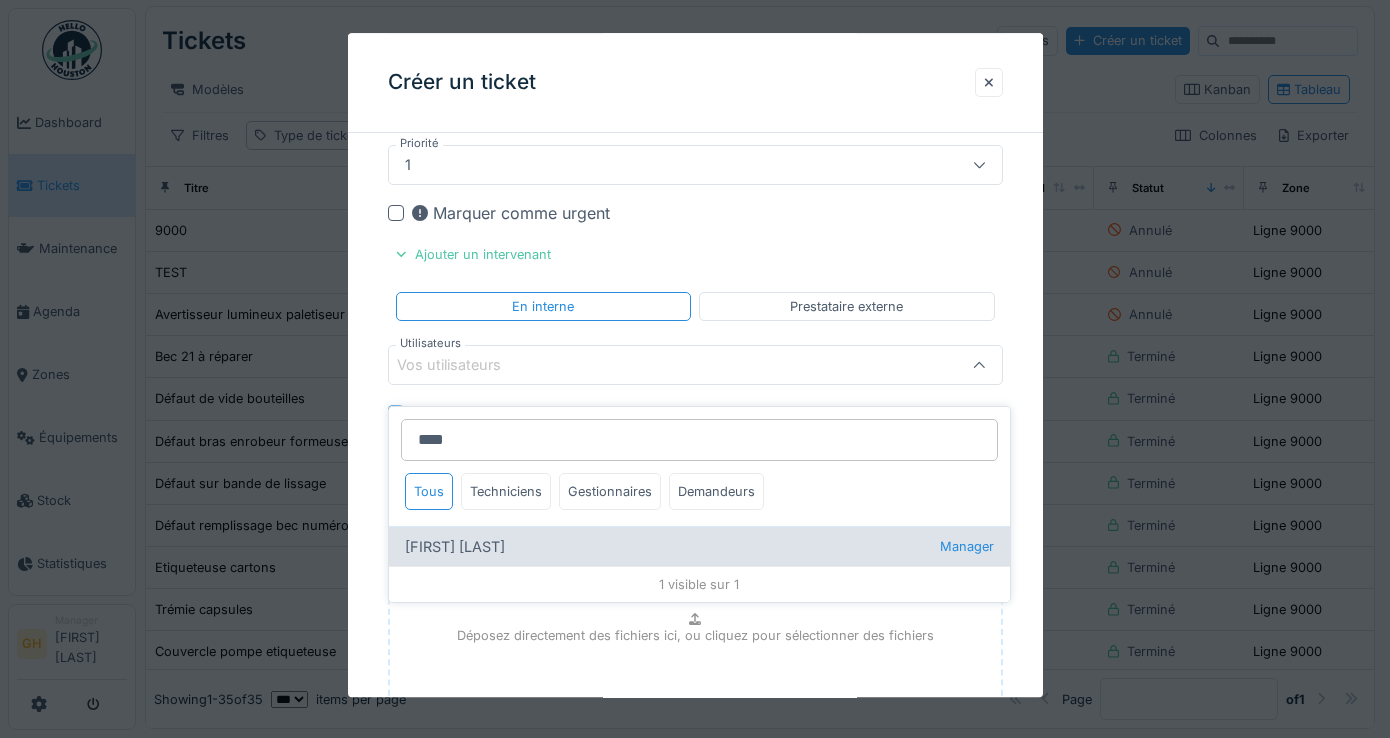 type on "****" 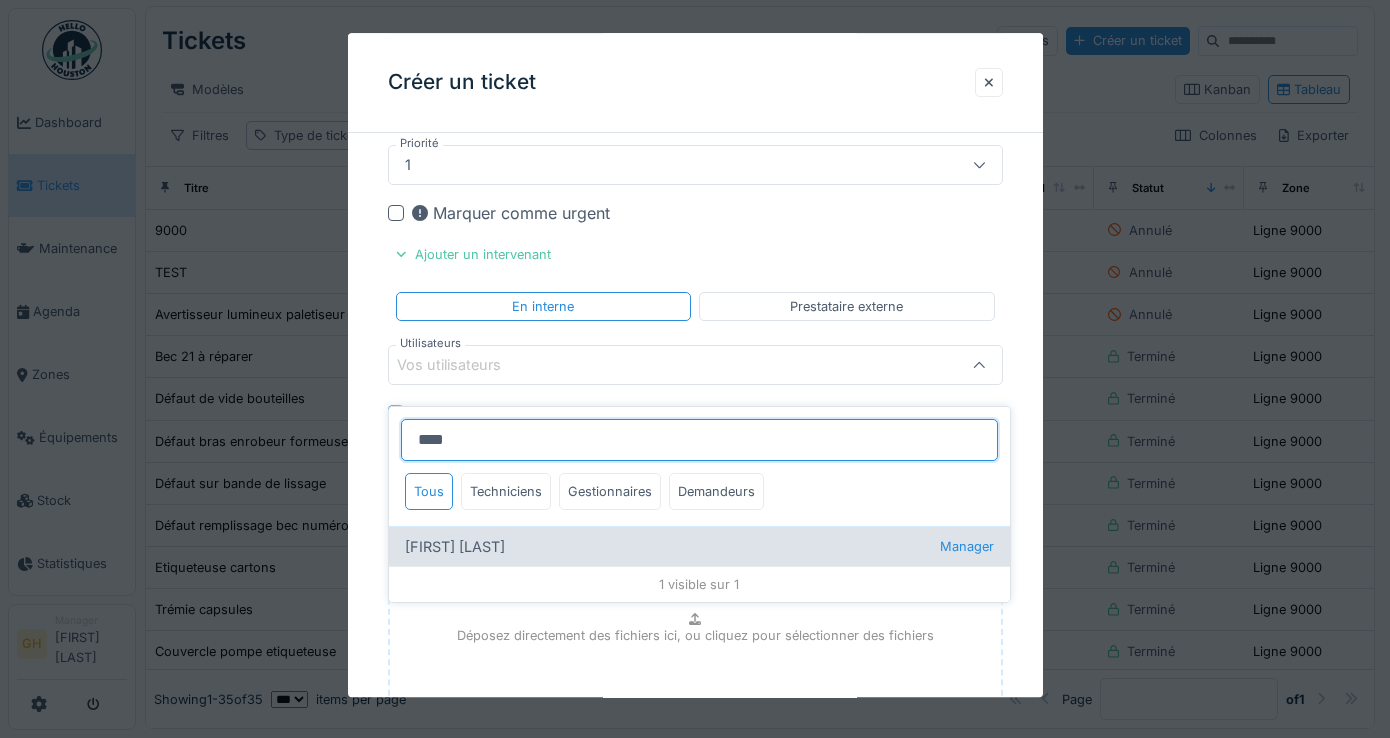 type on "*****" 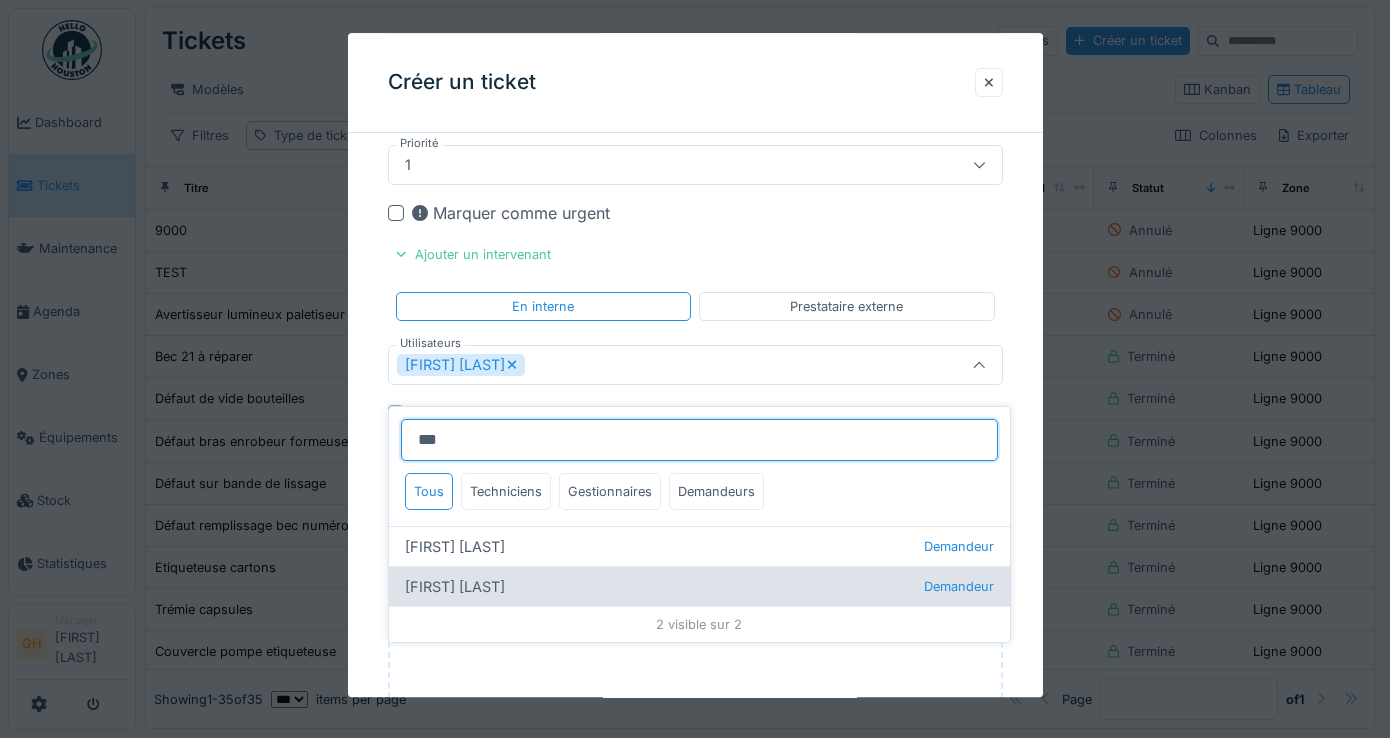 type on "***" 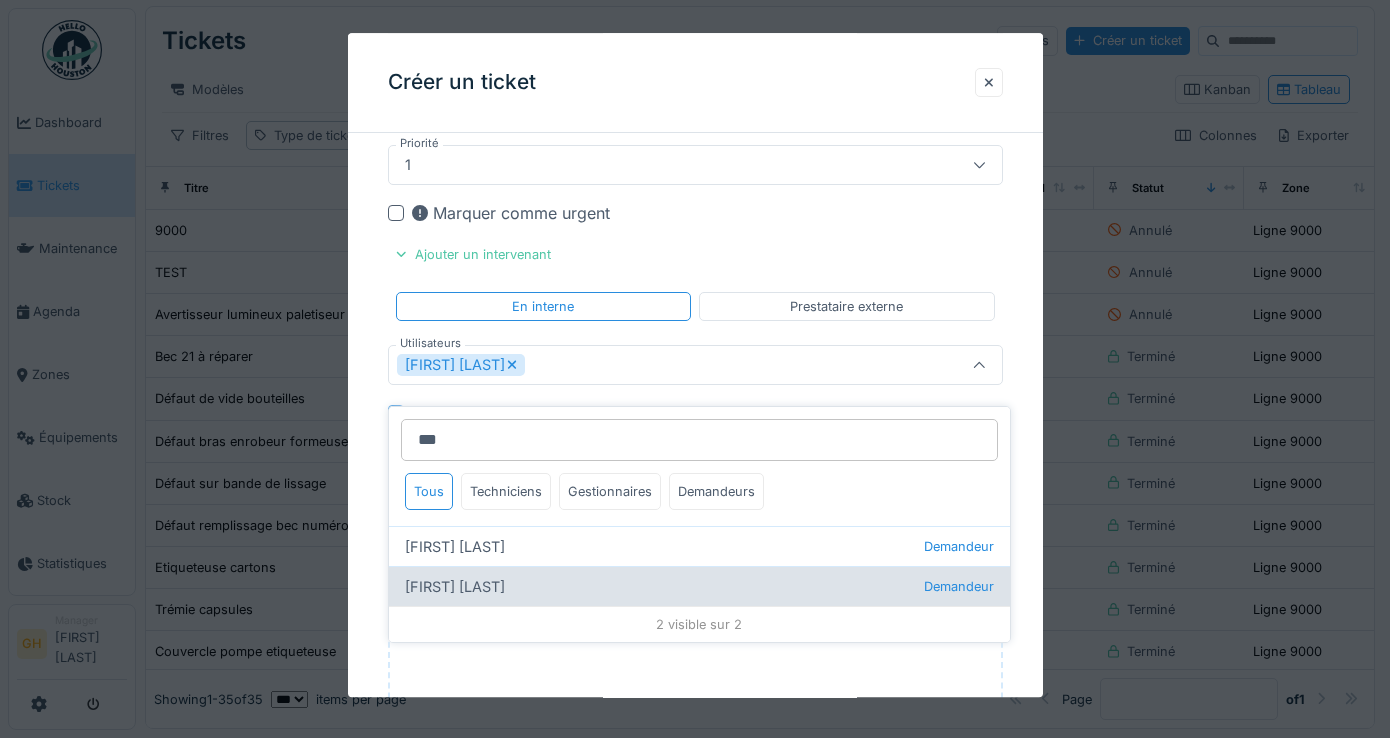 click on "[FIRST] [LAST] Demandeur" at bounding box center [699, 586] 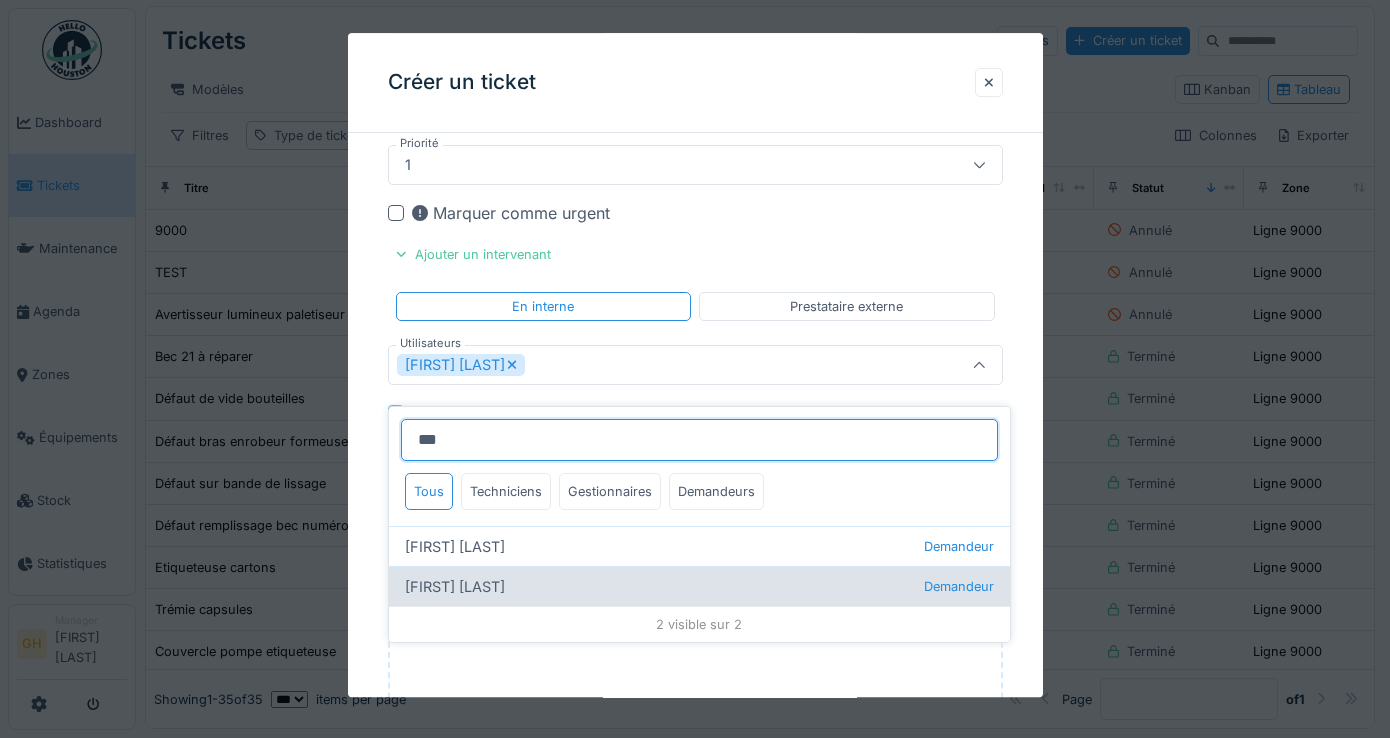 type on "**********" 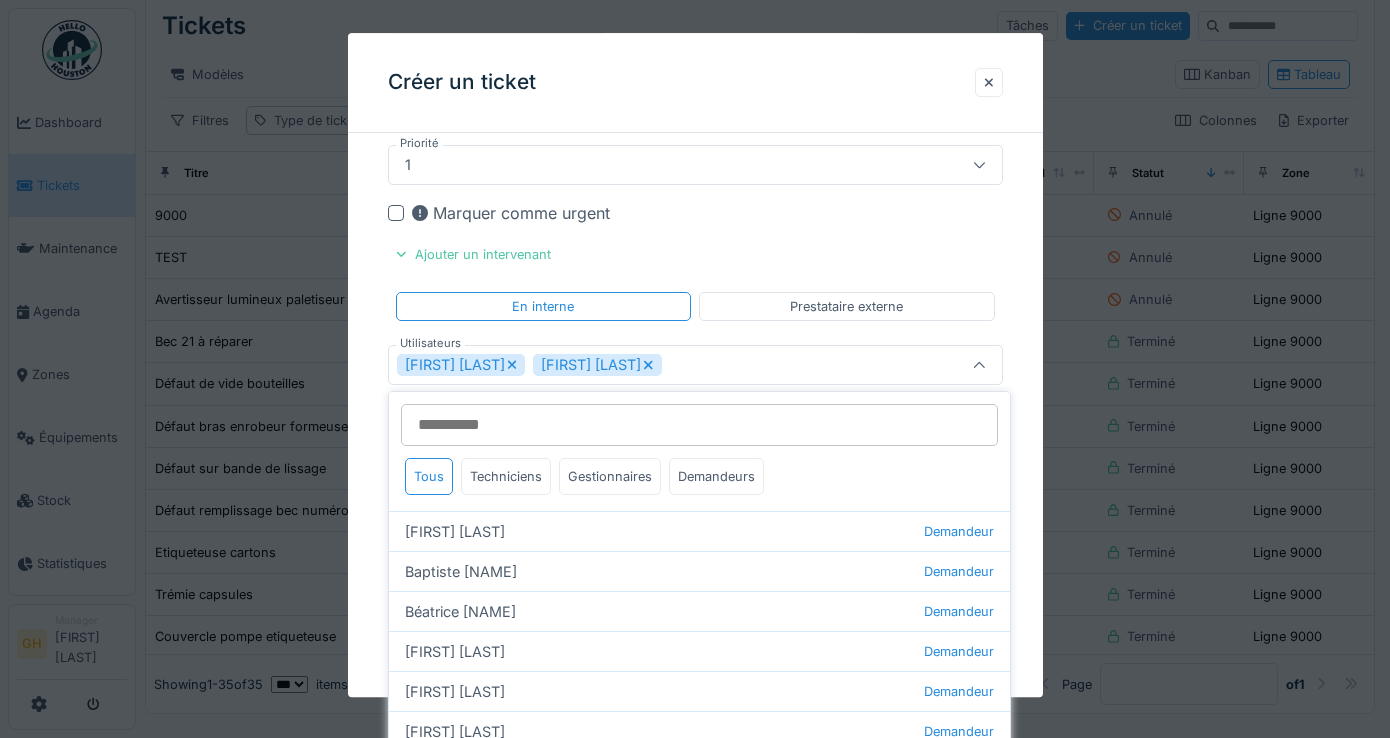 click on "**********" at bounding box center (695, -871) 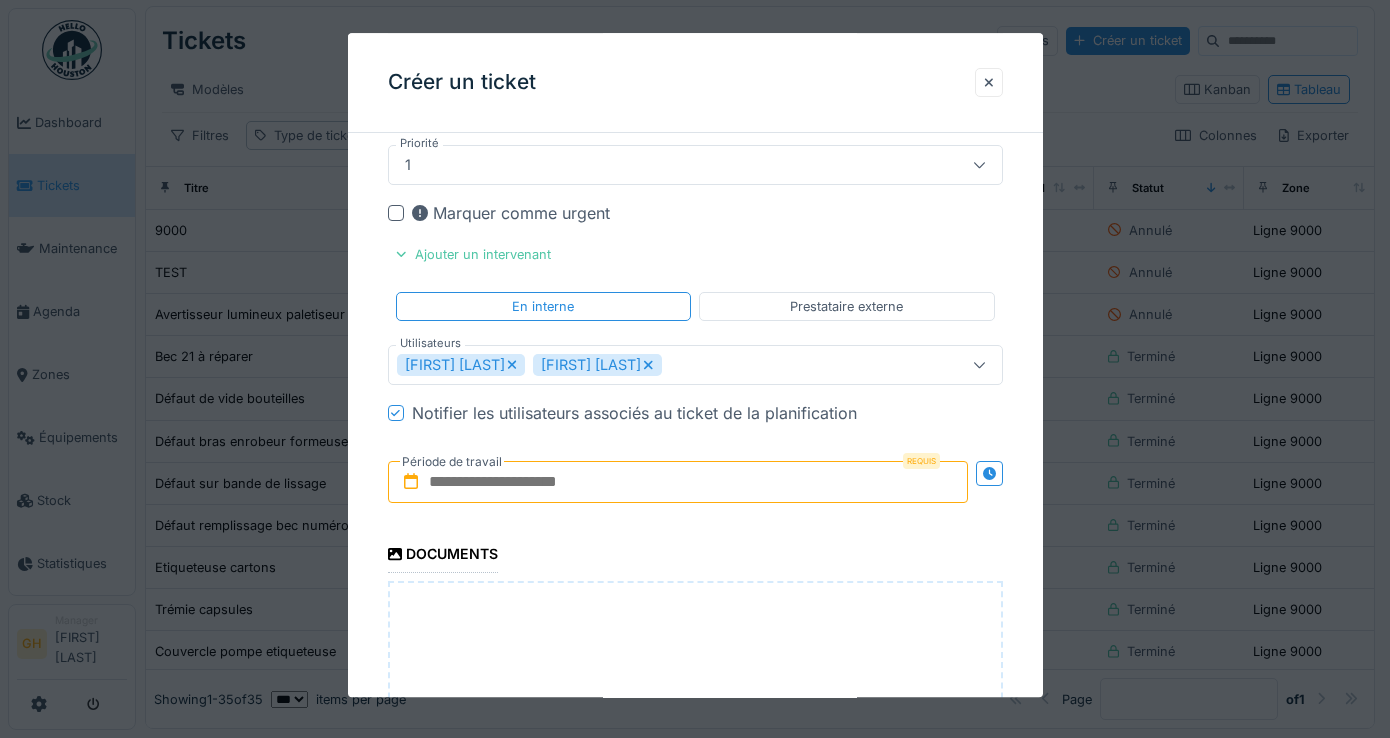click at bounding box center [678, 482] 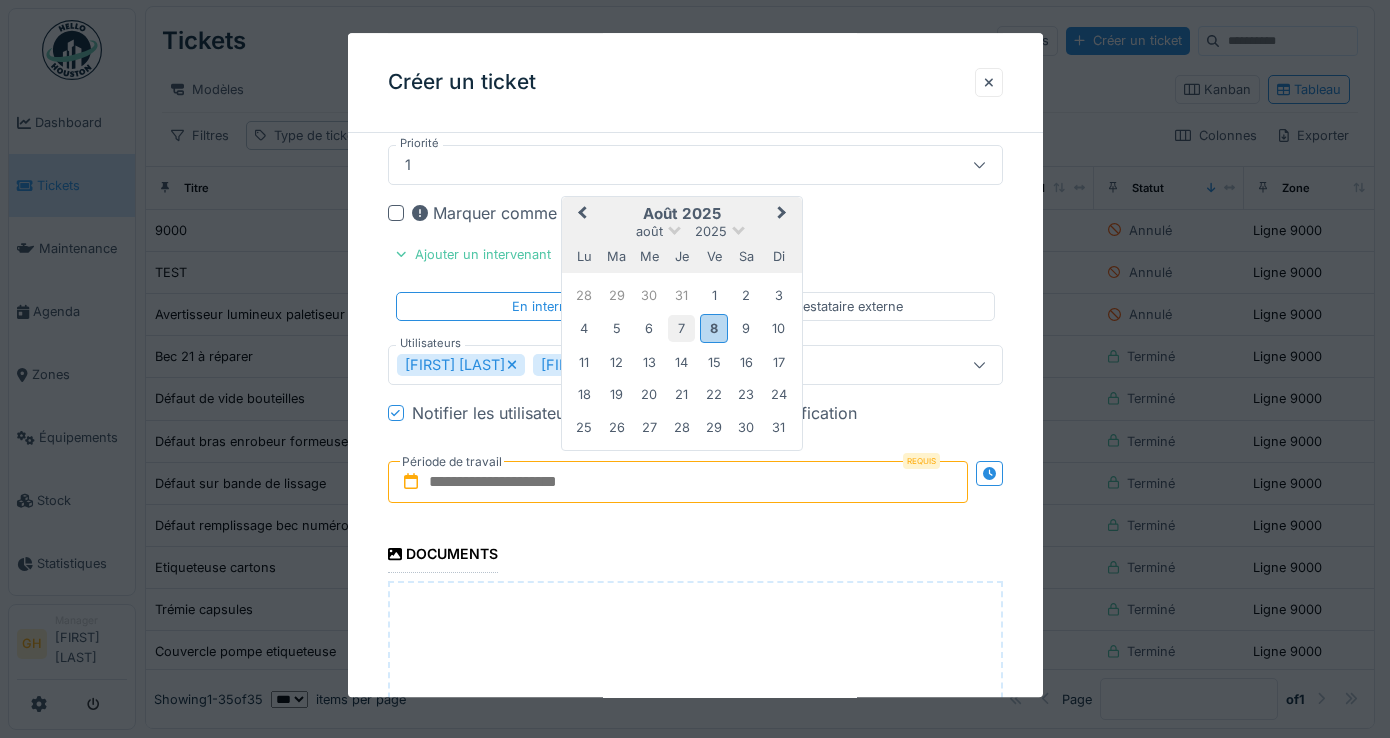 click on "7" at bounding box center (681, 328) 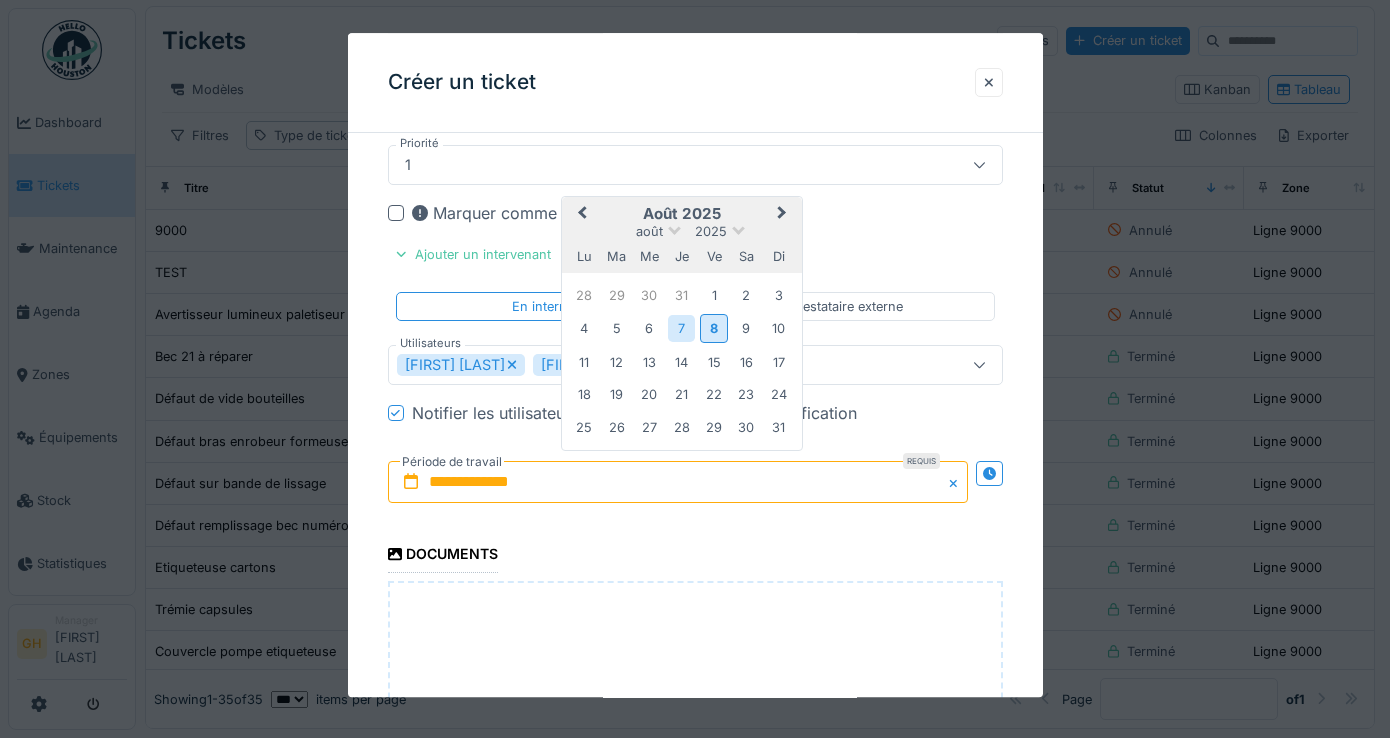 click on "8" at bounding box center (713, 328) 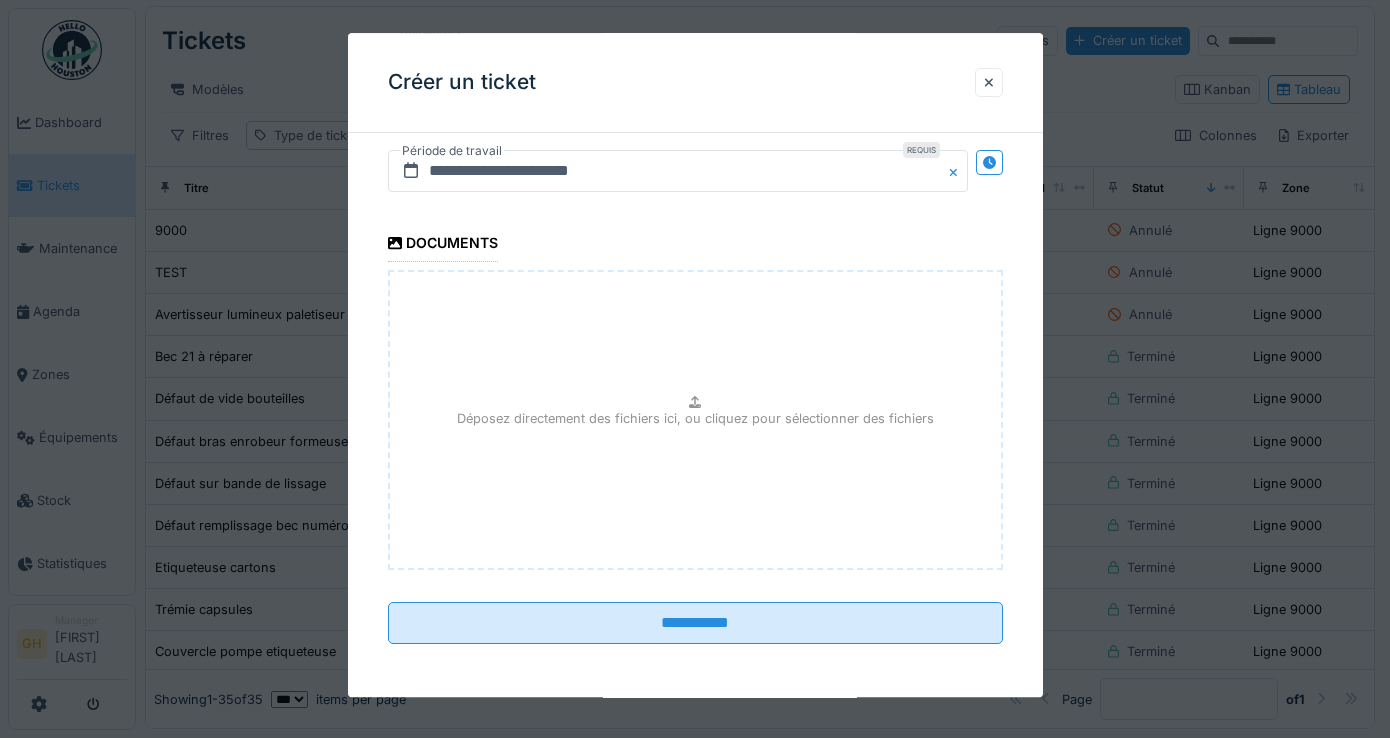 scroll, scrollTop: 3215, scrollLeft: 0, axis: vertical 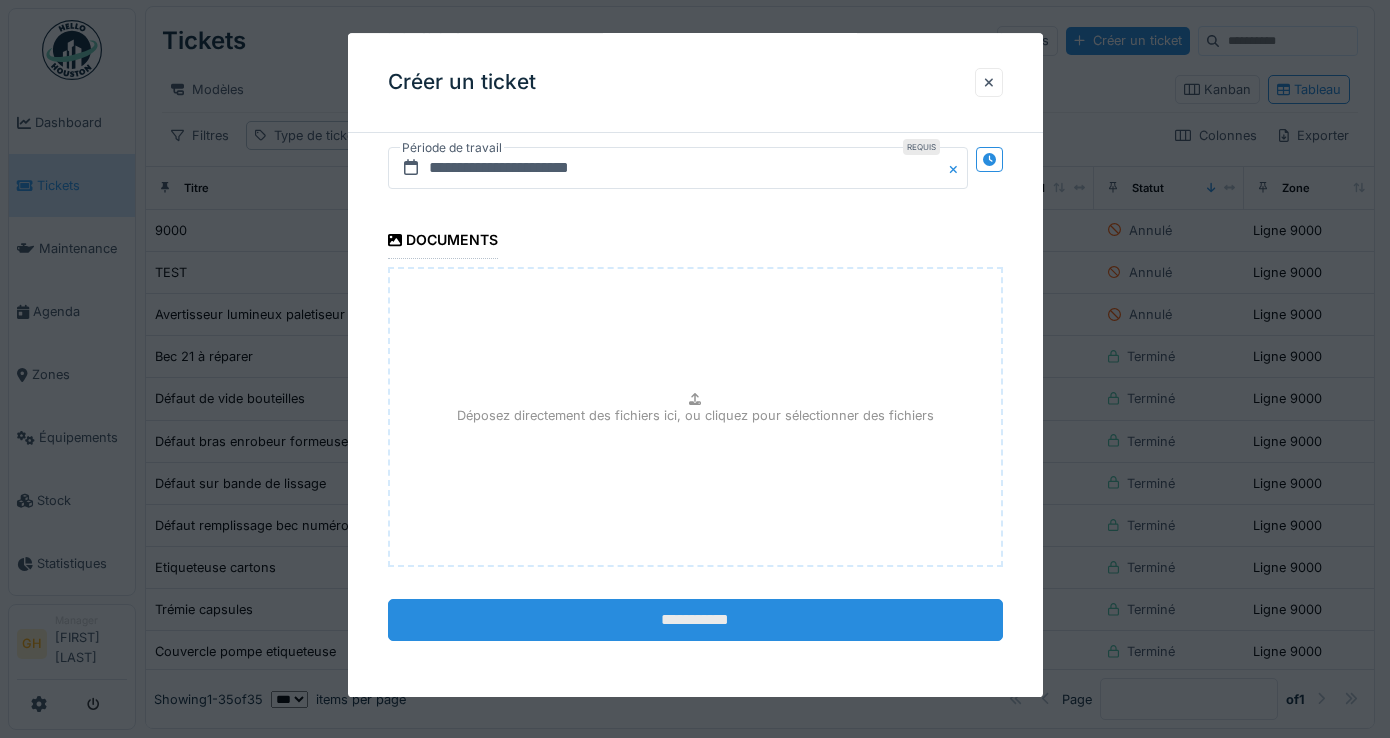 click on "**********" at bounding box center (695, 620) 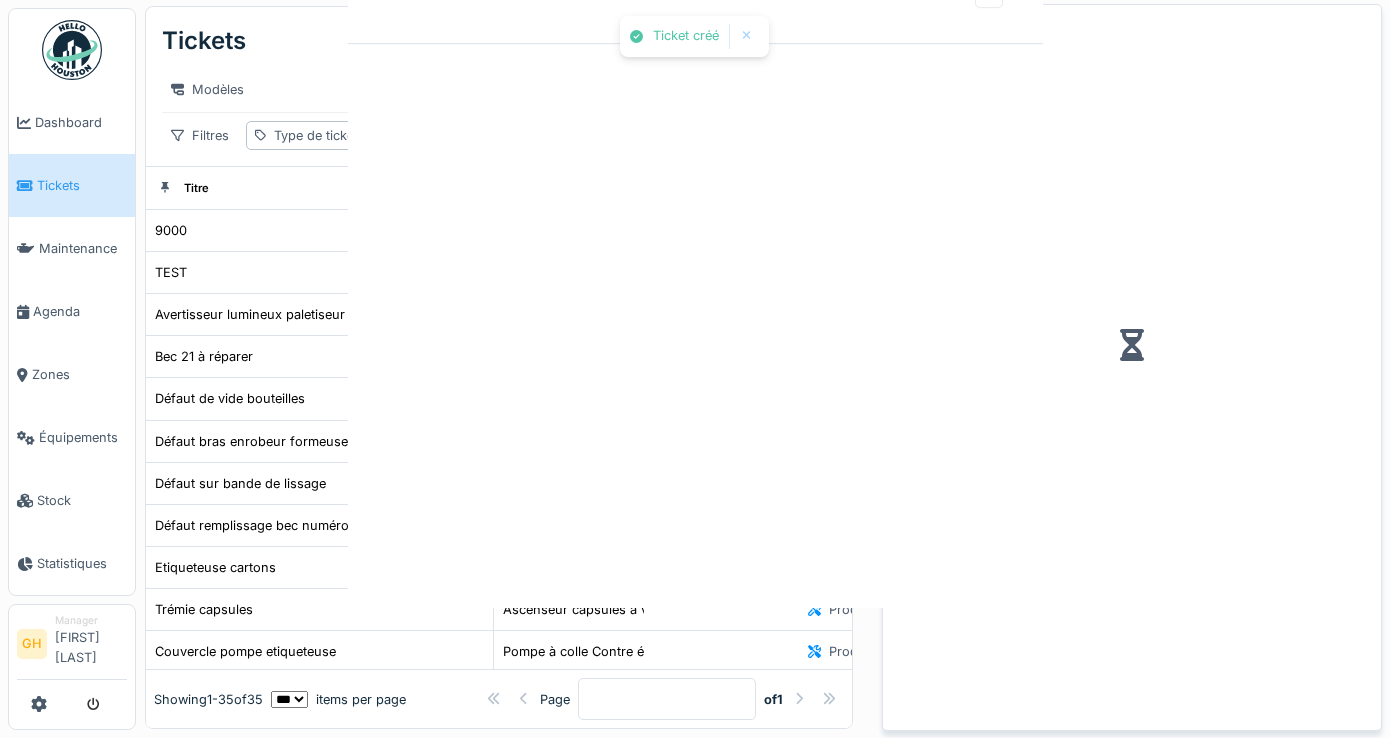 scroll, scrollTop: 0, scrollLeft: 0, axis: both 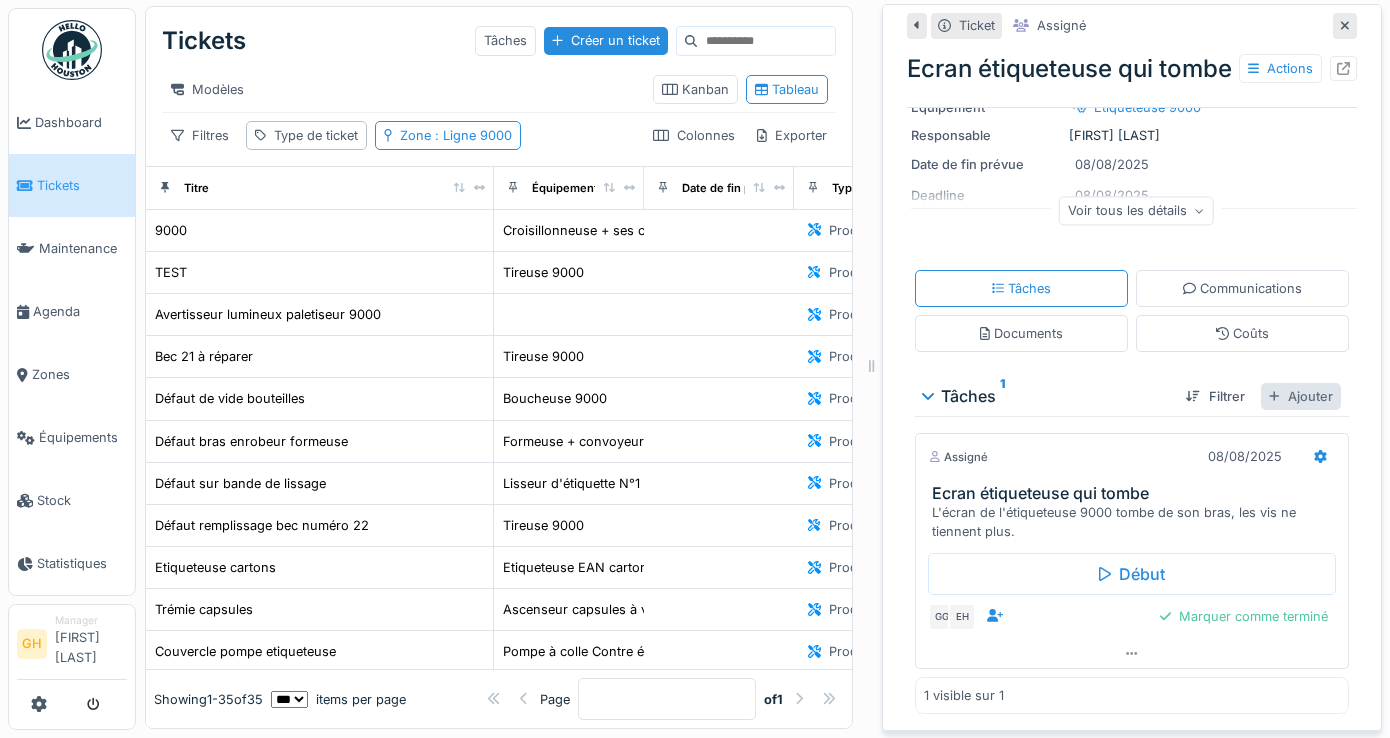 click on "Ajouter" at bounding box center (1301, 396) 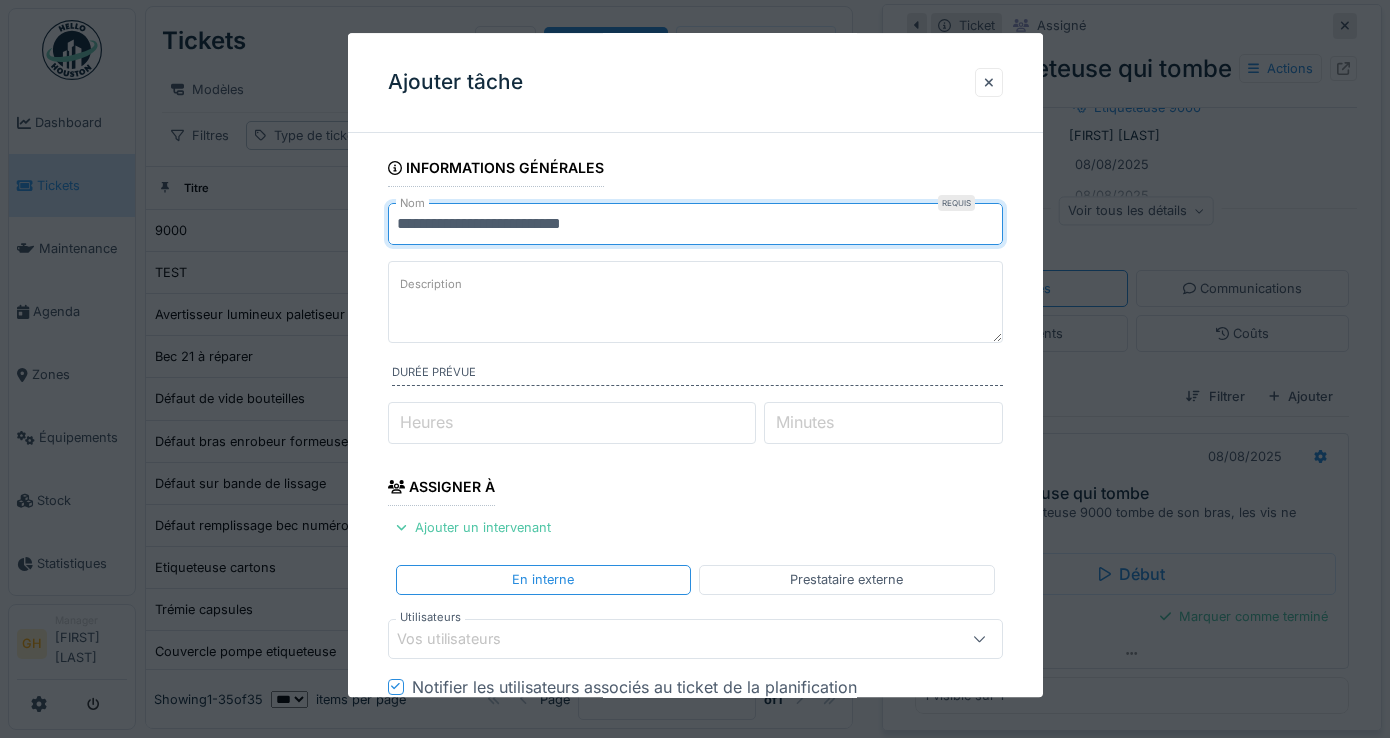 drag, startPoint x: 653, startPoint y: 233, endPoint x: 652, endPoint y: 249, distance: 16.03122 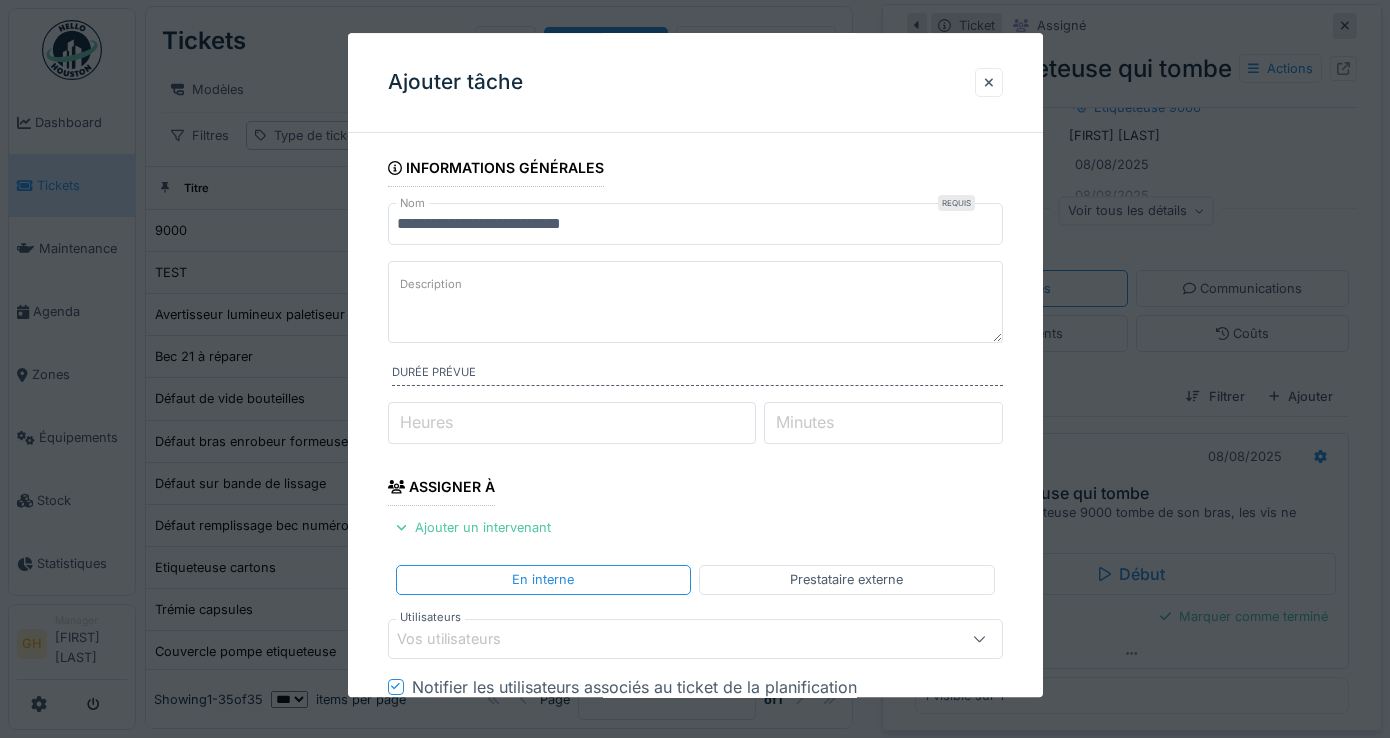 type on "*" 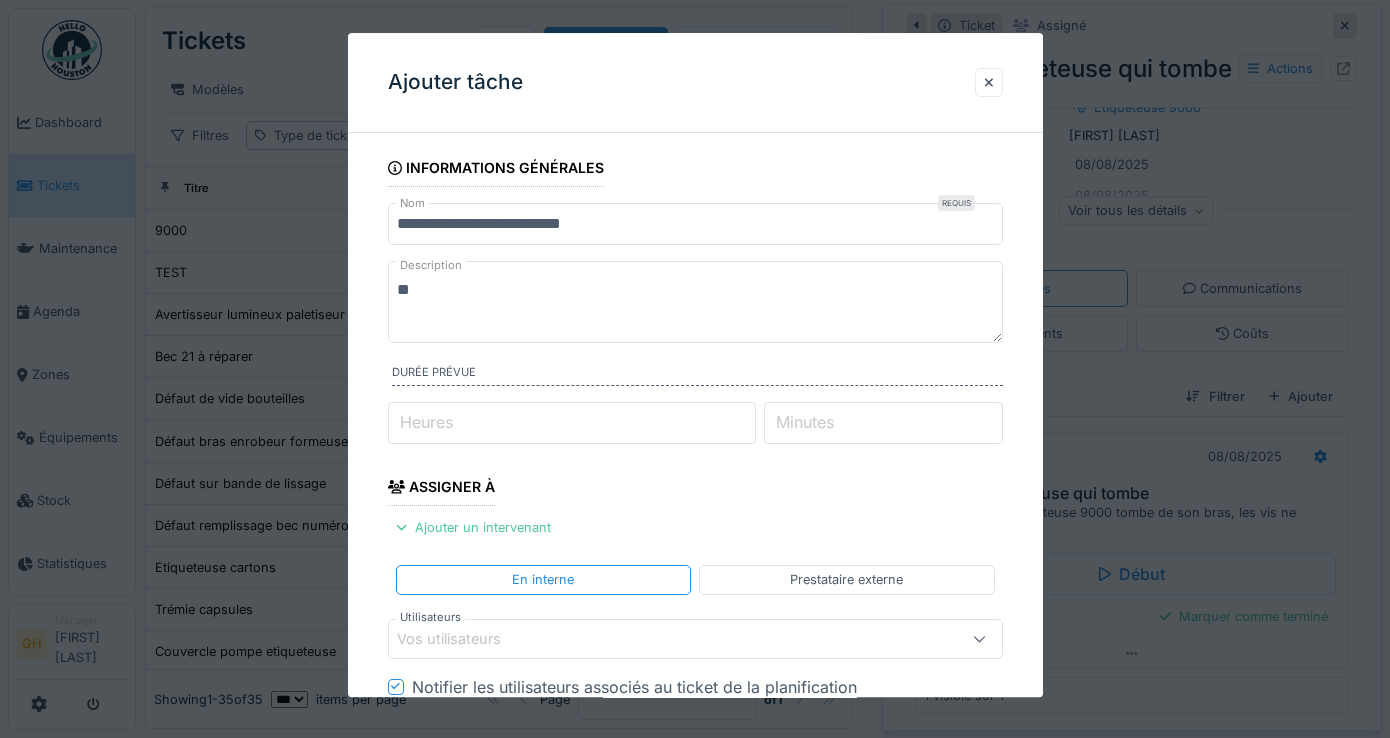 type on "*" 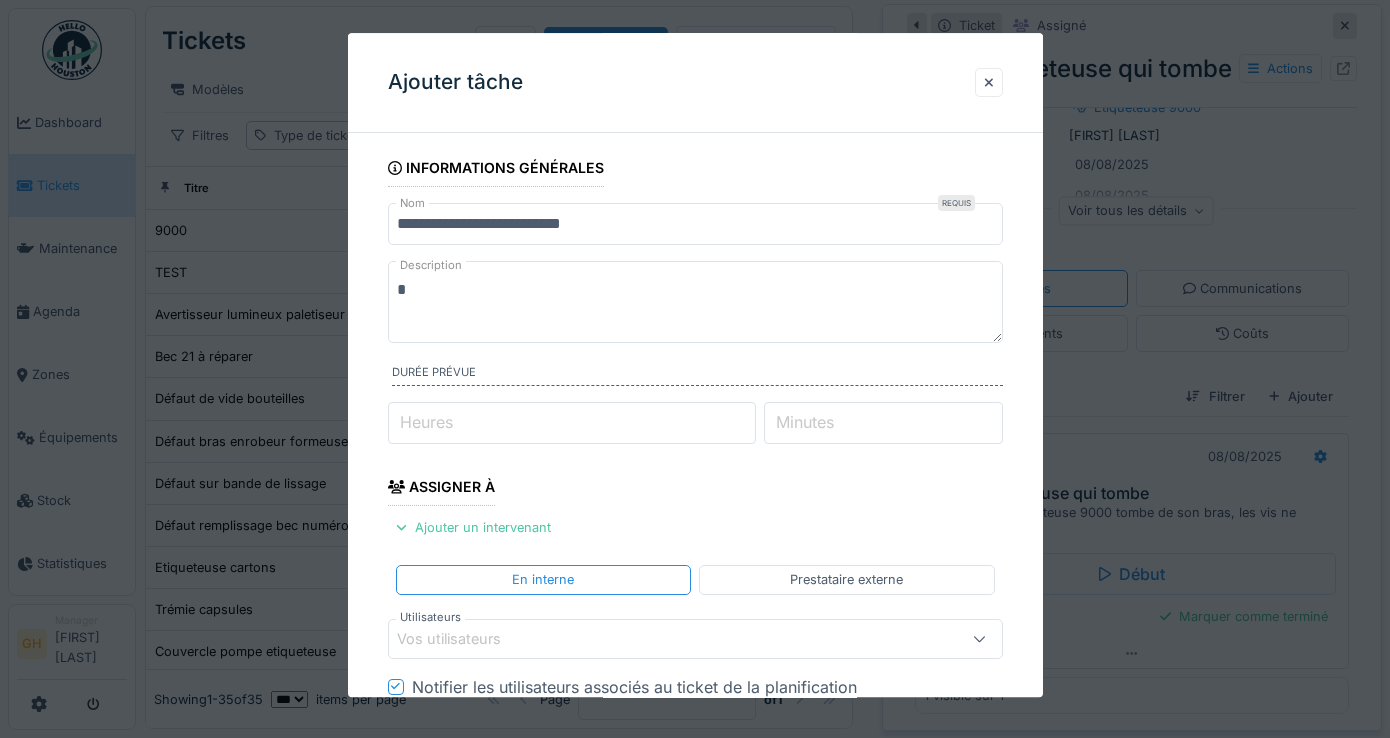 type 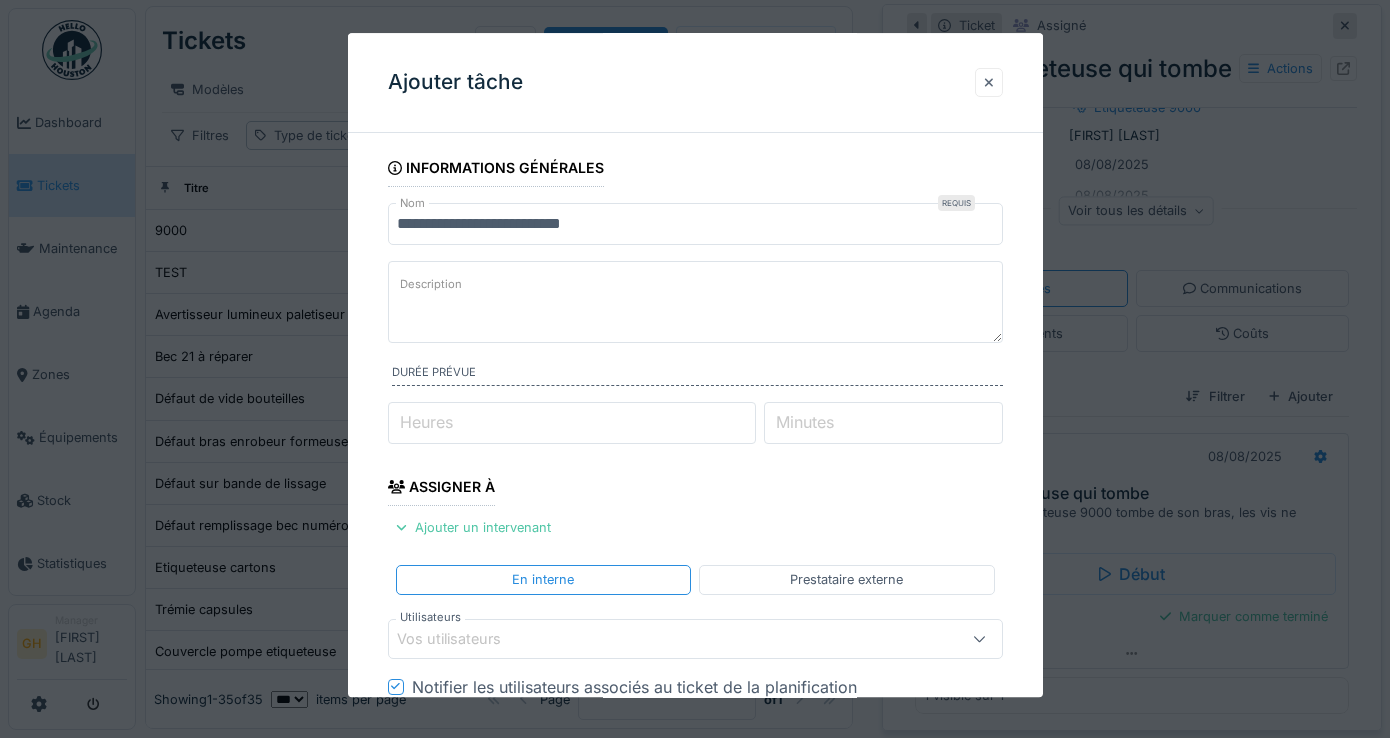 click at bounding box center [989, 82] 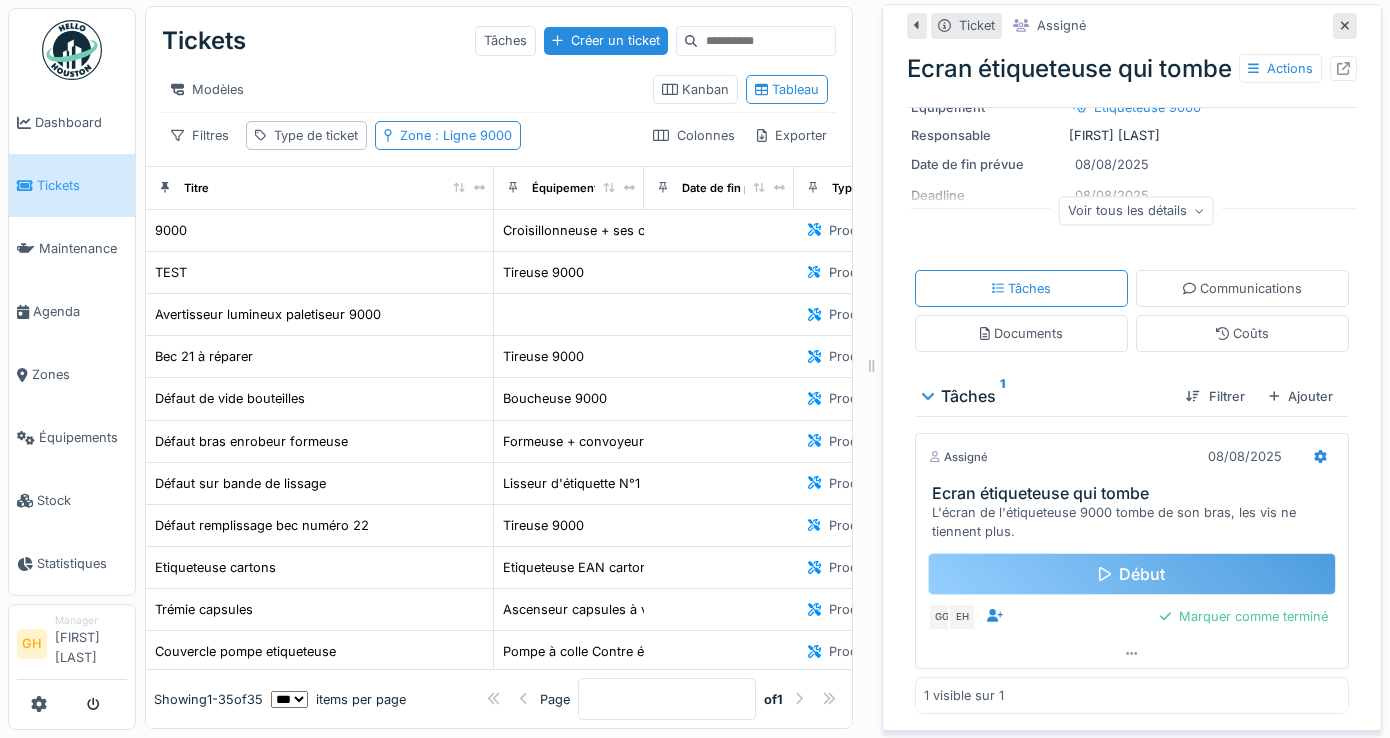 click on "Début" at bounding box center [1132, 574] 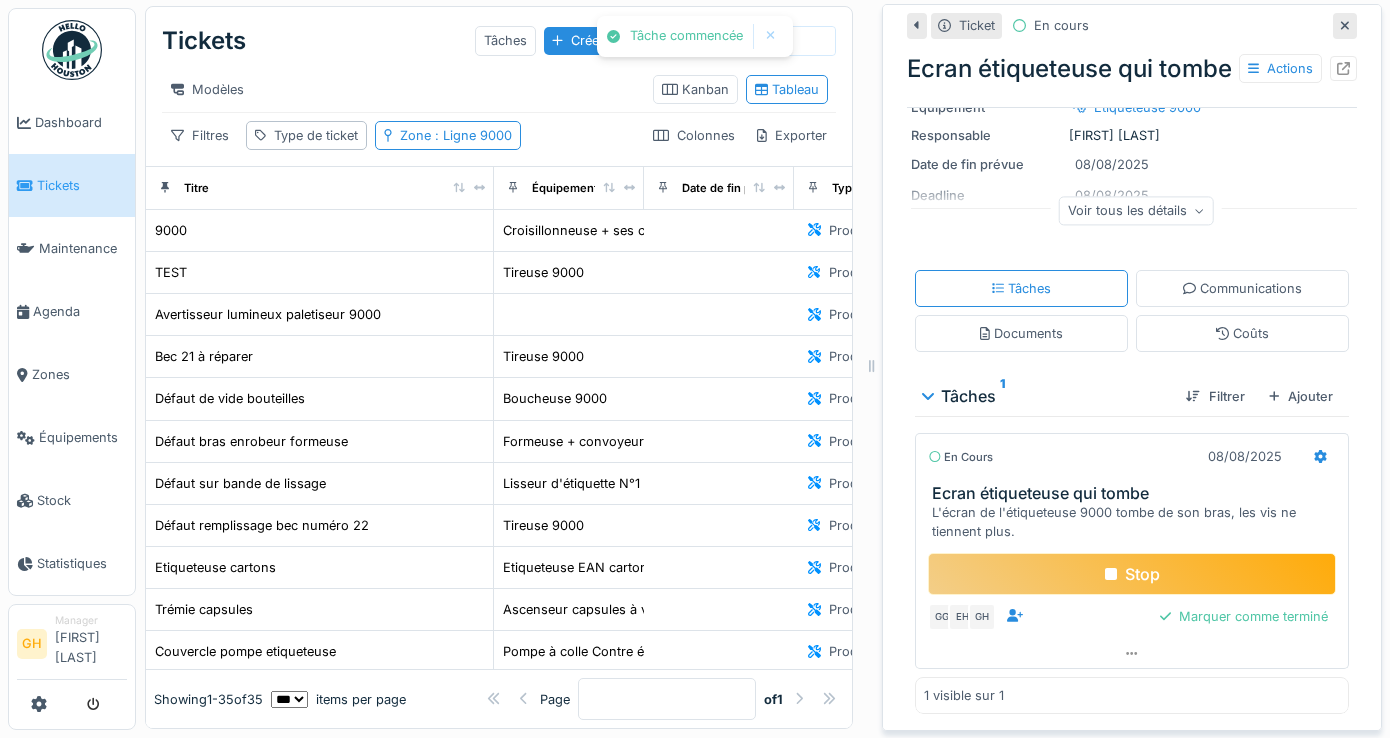 click on "Stop" at bounding box center [1132, 574] 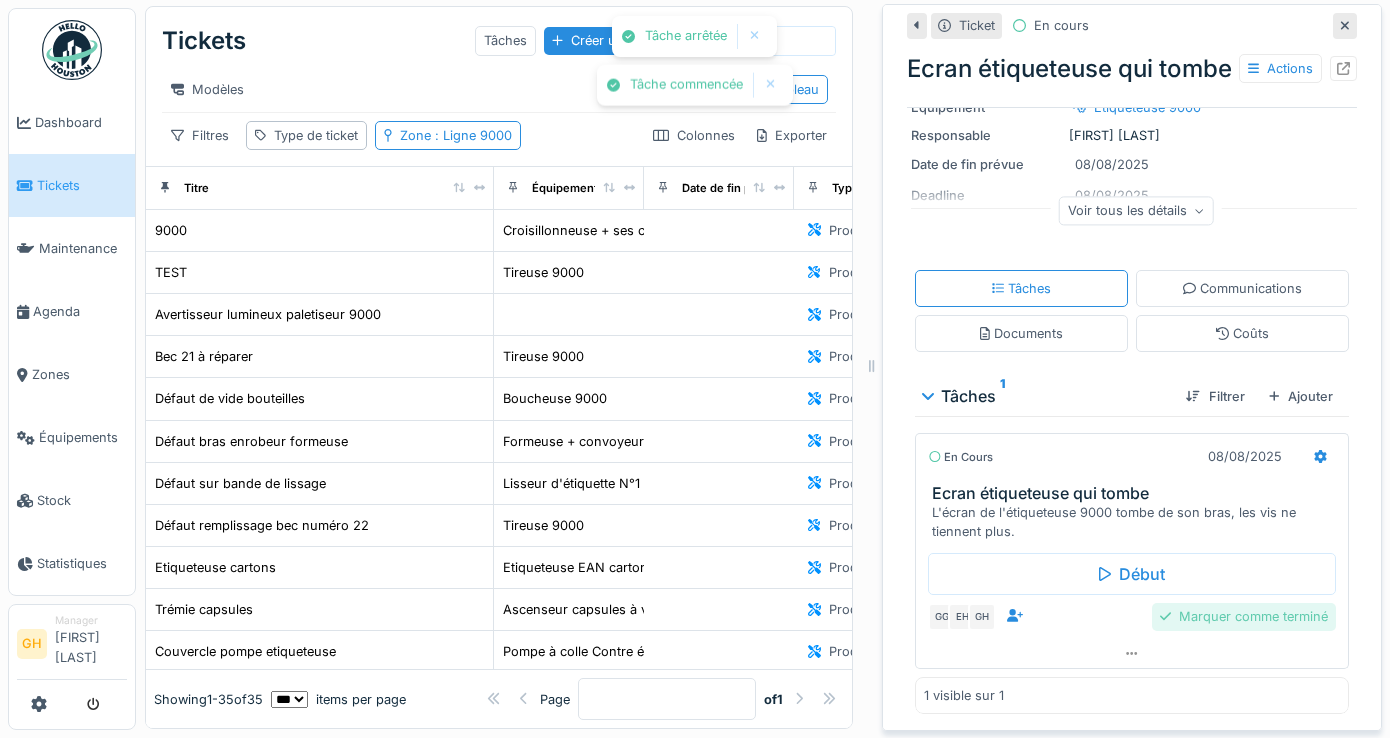 scroll, scrollTop: 285, scrollLeft: 0, axis: vertical 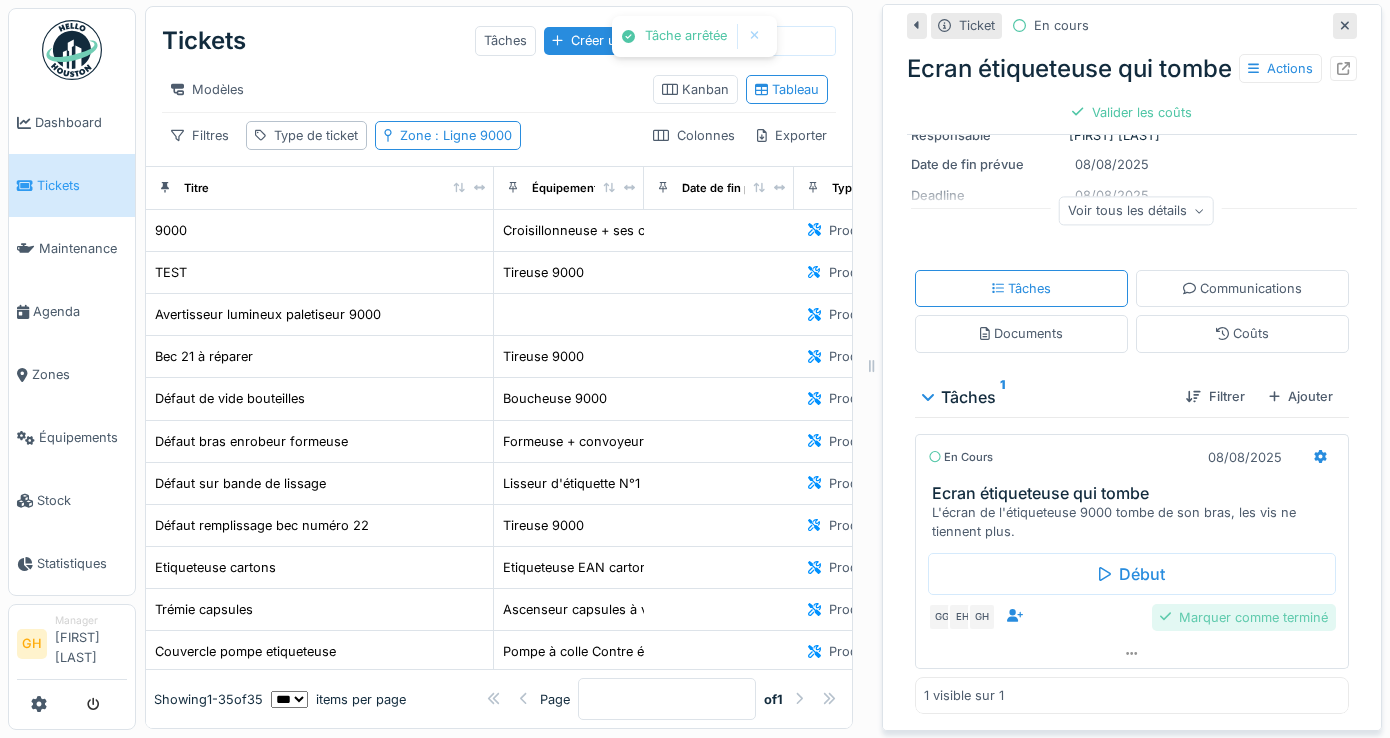 click on "Marquer comme terminé" at bounding box center (1244, 617) 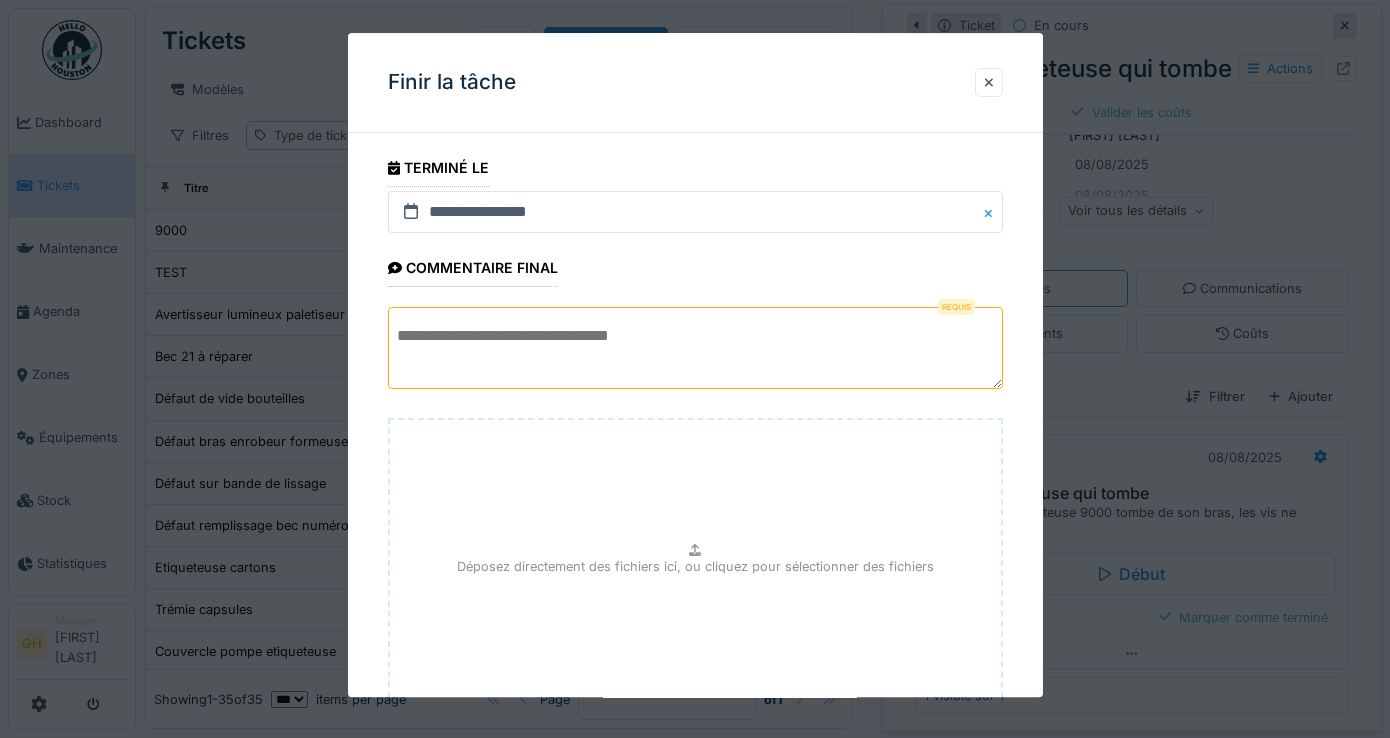 click at bounding box center (695, 348) 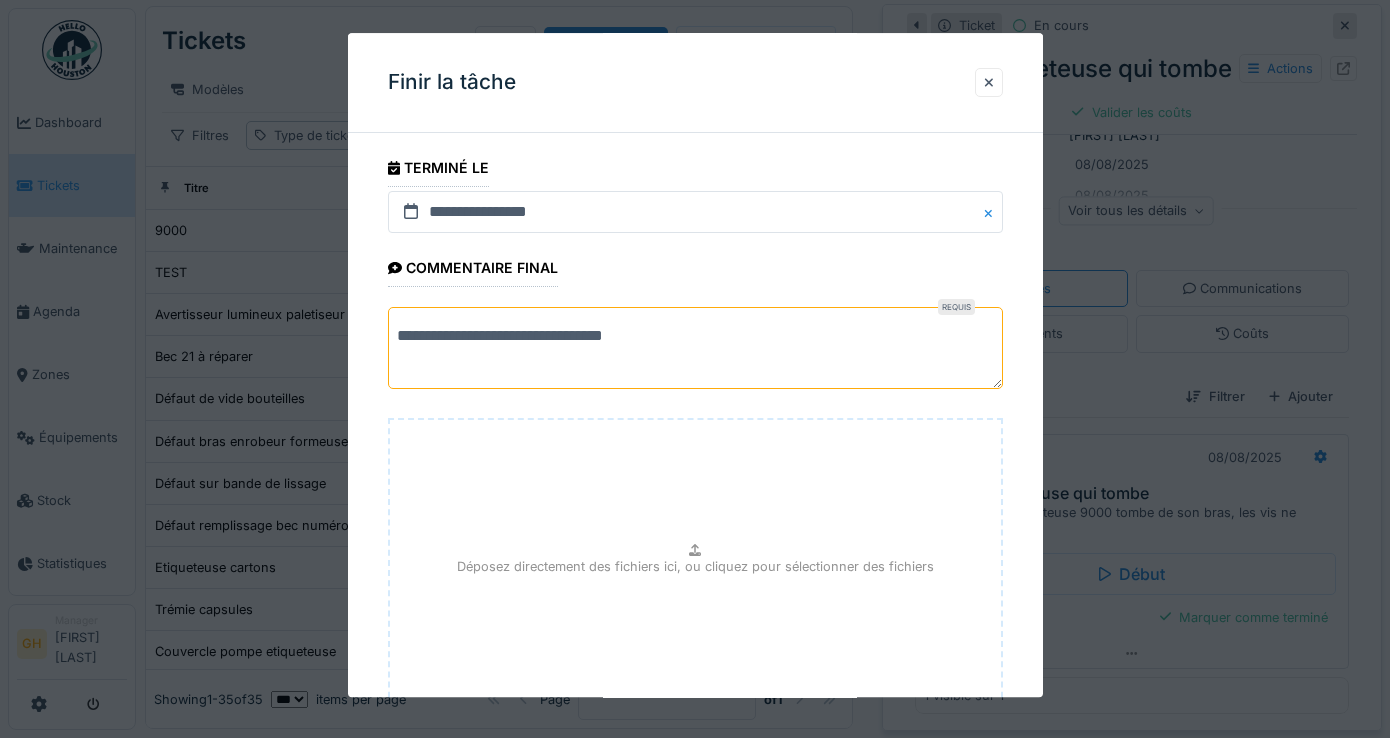 click on "**********" at bounding box center (695, 348) 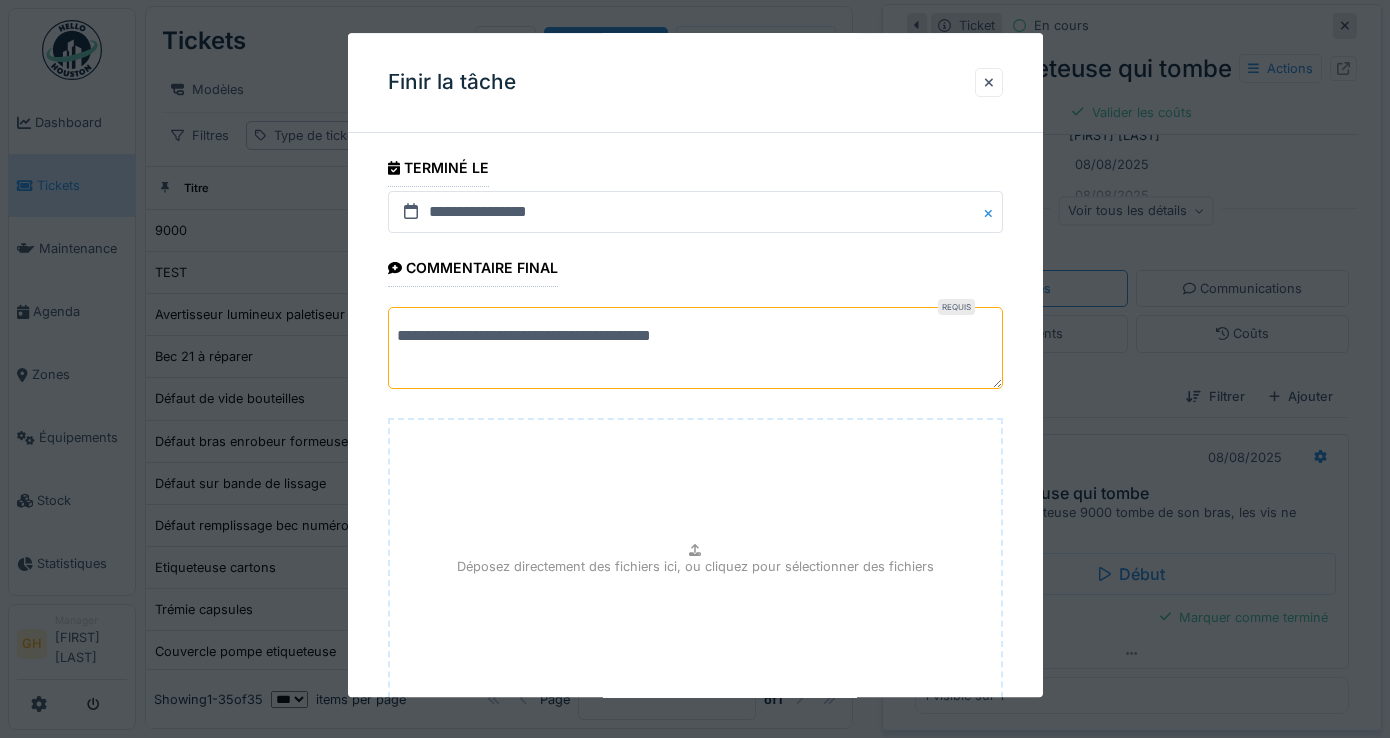 click on "**********" at bounding box center (695, 348) 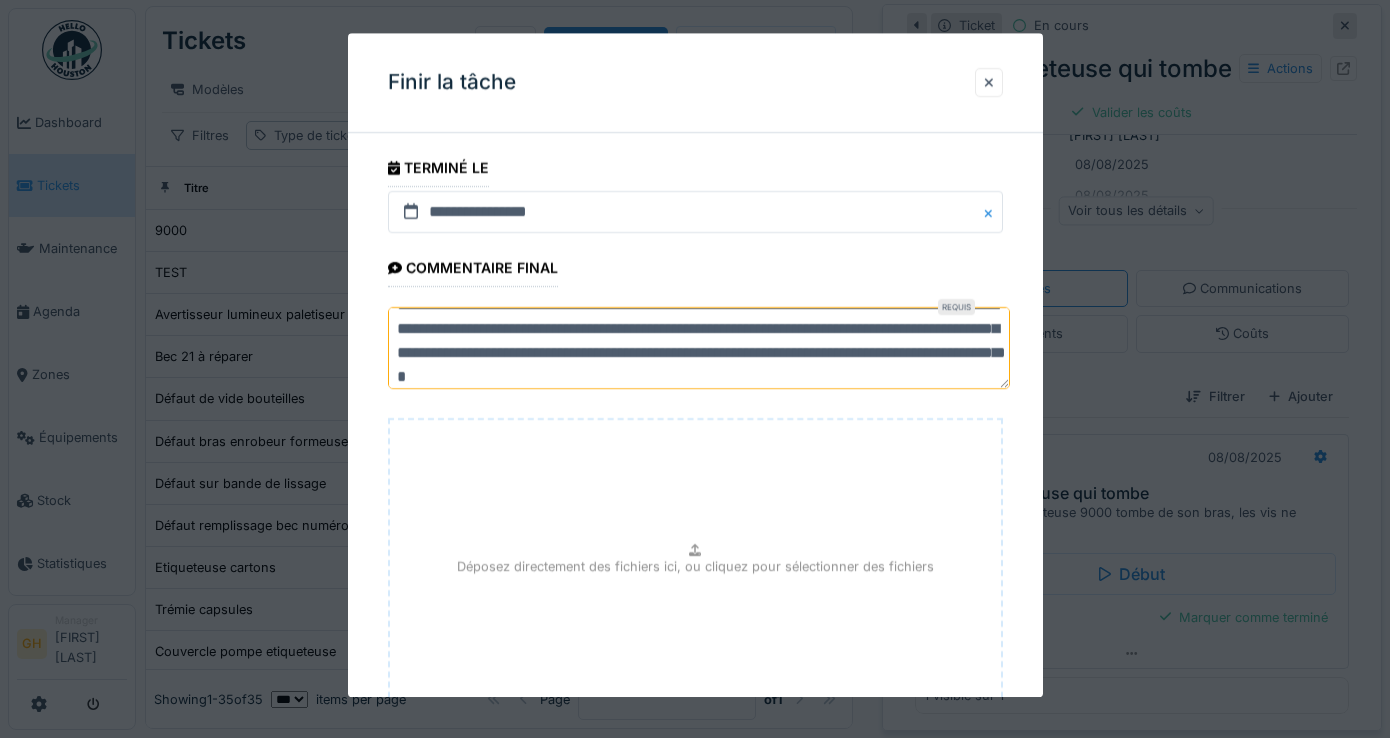scroll, scrollTop: 55, scrollLeft: 0, axis: vertical 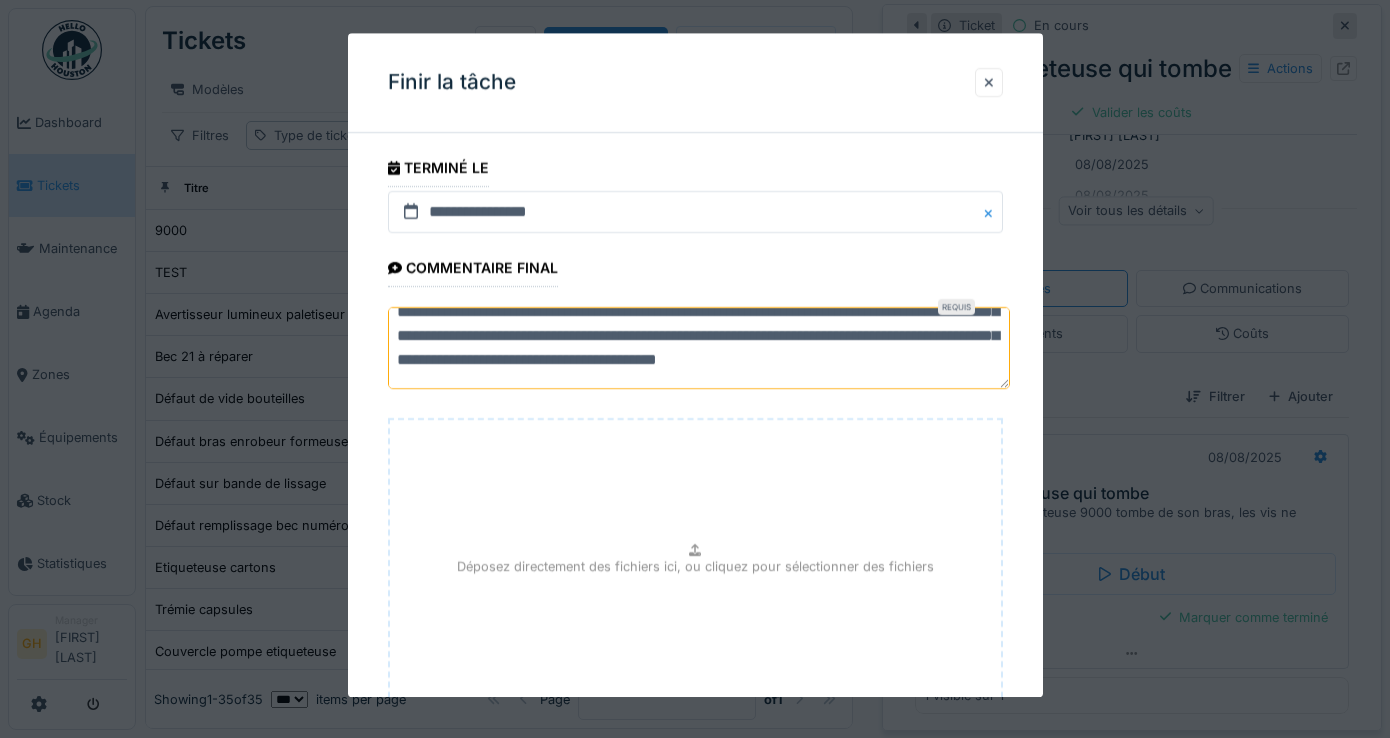 click on "**********" at bounding box center [699, 348] 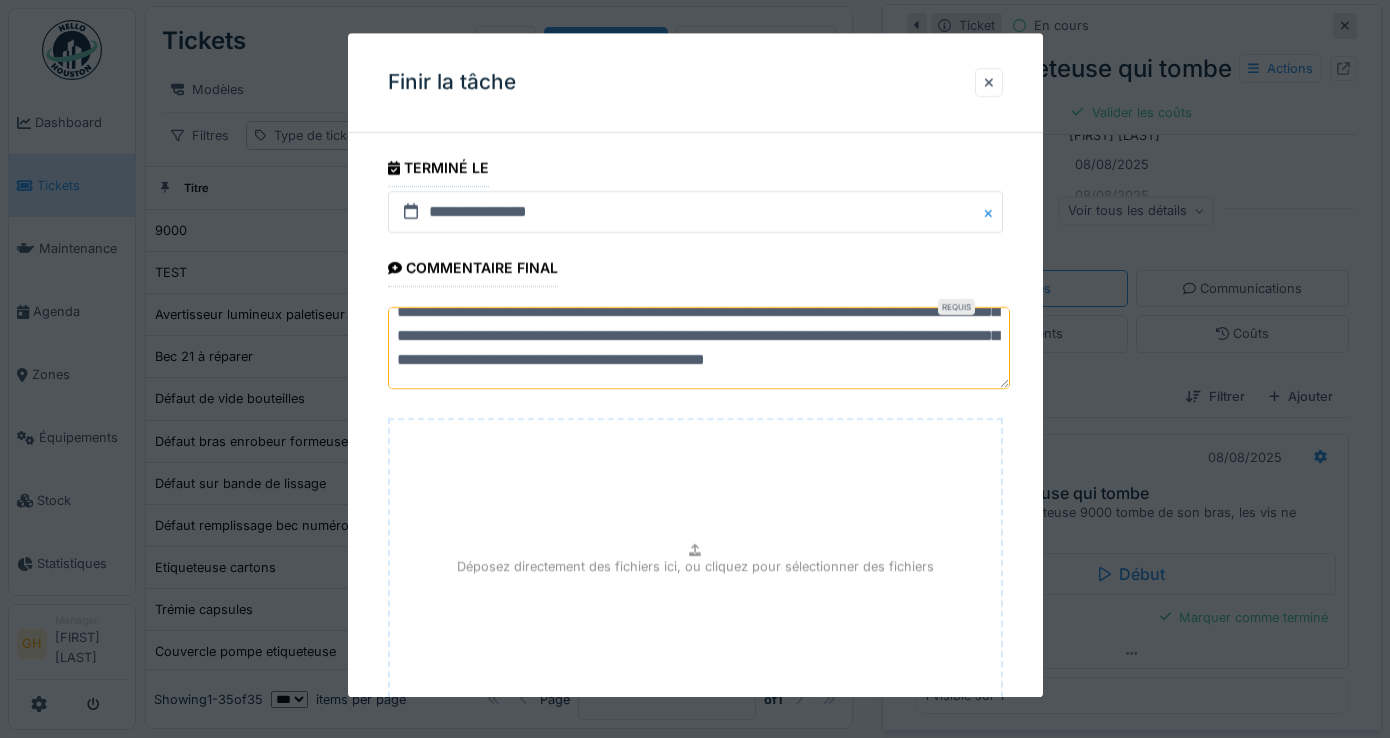 click on "**********" at bounding box center [699, 348] 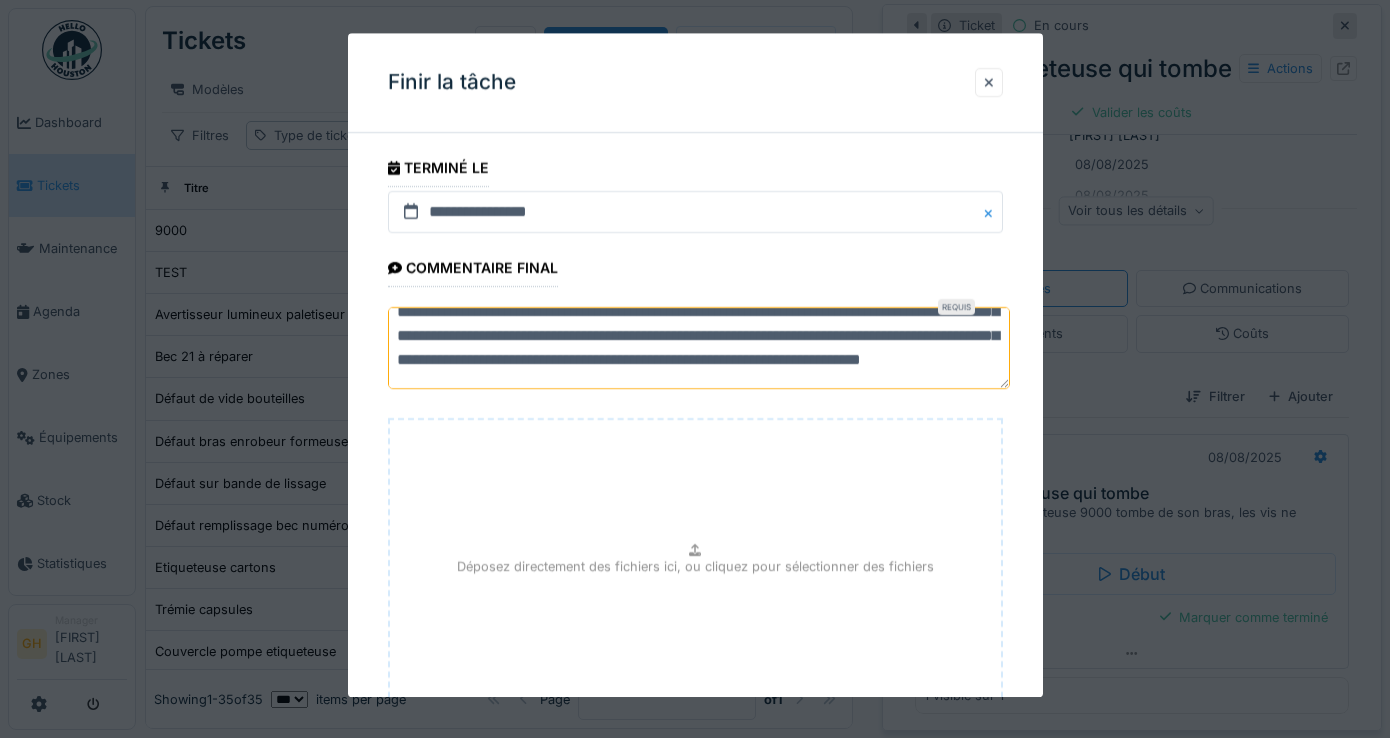 scroll, scrollTop: 79, scrollLeft: 0, axis: vertical 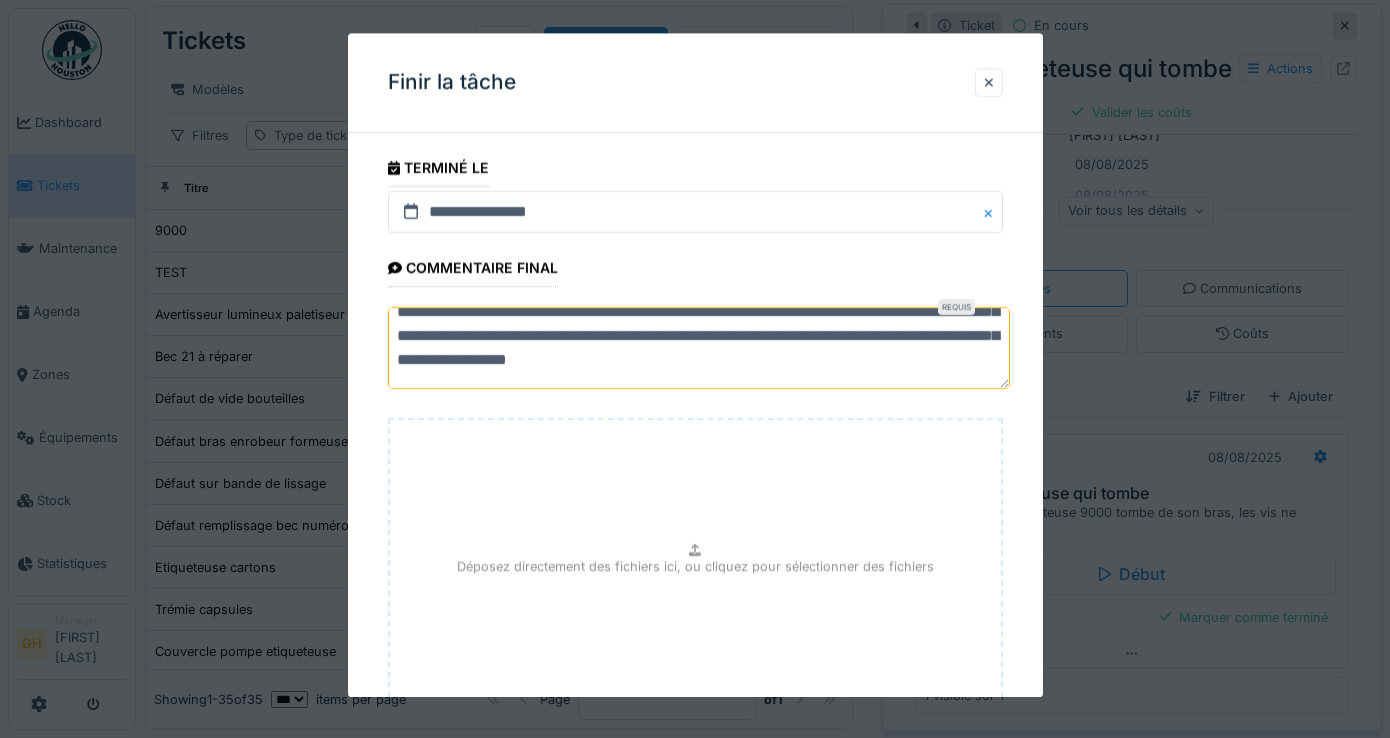 click on "**********" at bounding box center [699, 348] 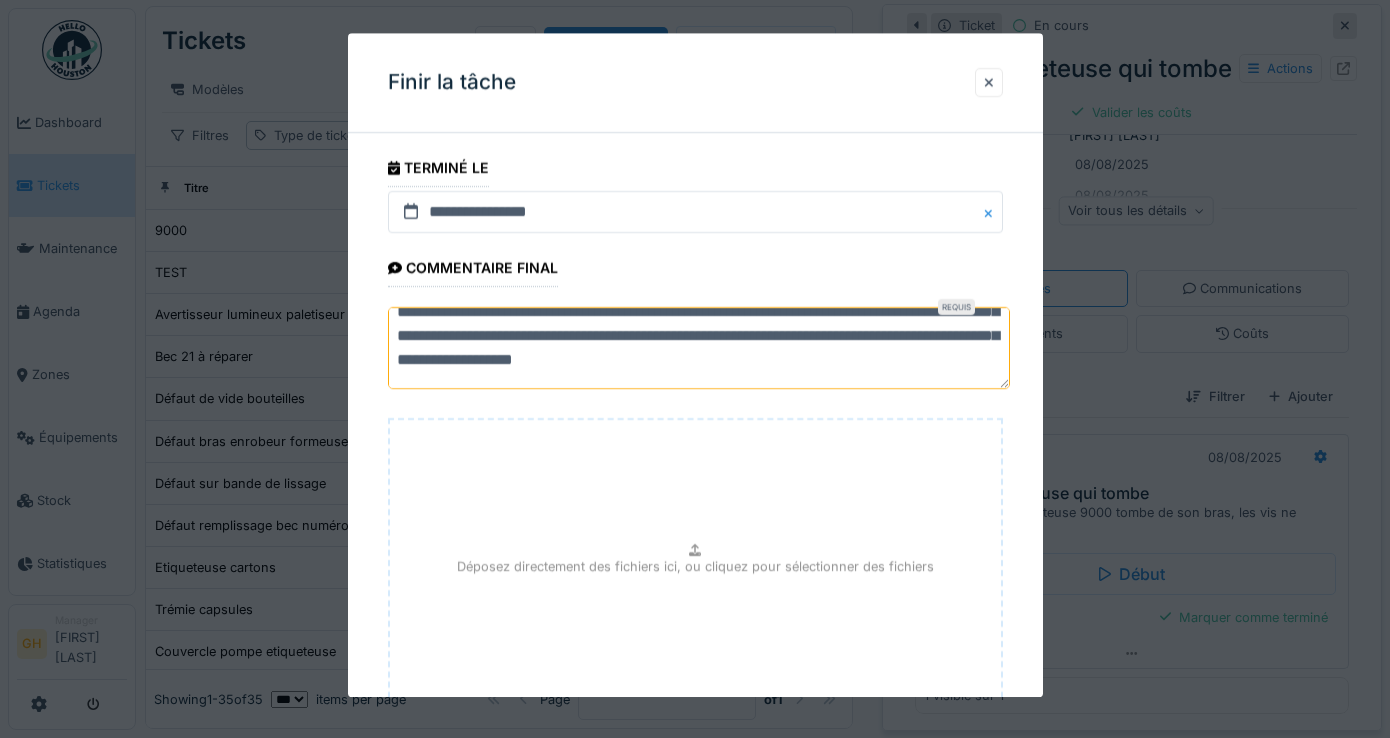 click on "**********" at bounding box center [699, 348] 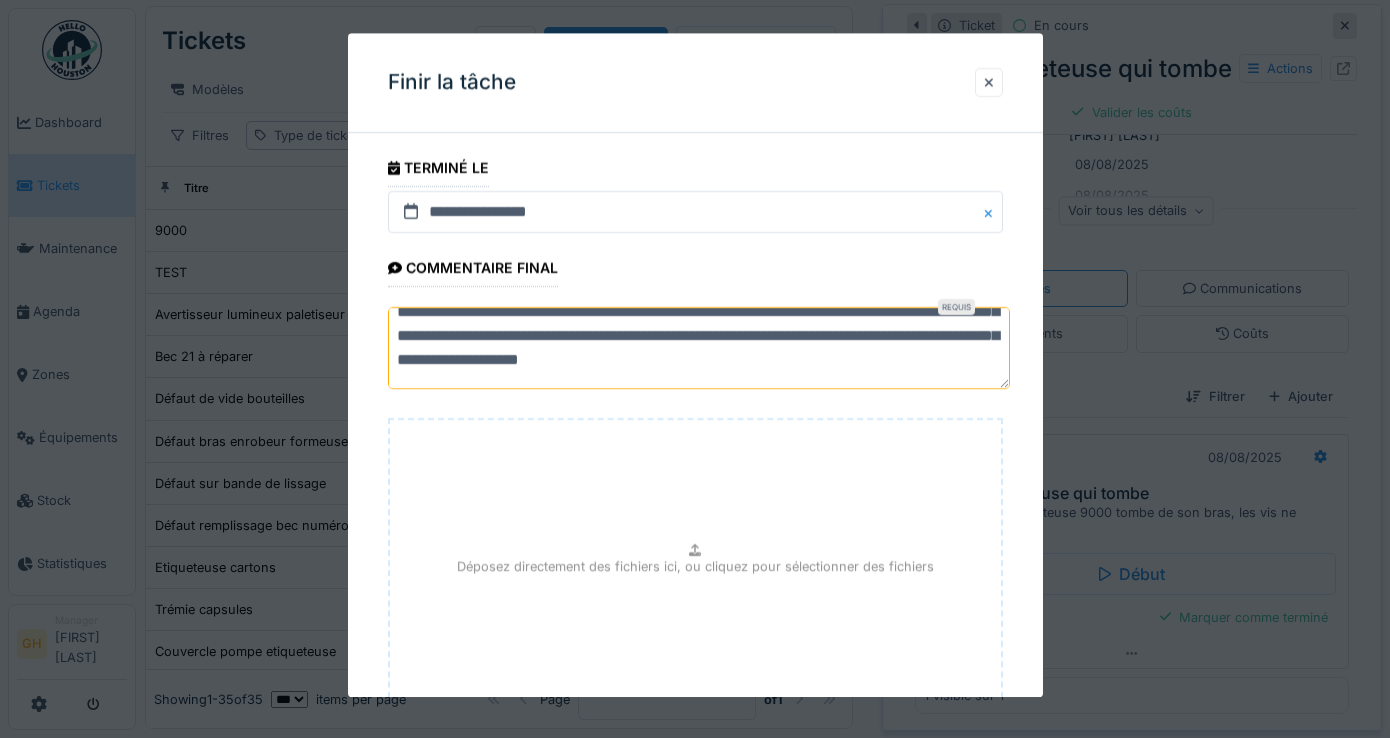 click on "**********" at bounding box center (699, 348) 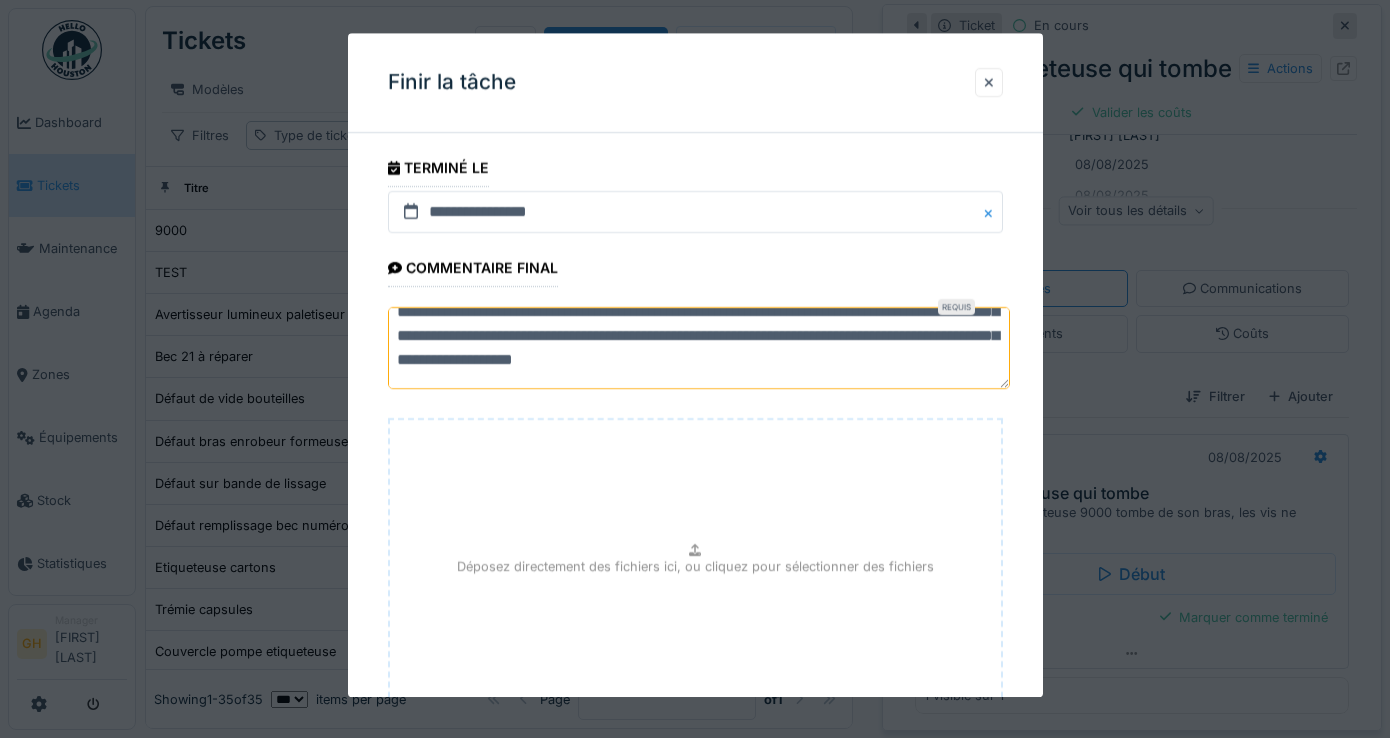 click on "**********" at bounding box center (699, 348) 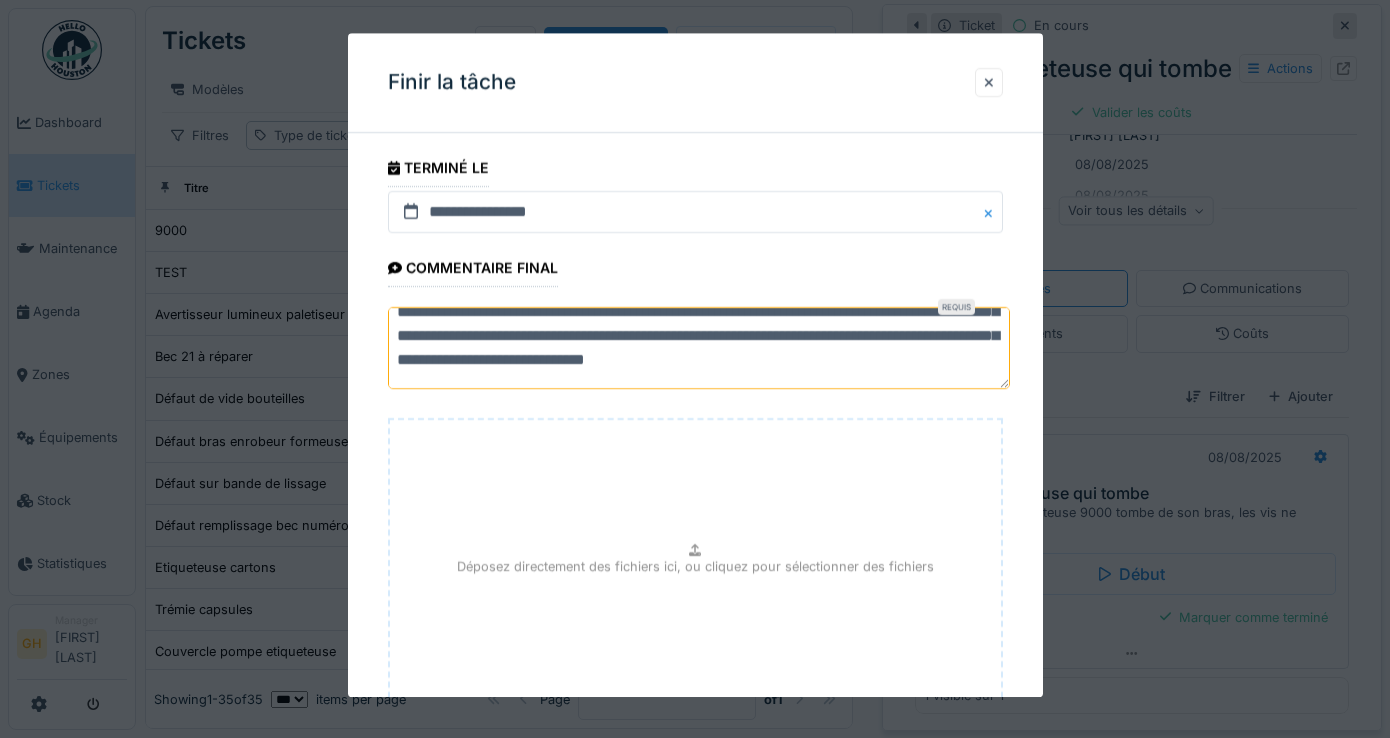 click on "**********" at bounding box center (699, 348) 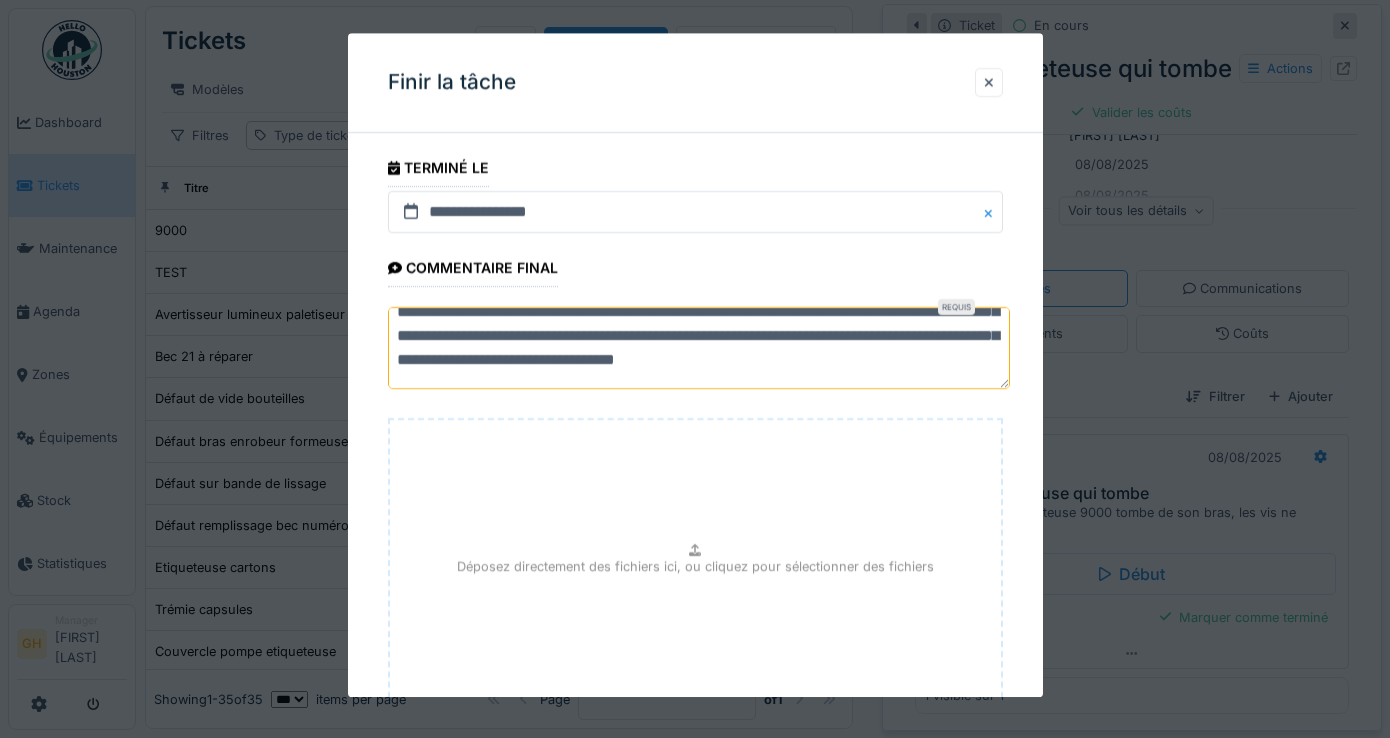 click on "**********" at bounding box center [699, 348] 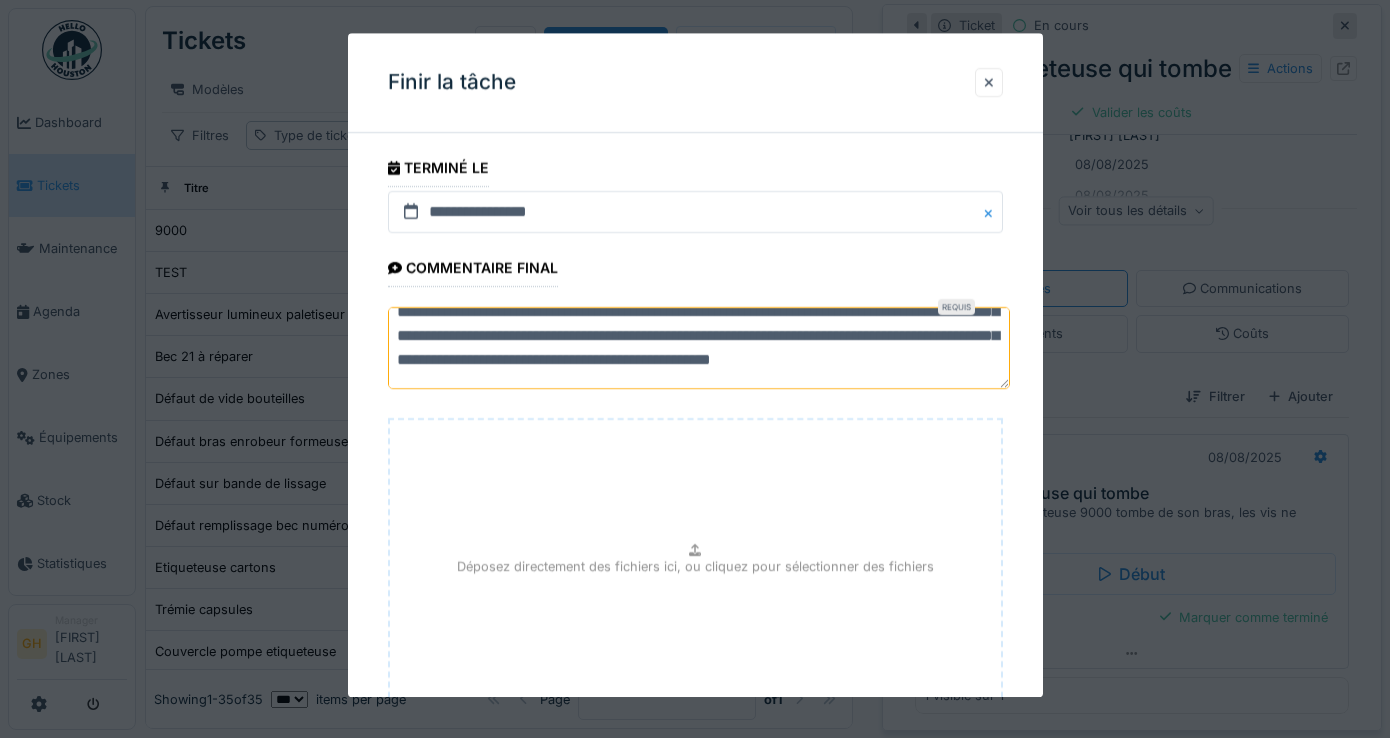 click on "**********" at bounding box center (699, 348) 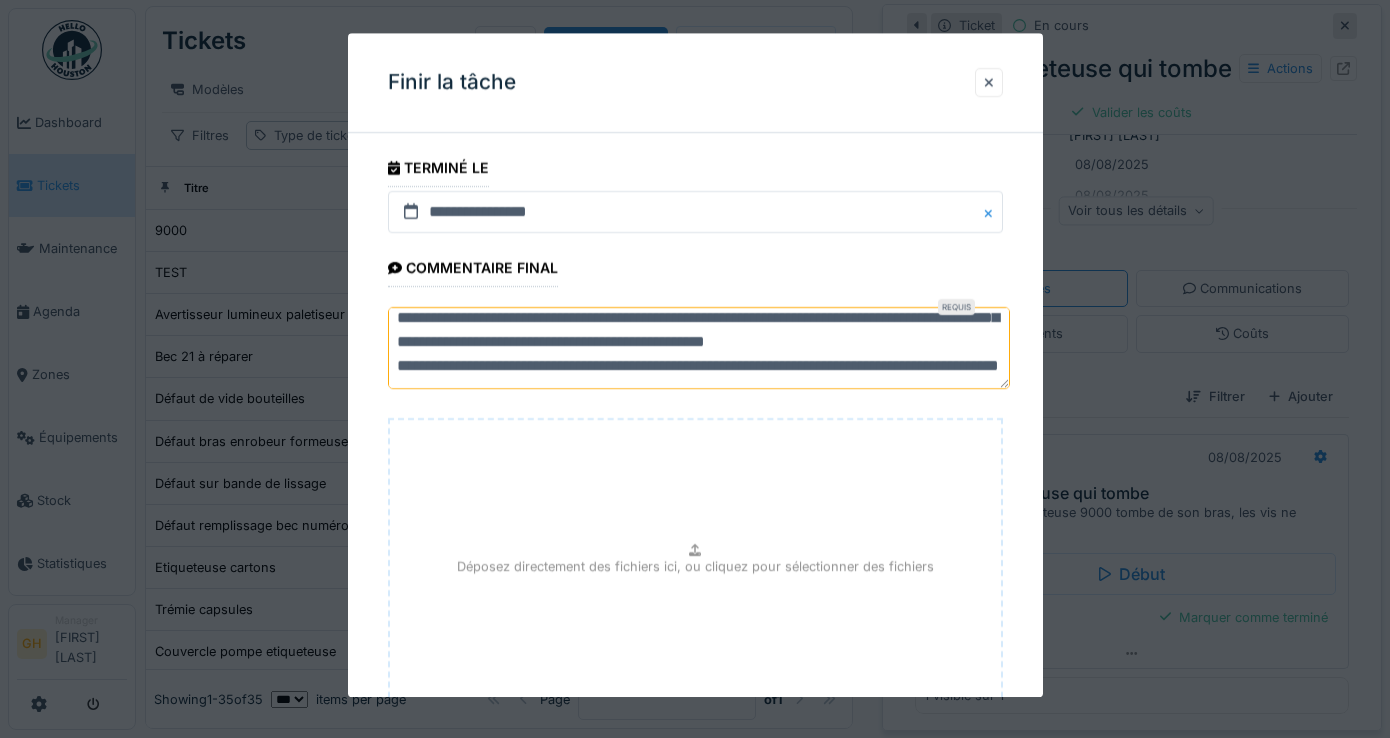 scroll, scrollTop: 42, scrollLeft: 0, axis: vertical 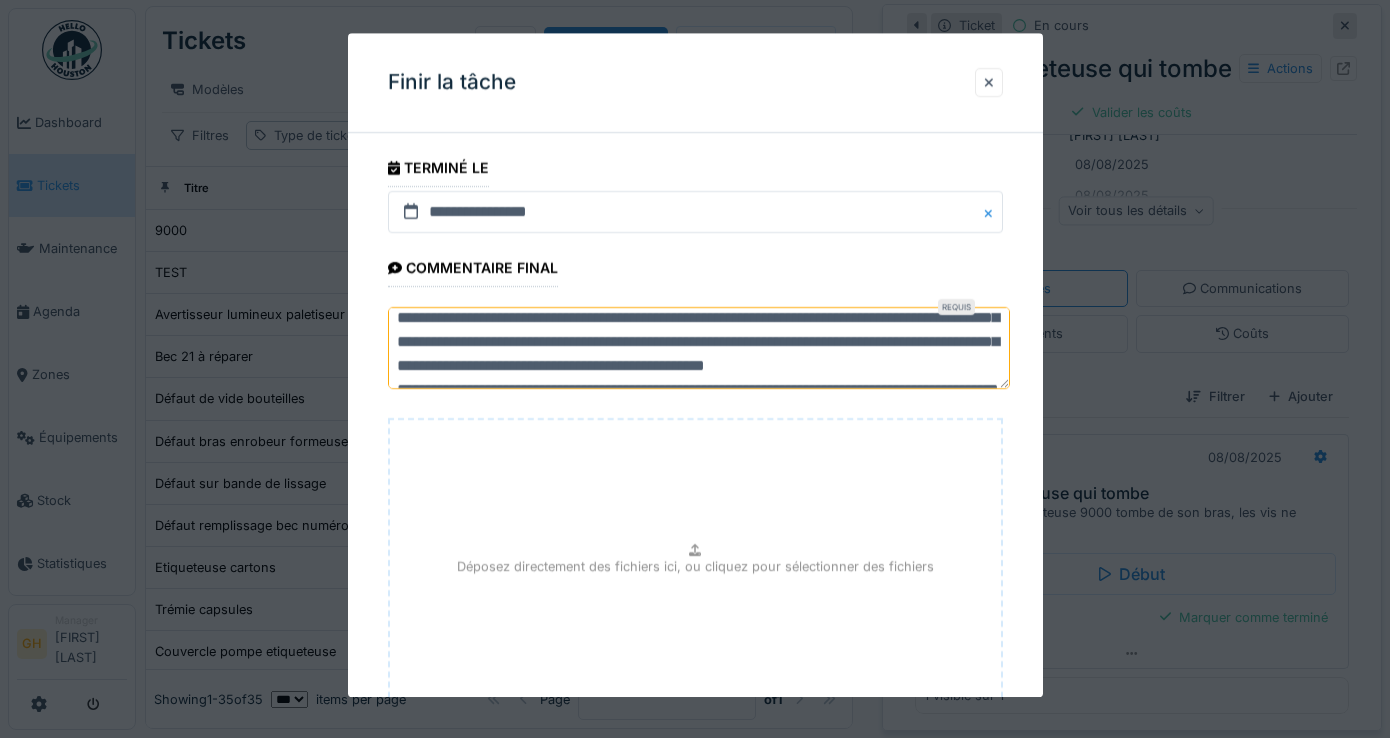 click on "**********" at bounding box center [699, 348] 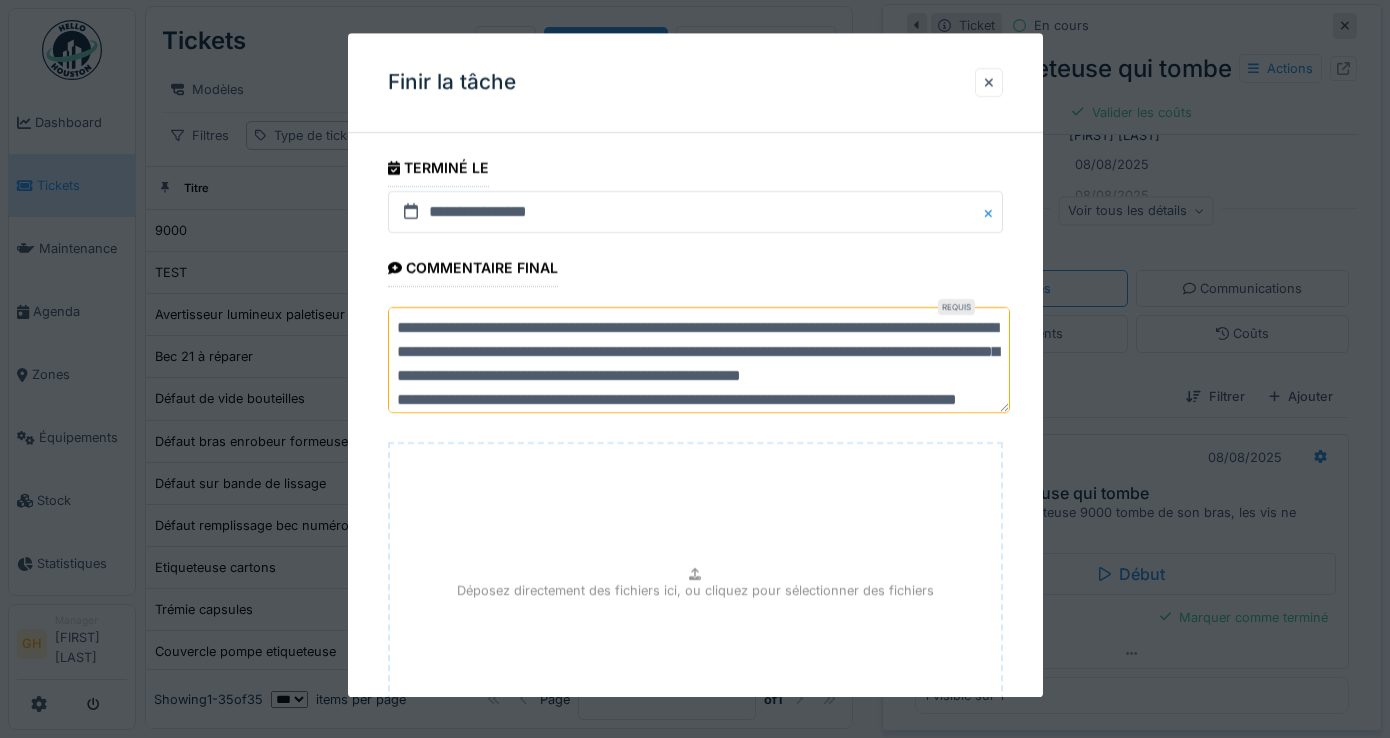 scroll, scrollTop: 0, scrollLeft: 0, axis: both 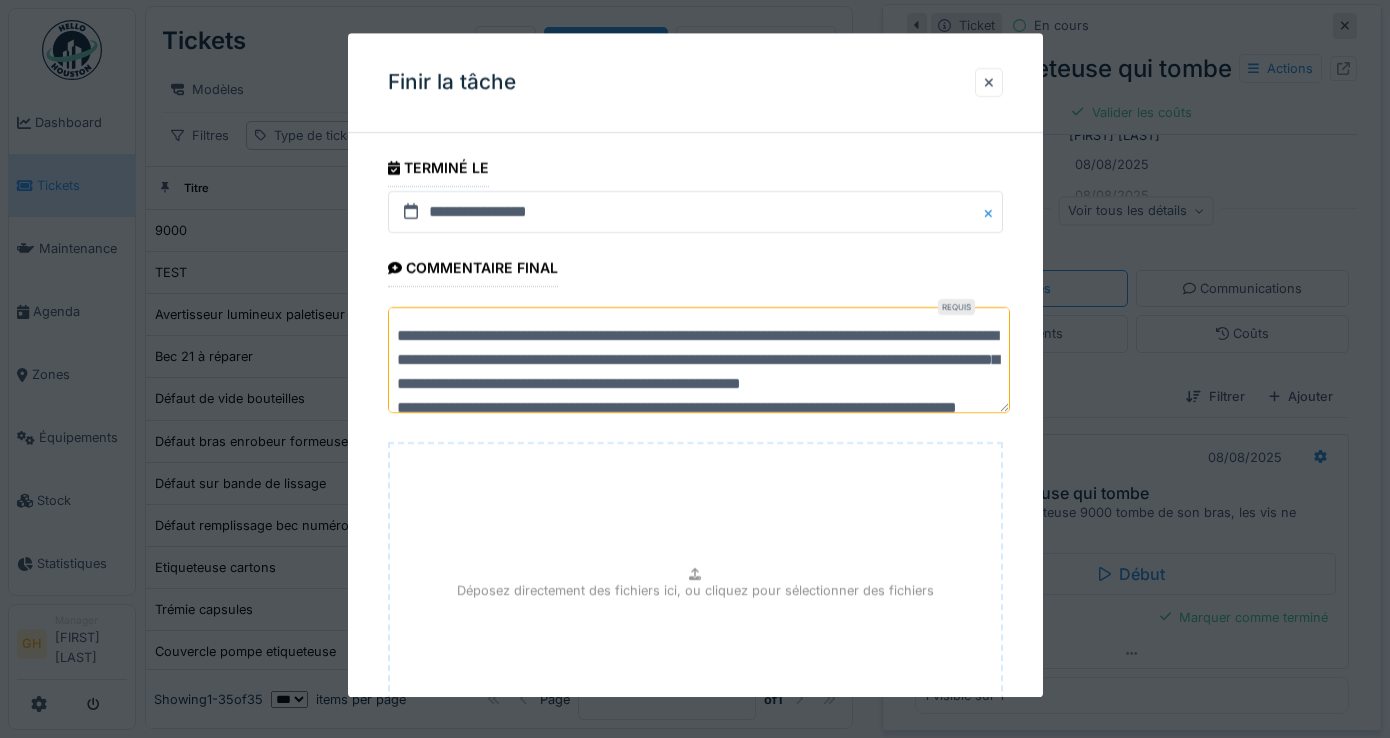 click on "**********" at bounding box center (699, 360) 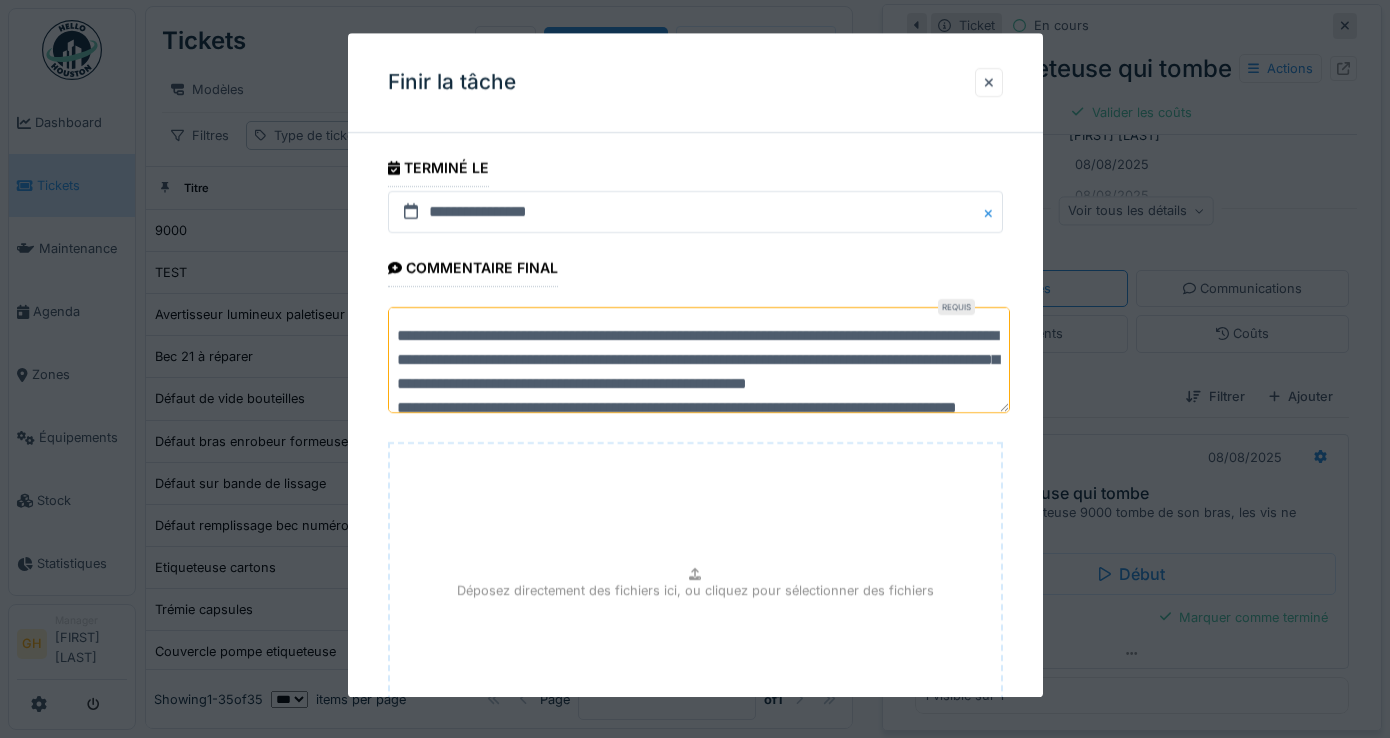 click on "**********" at bounding box center [699, 360] 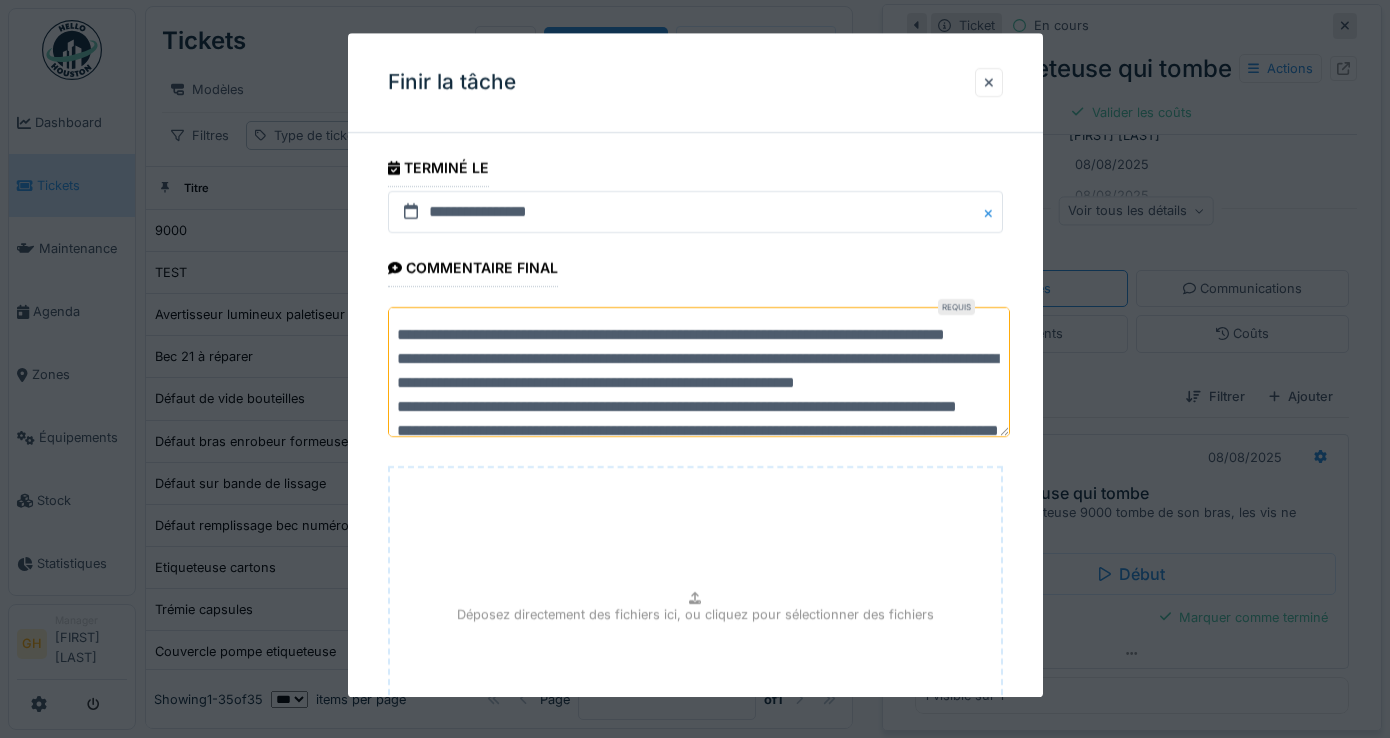 scroll, scrollTop: 0, scrollLeft: 0, axis: both 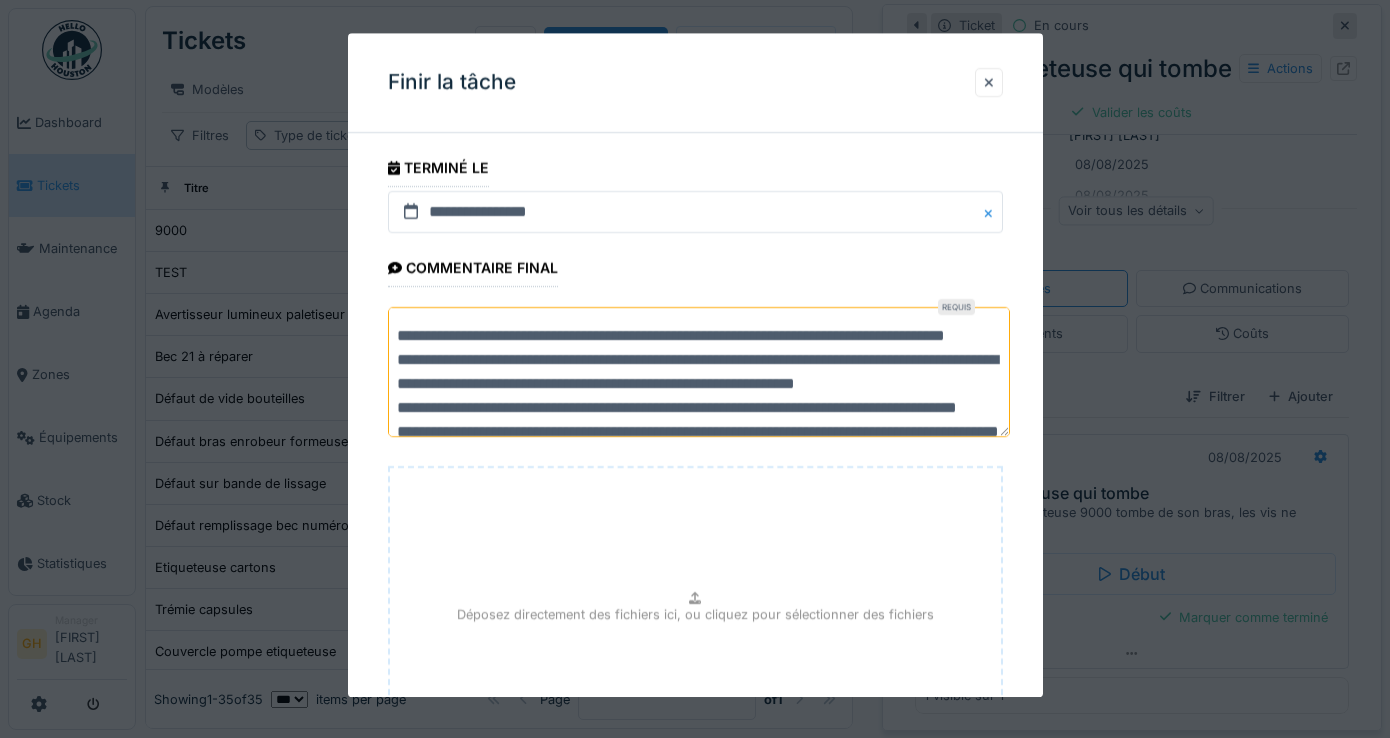 click on "**********" at bounding box center (699, 372) 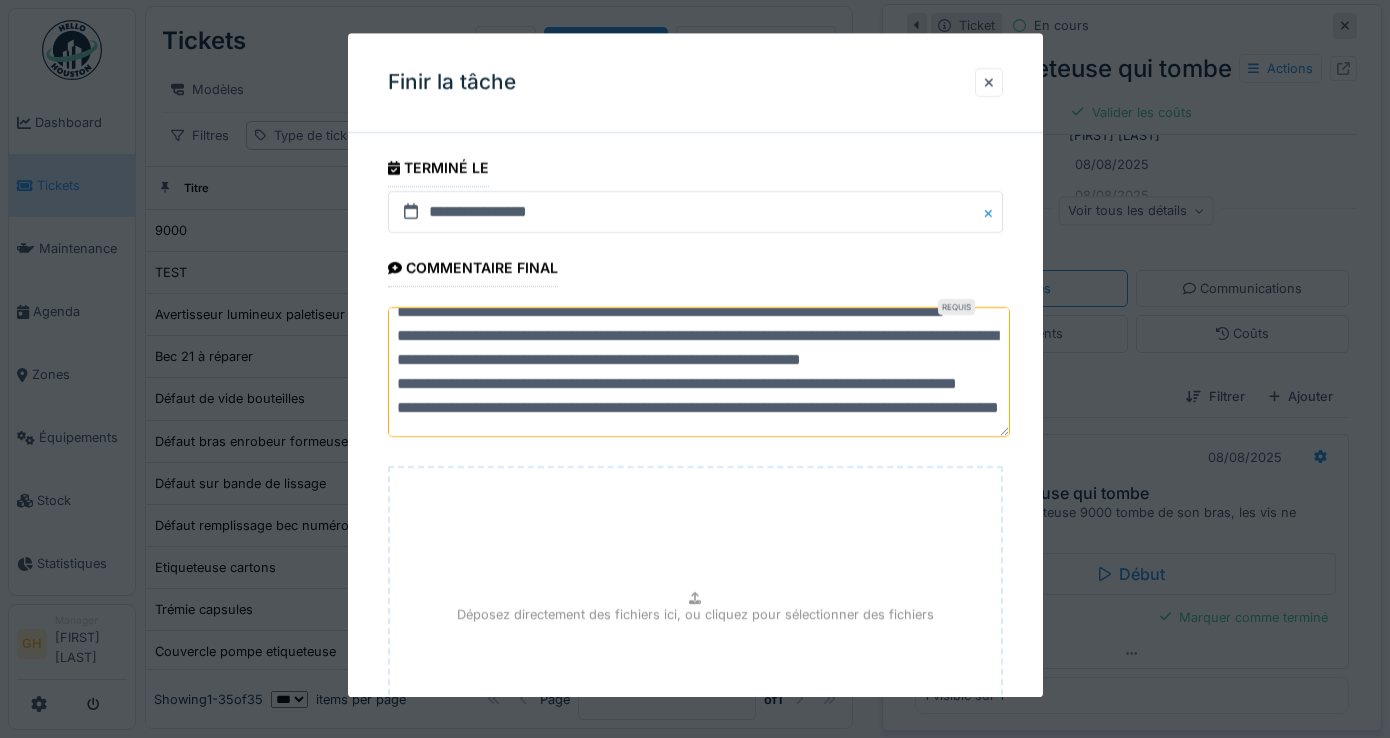 scroll, scrollTop: 0, scrollLeft: 0, axis: both 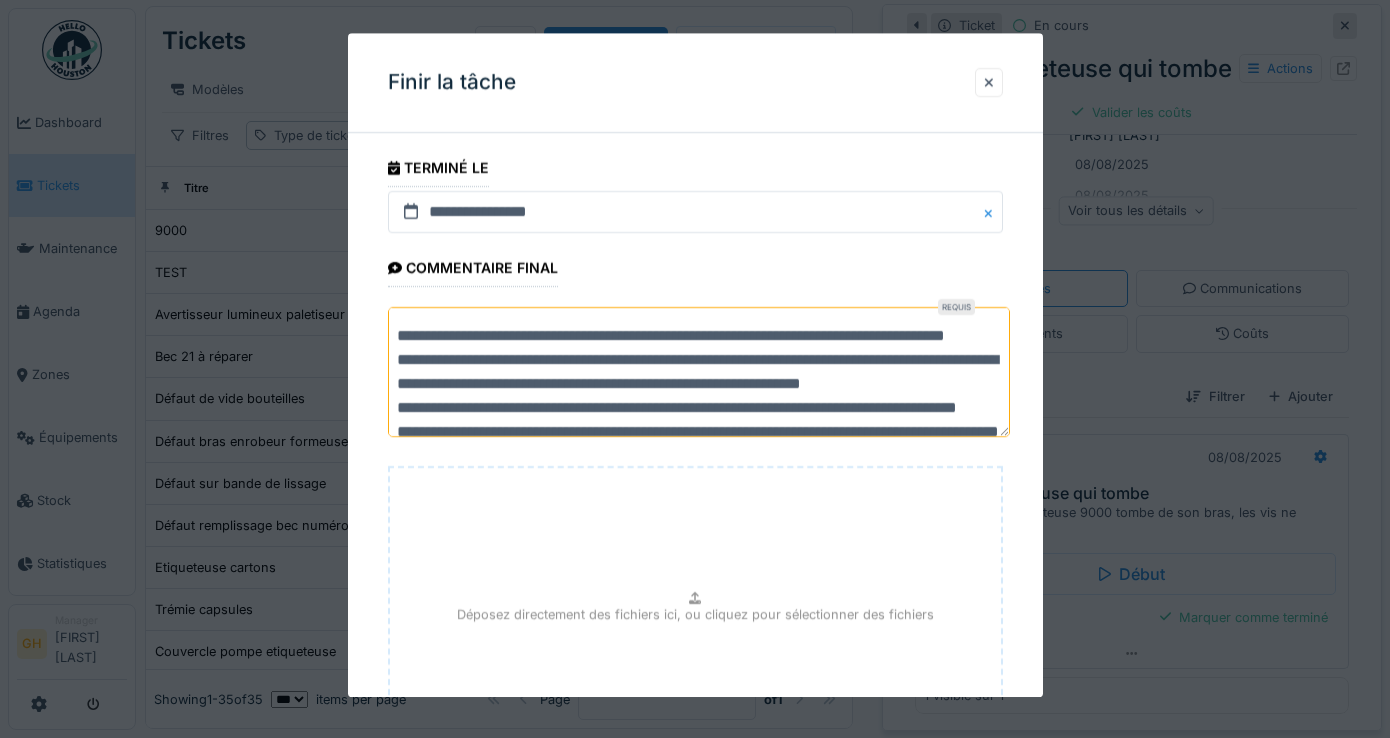 click on "**********" at bounding box center (699, 372) 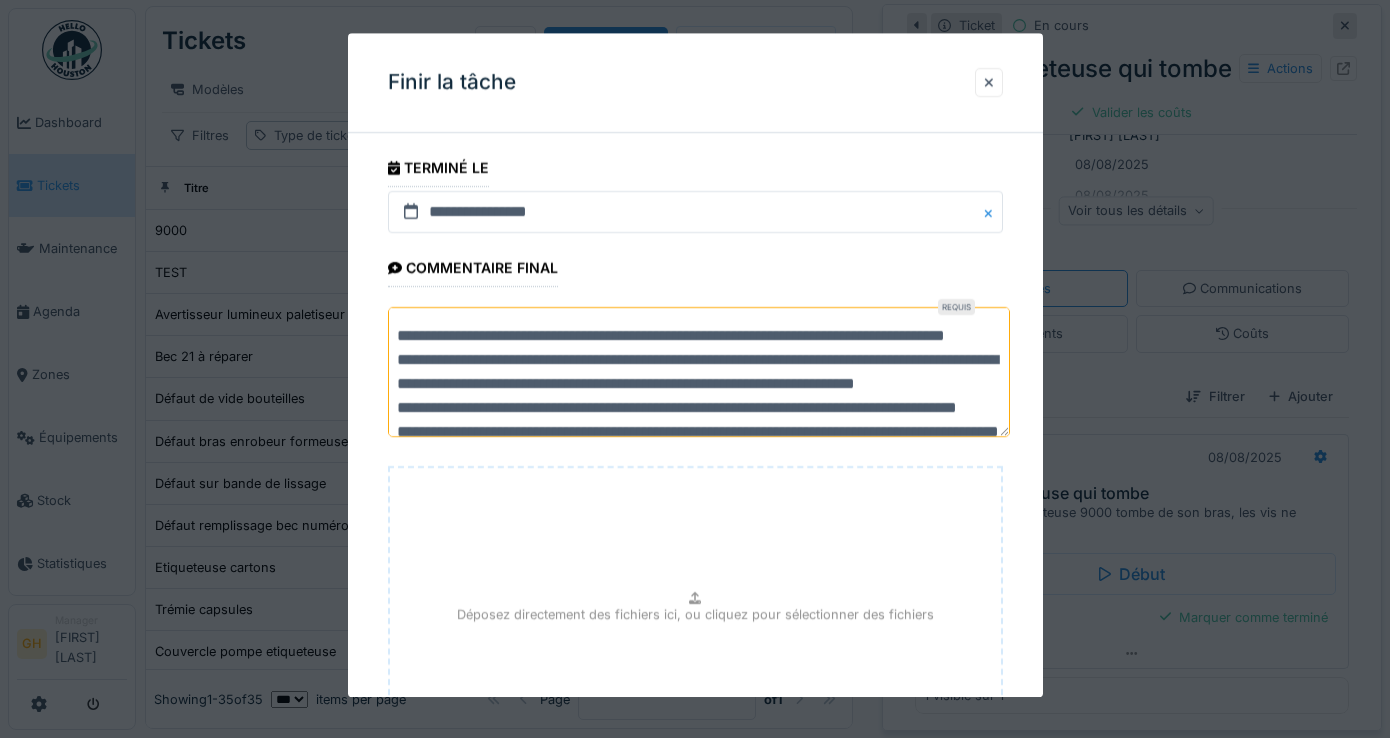 click on "**********" at bounding box center [699, 372] 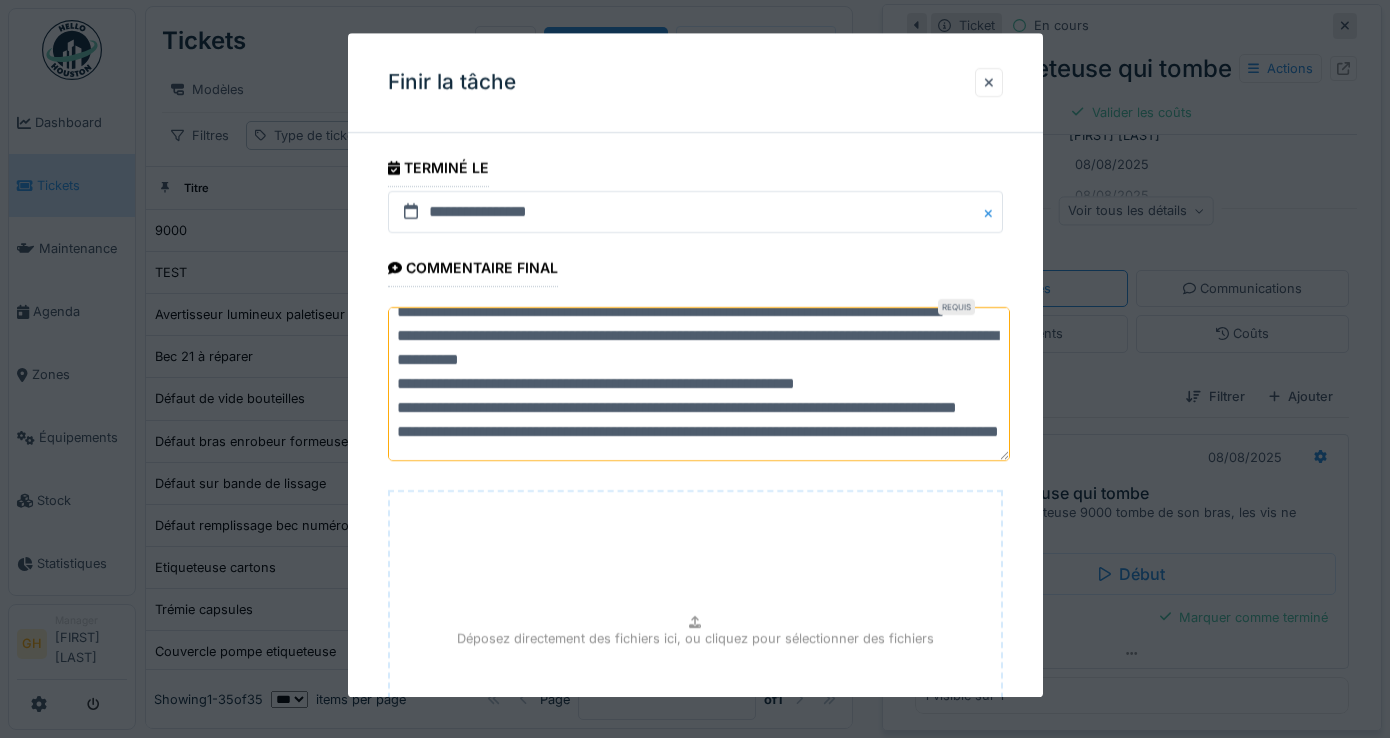 scroll, scrollTop: 96, scrollLeft: 0, axis: vertical 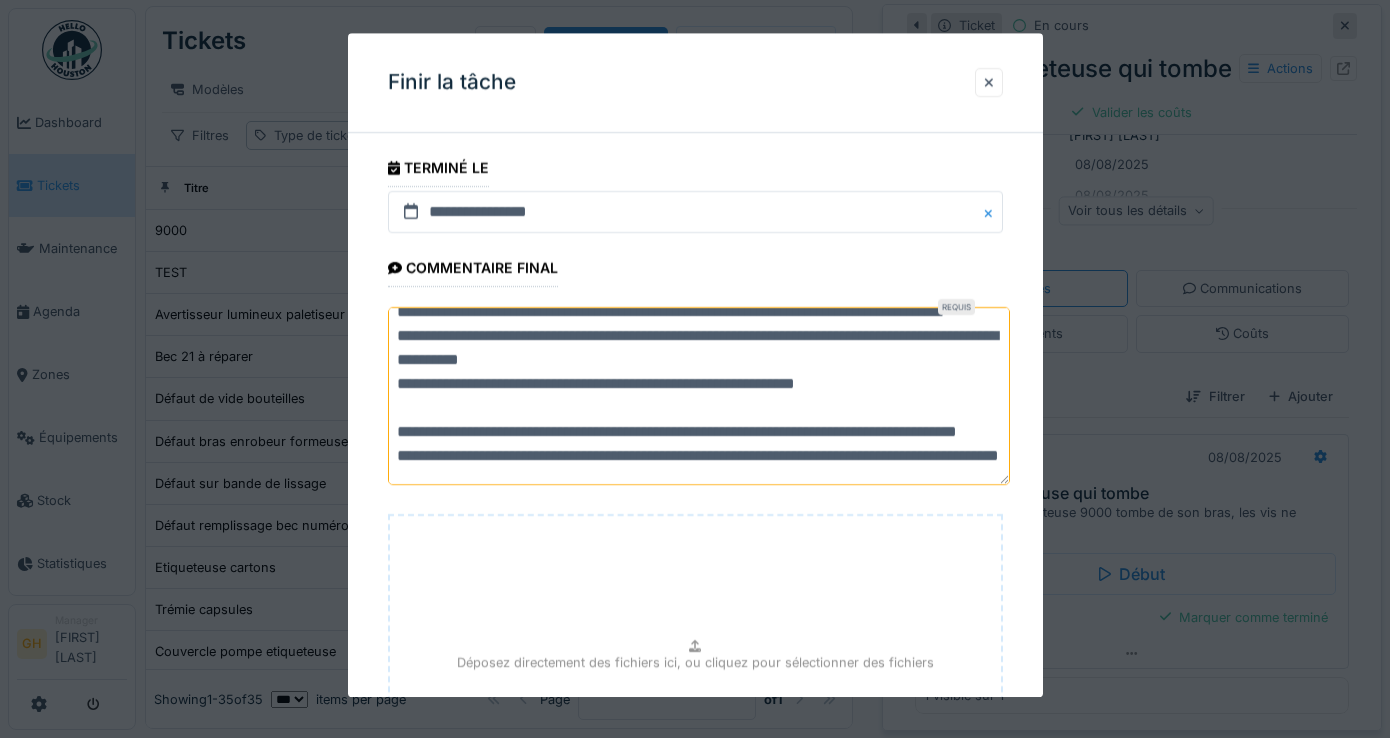 click on "**********" at bounding box center [699, 396] 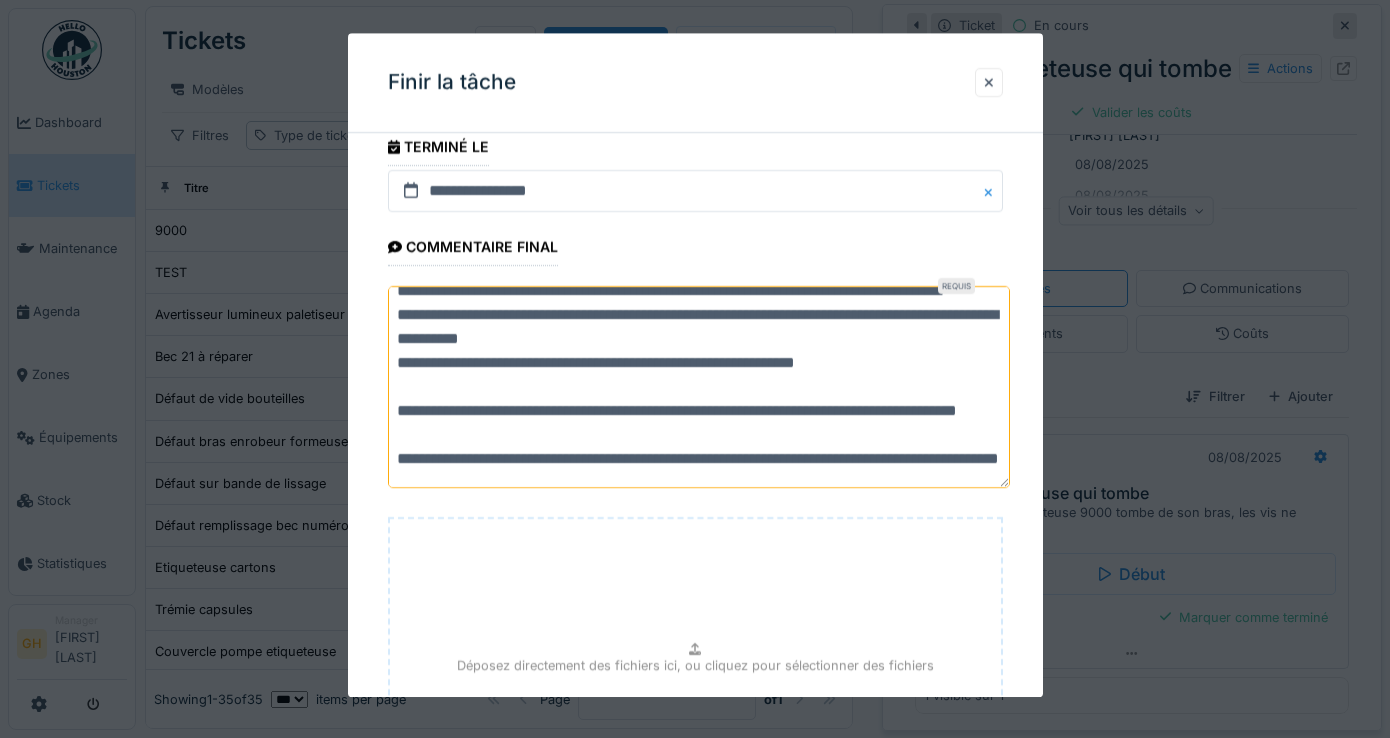 scroll, scrollTop: 0, scrollLeft: 0, axis: both 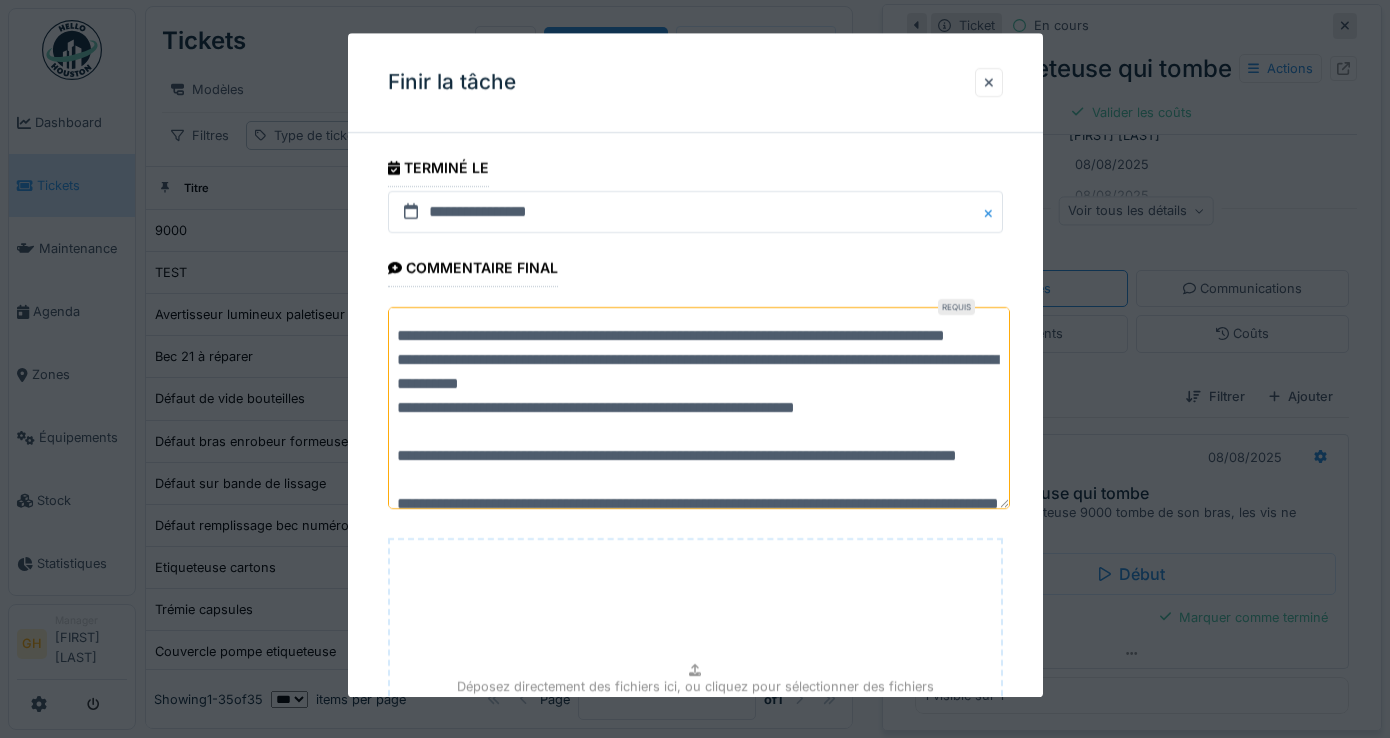 click on "**********" at bounding box center (699, 408) 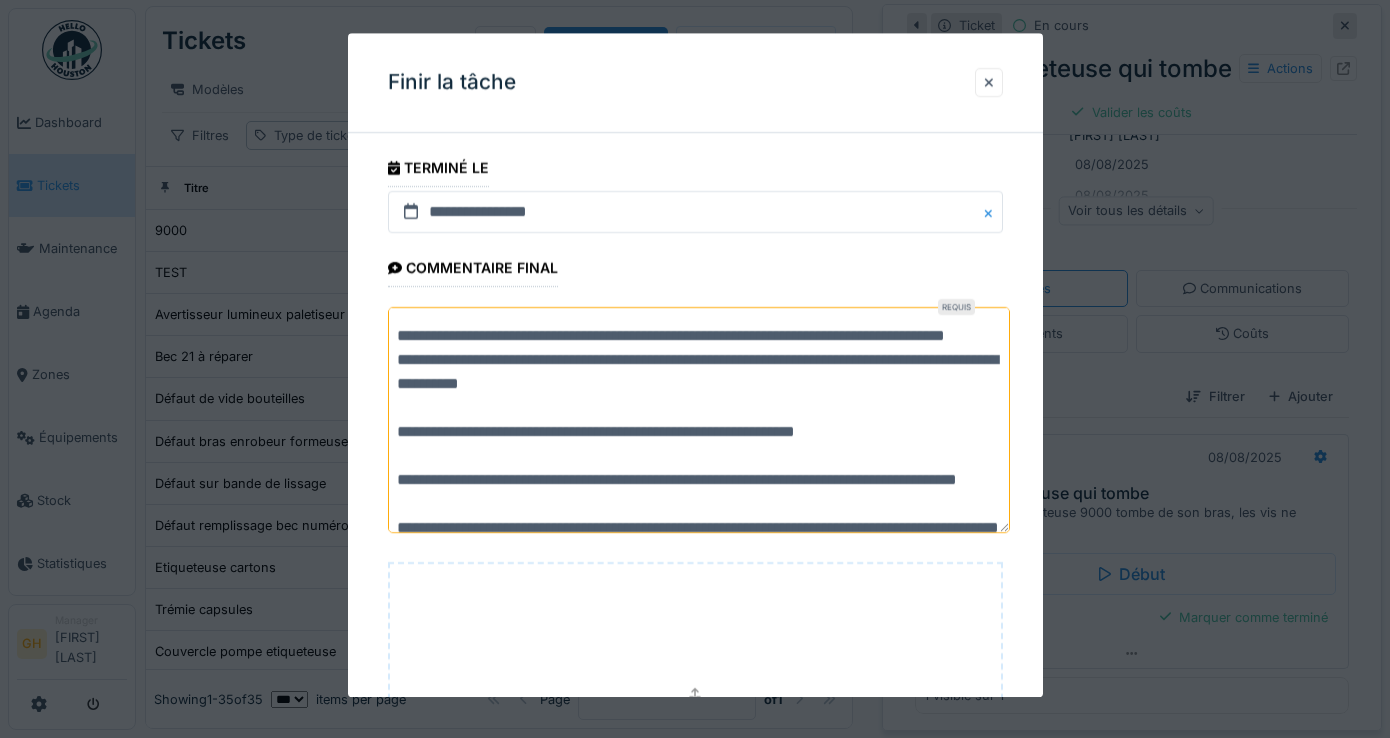 click on "**********" at bounding box center [699, 420] 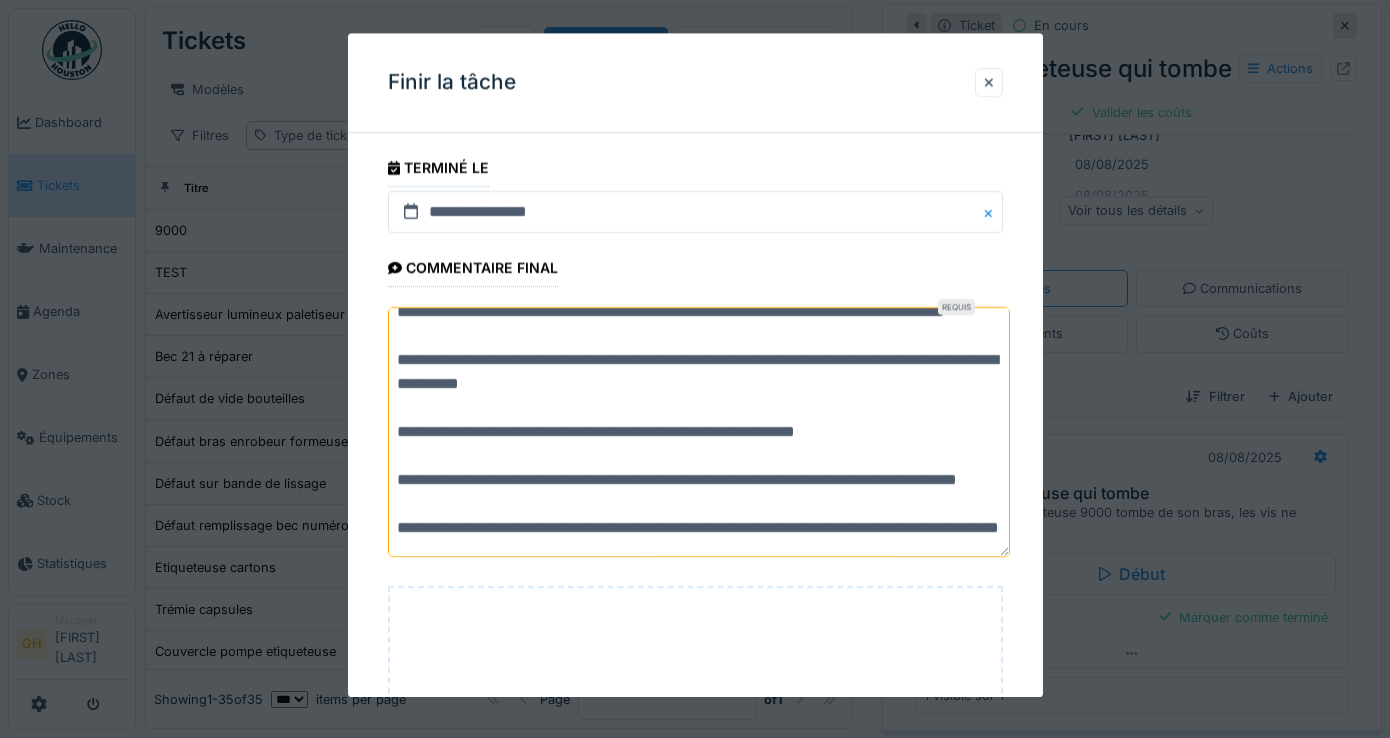 scroll, scrollTop: 0, scrollLeft: 0, axis: both 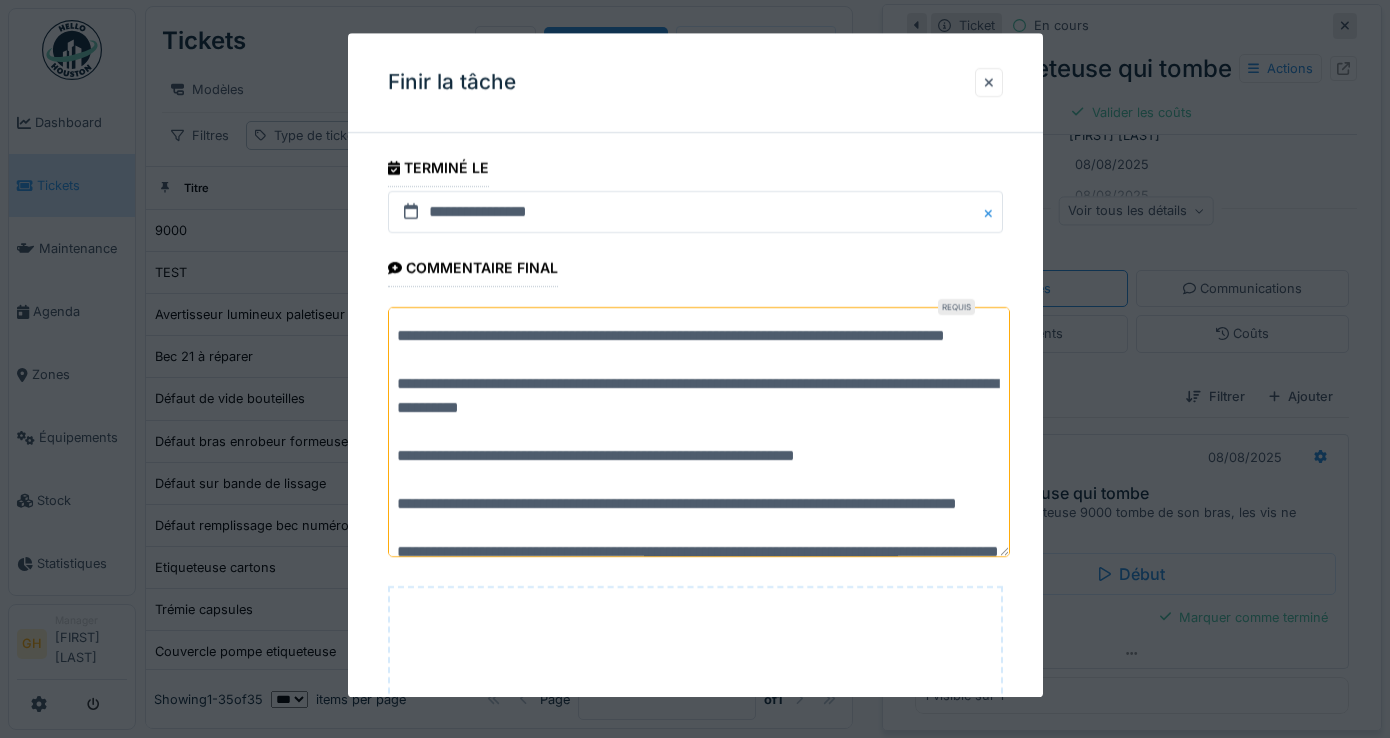 click on "**********" at bounding box center [699, 432] 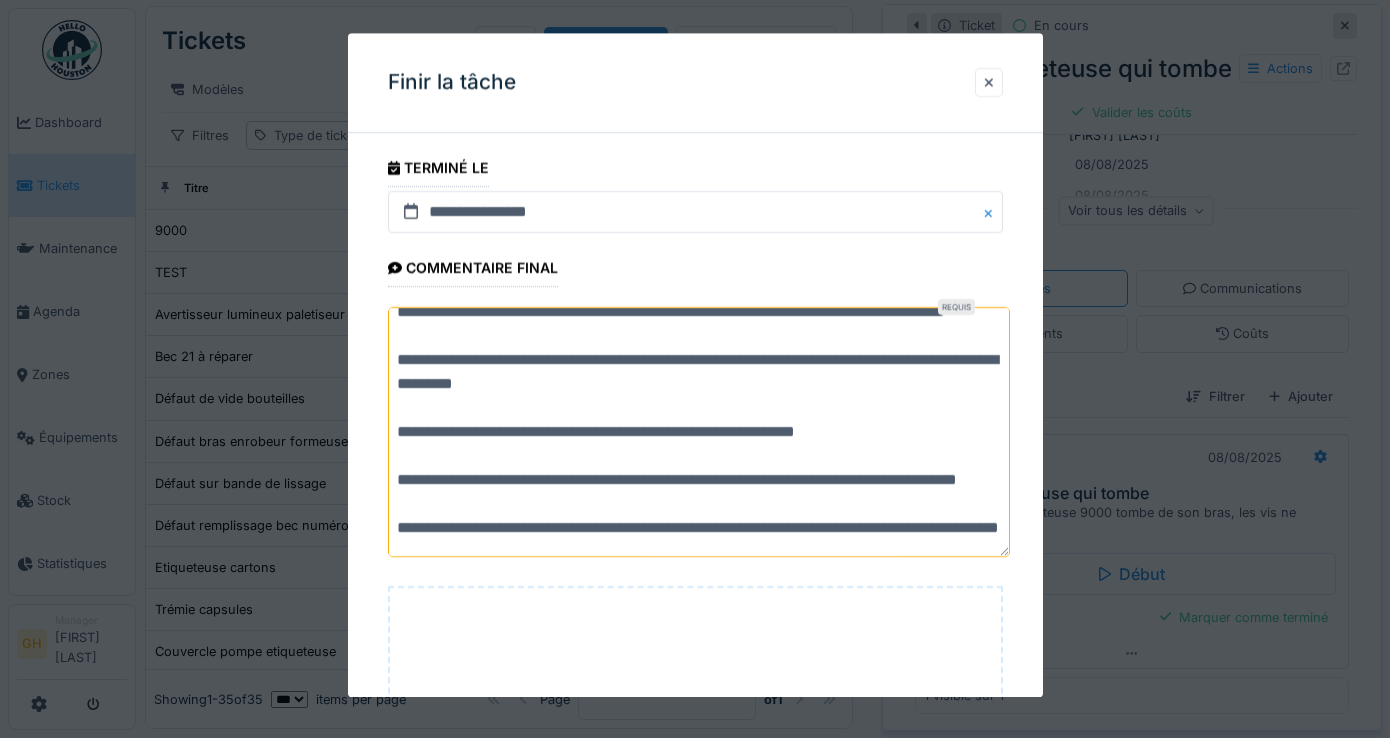 scroll, scrollTop: 96, scrollLeft: 0, axis: vertical 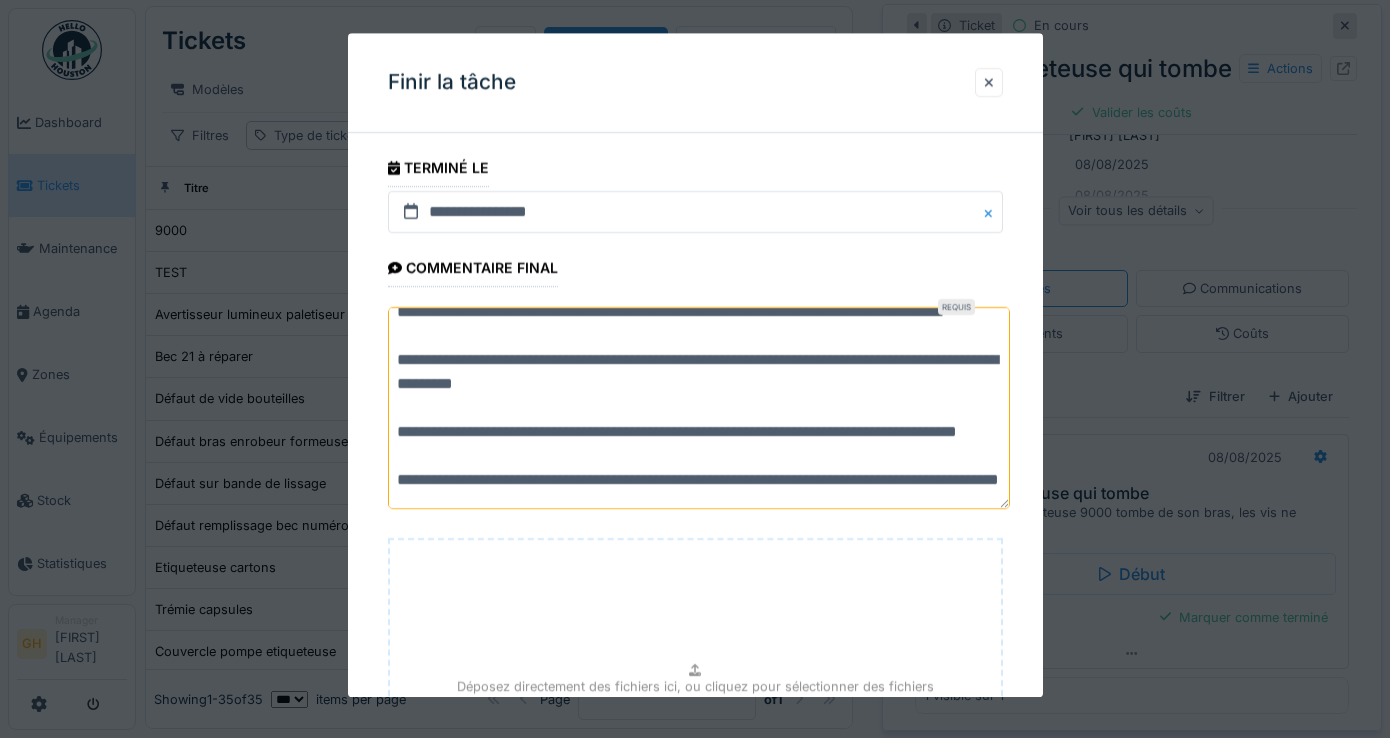 click on "**********" at bounding box center (699, 408) 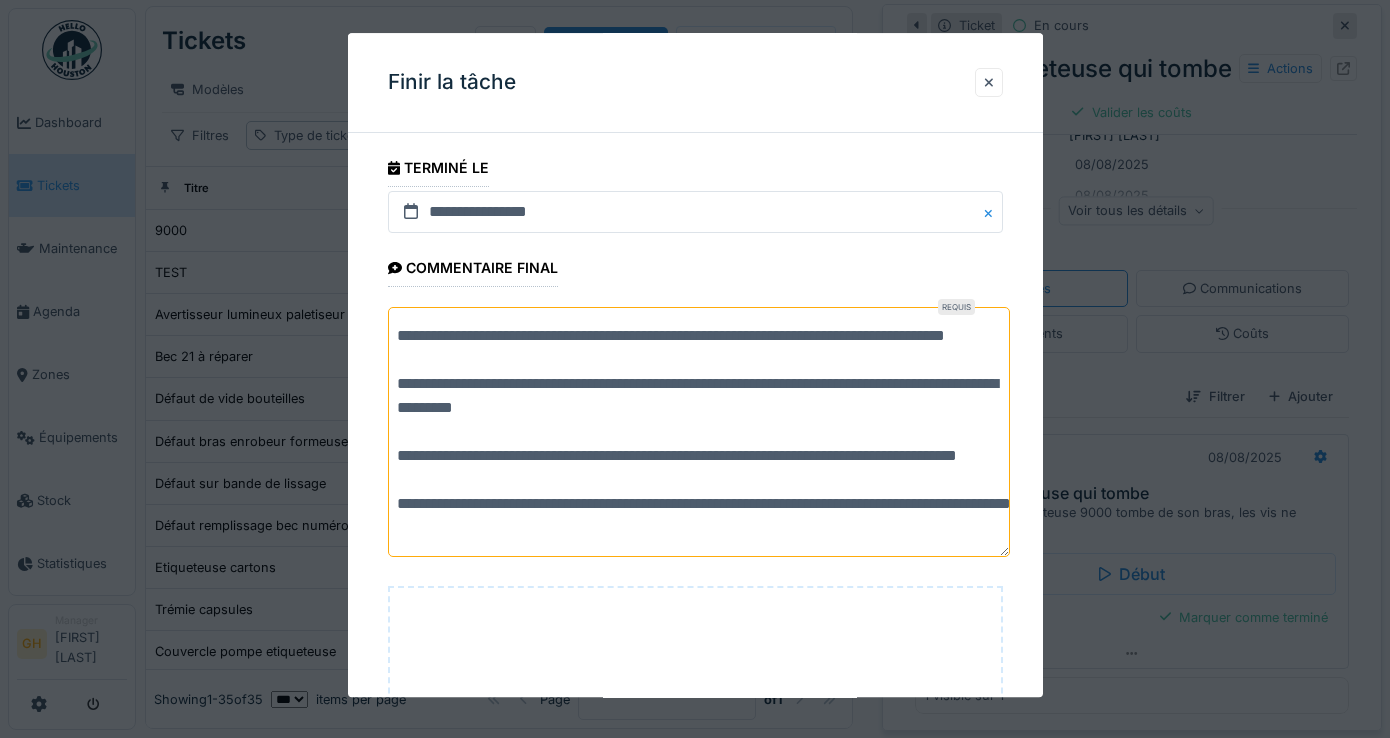 scroll, scrollTop: 96, scrollLeft: 0, axis: vertical 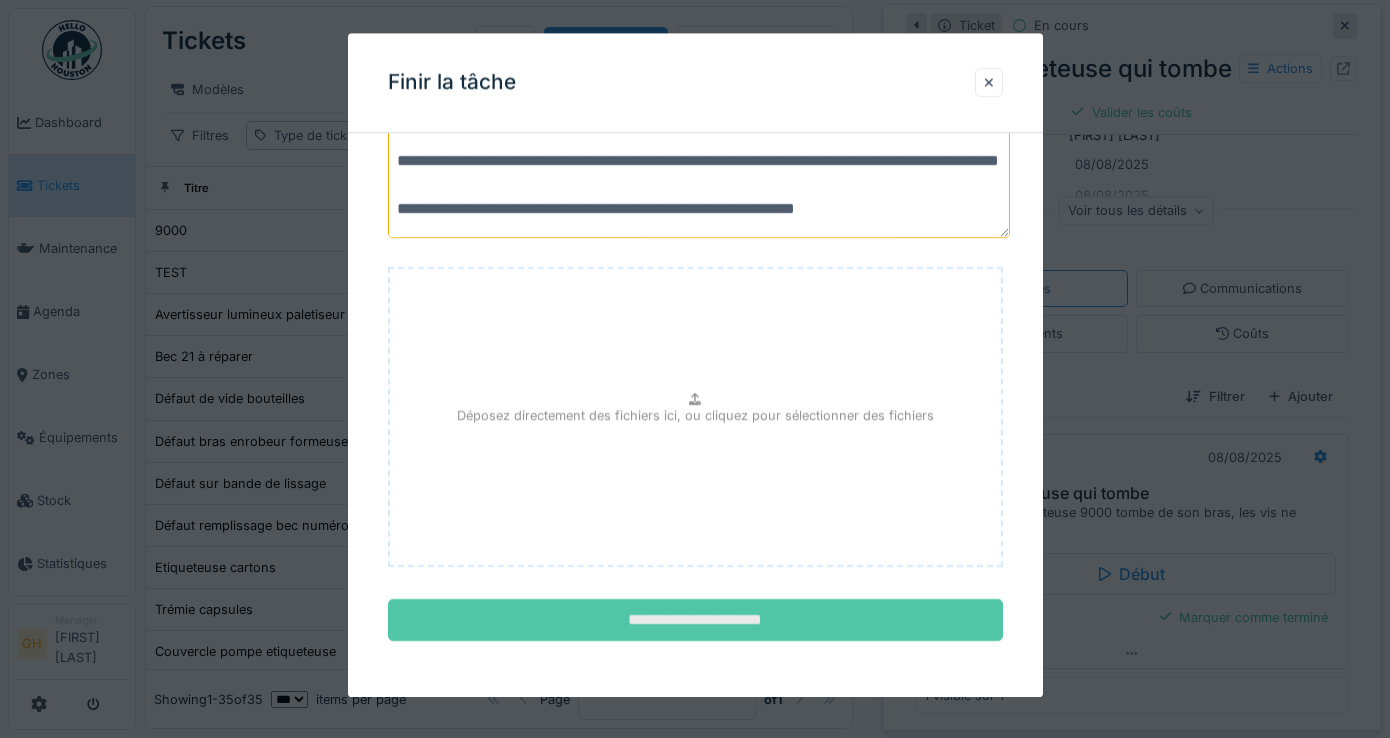 type on "**********" 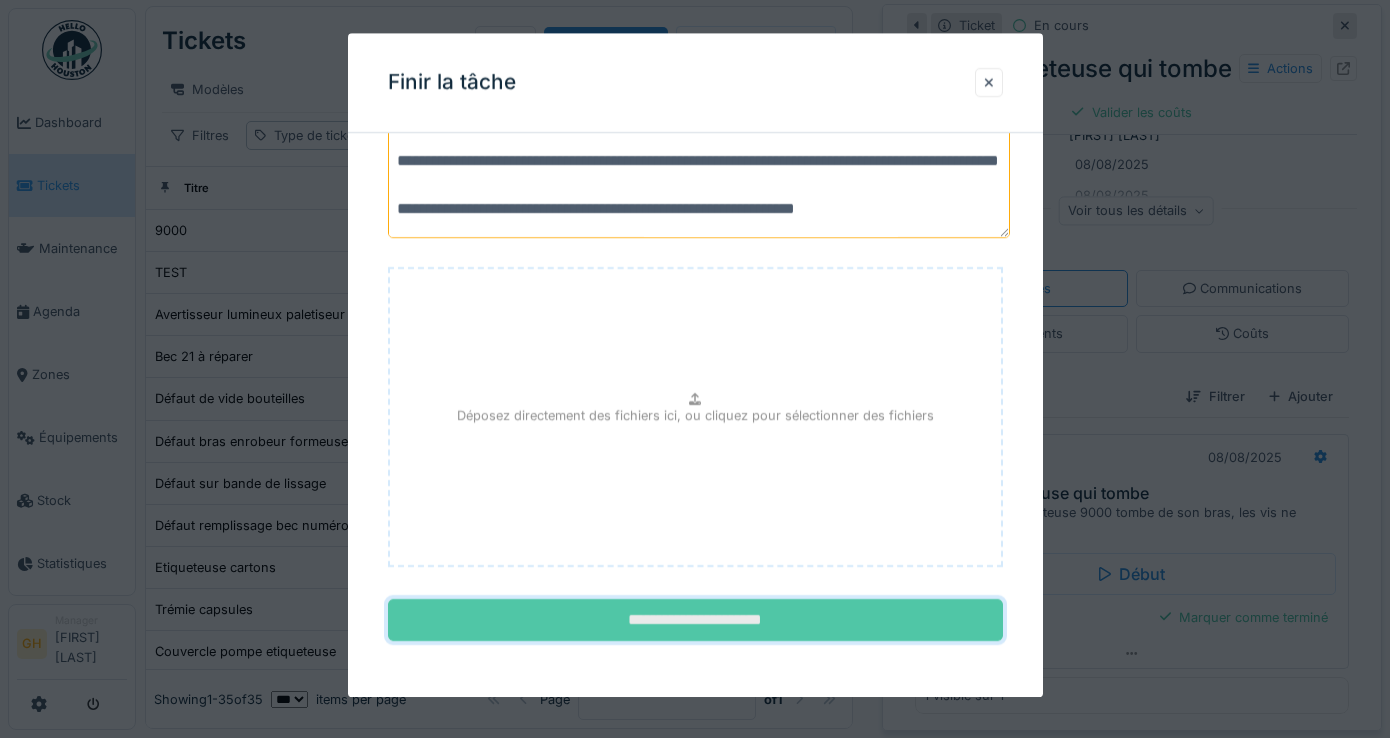 click on "**********" at bounding box center (695, 621) 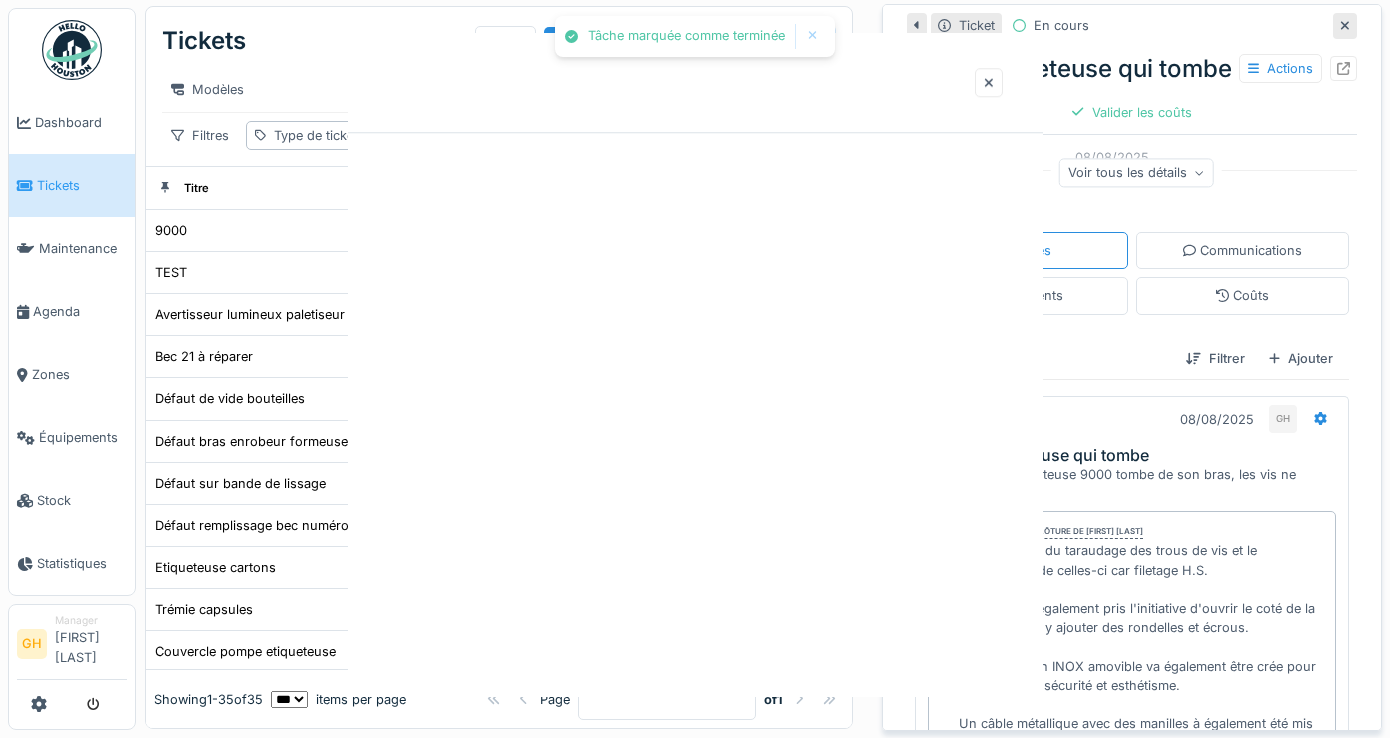 scroll, scrollTop: 0, scrollLeft: 0, axis: both 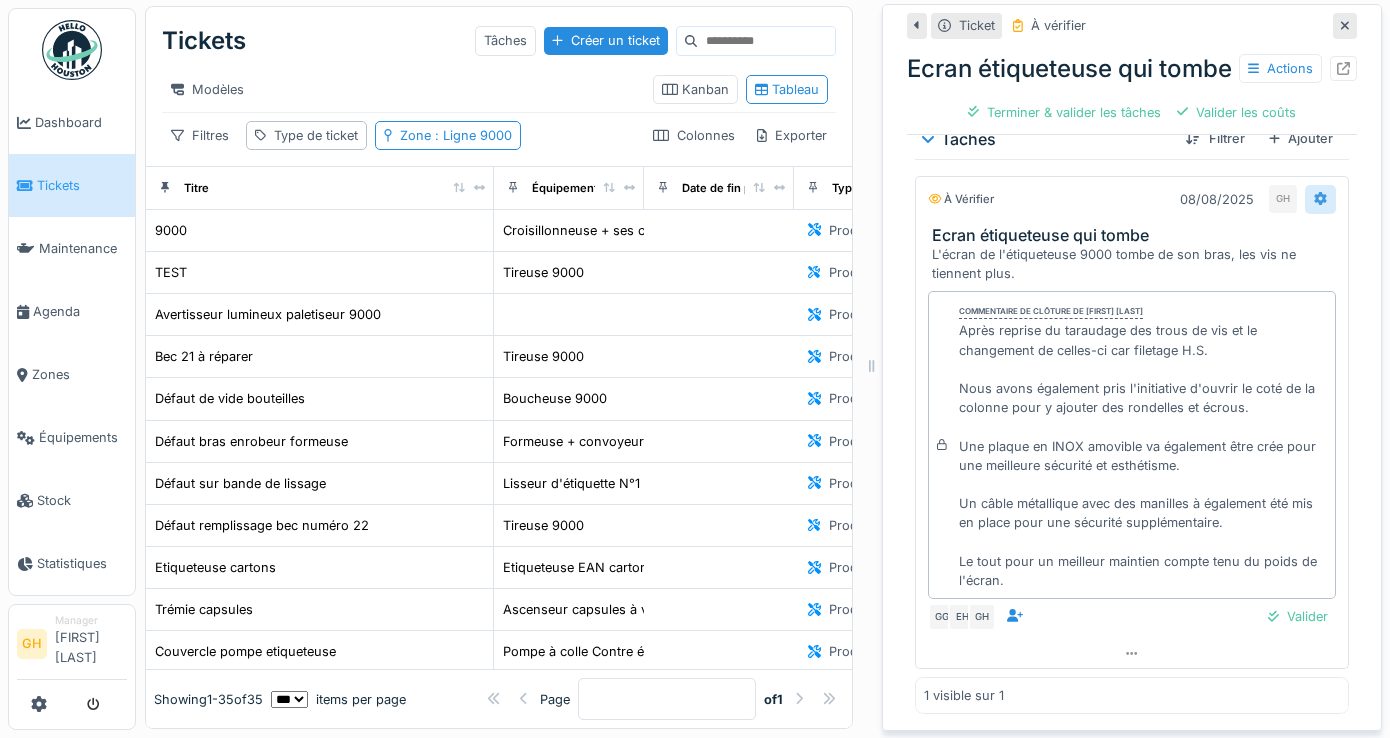 click at bounding box center (1320, 199) 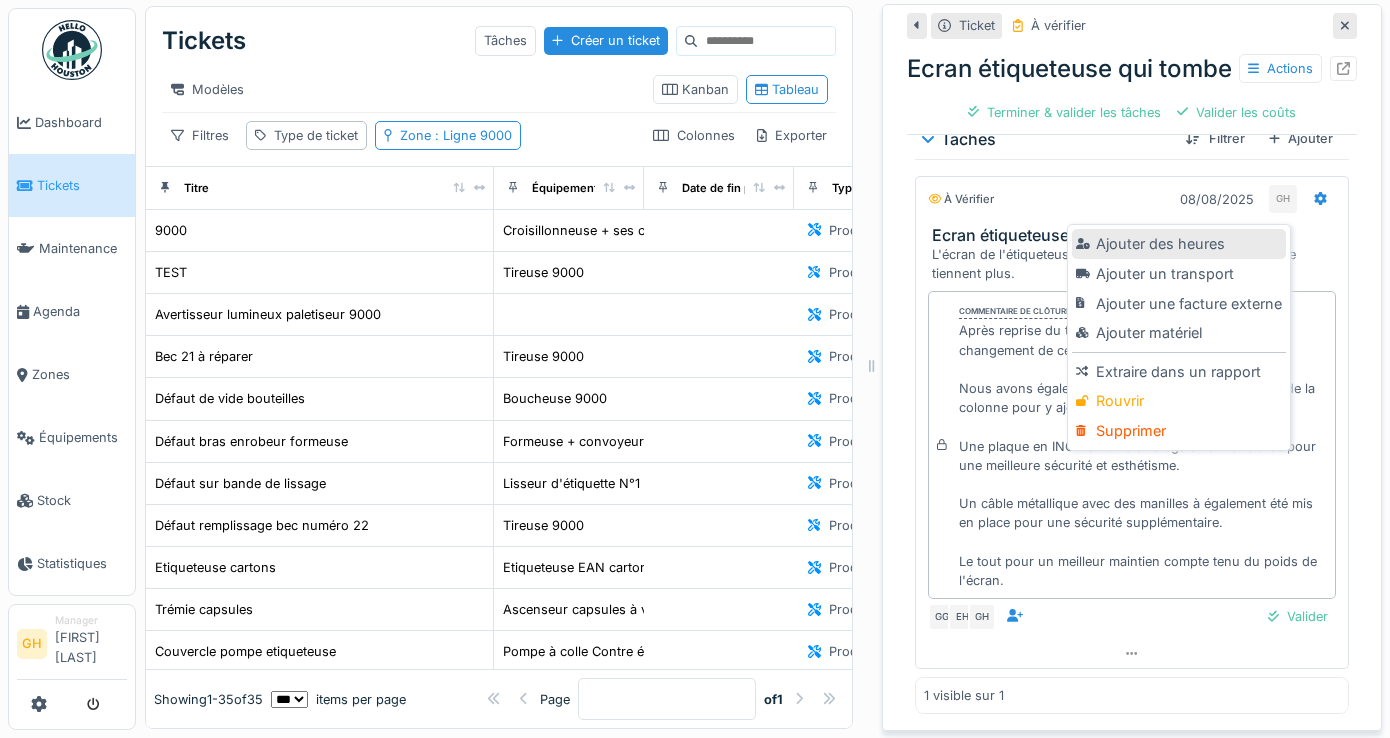 click on "Ajouter des heures" at bounding box center (1178, 244) 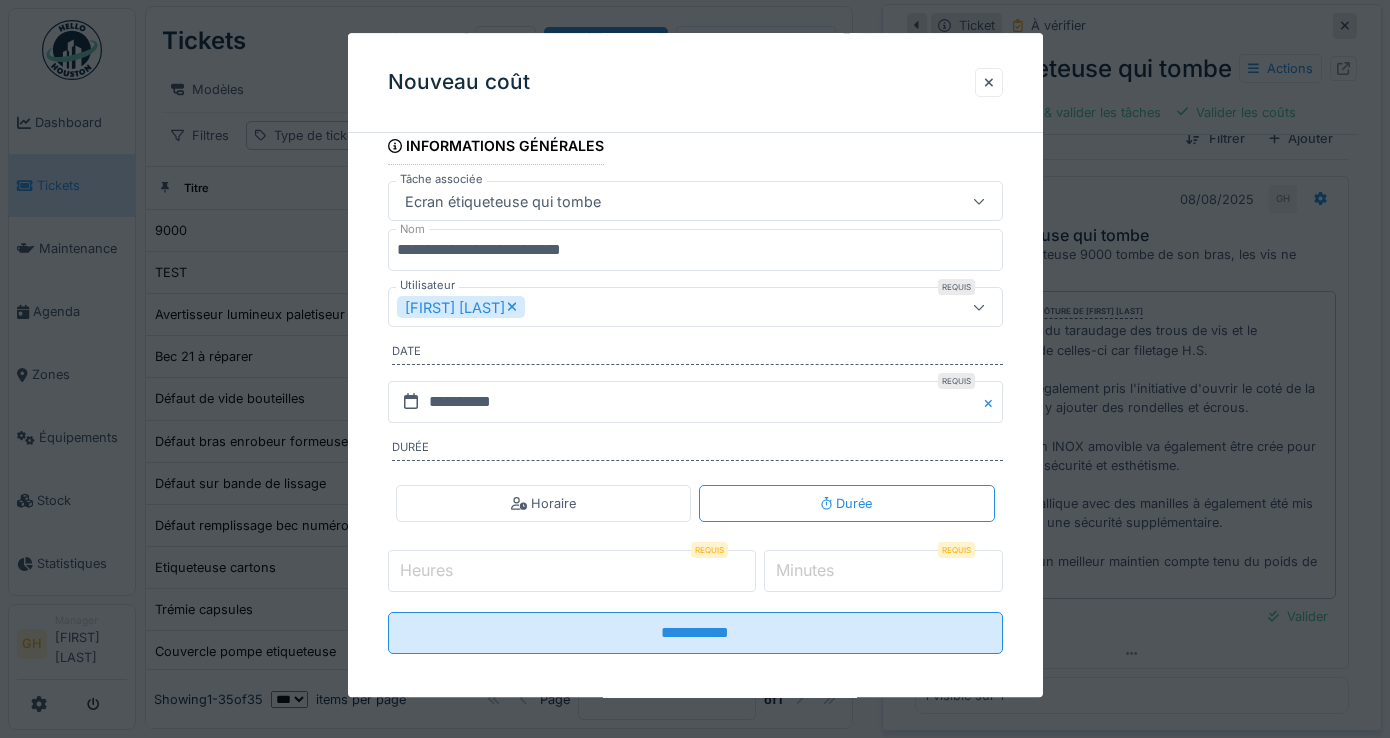 scroll, scrollTop: 165, scrollLeft: 0, axis: vertical 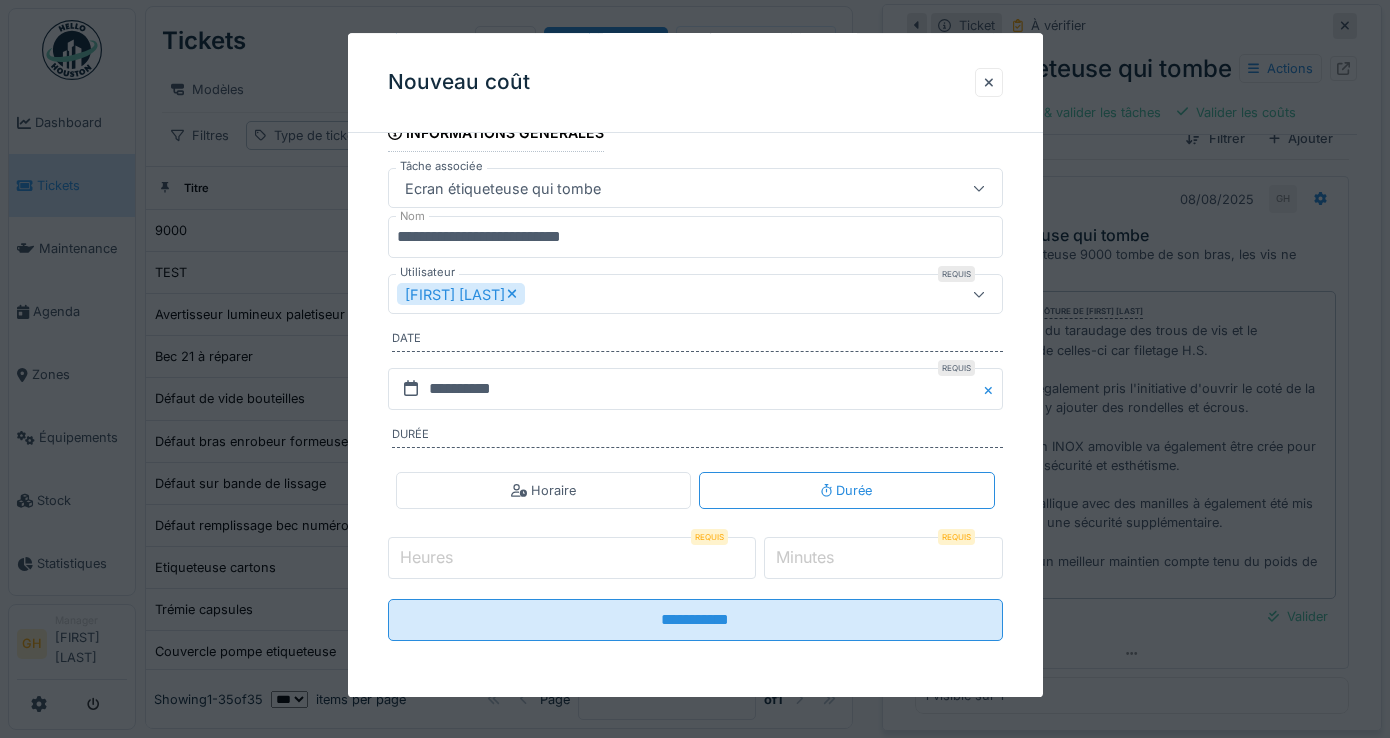 click on "*" at bounding box center (572, 558) 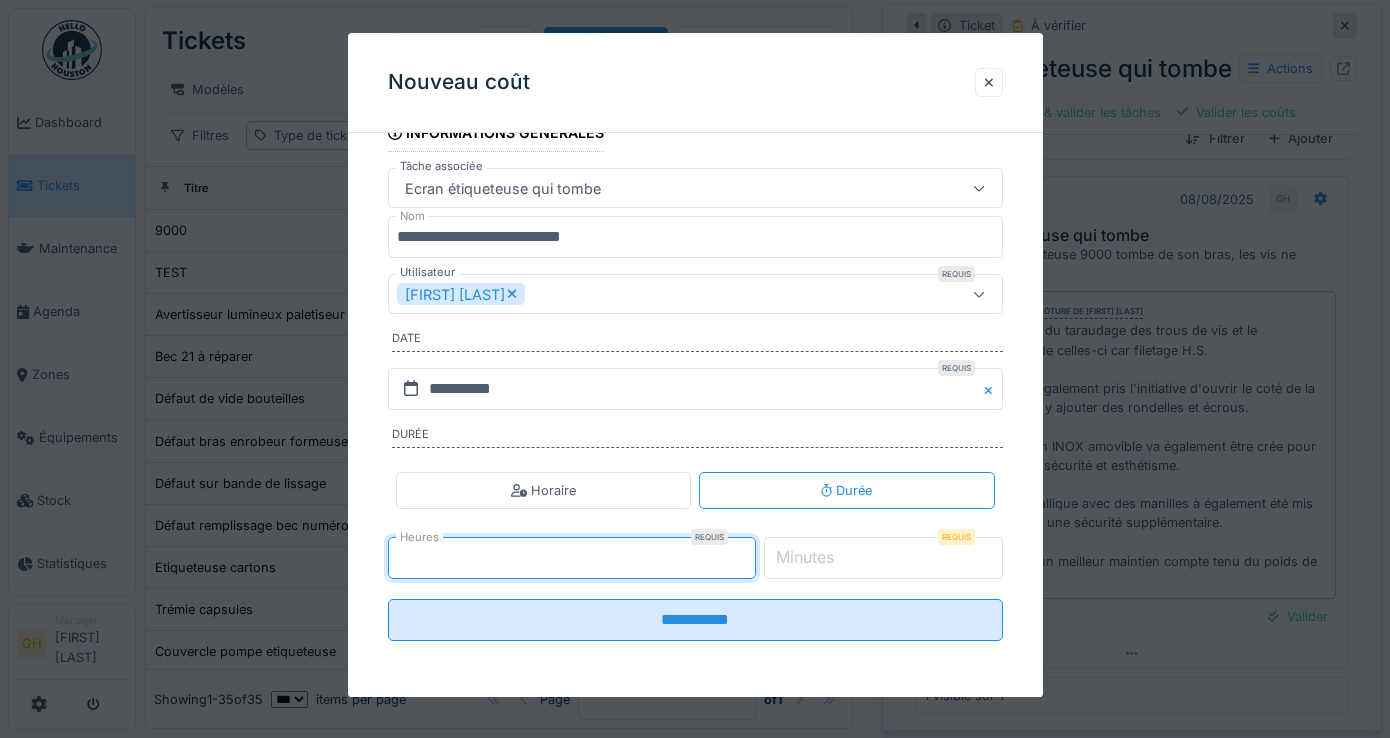 click on "*" at bounding box center [572, 558] 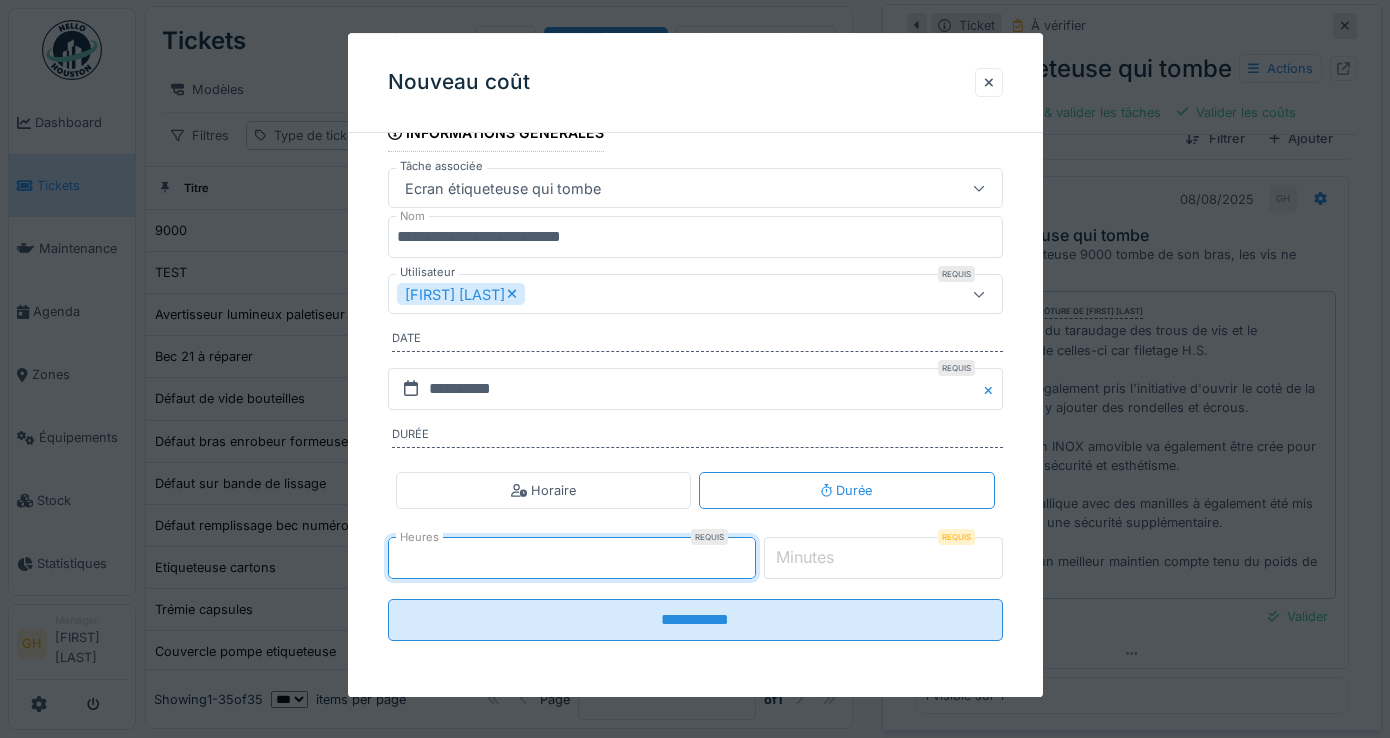 type on "*" 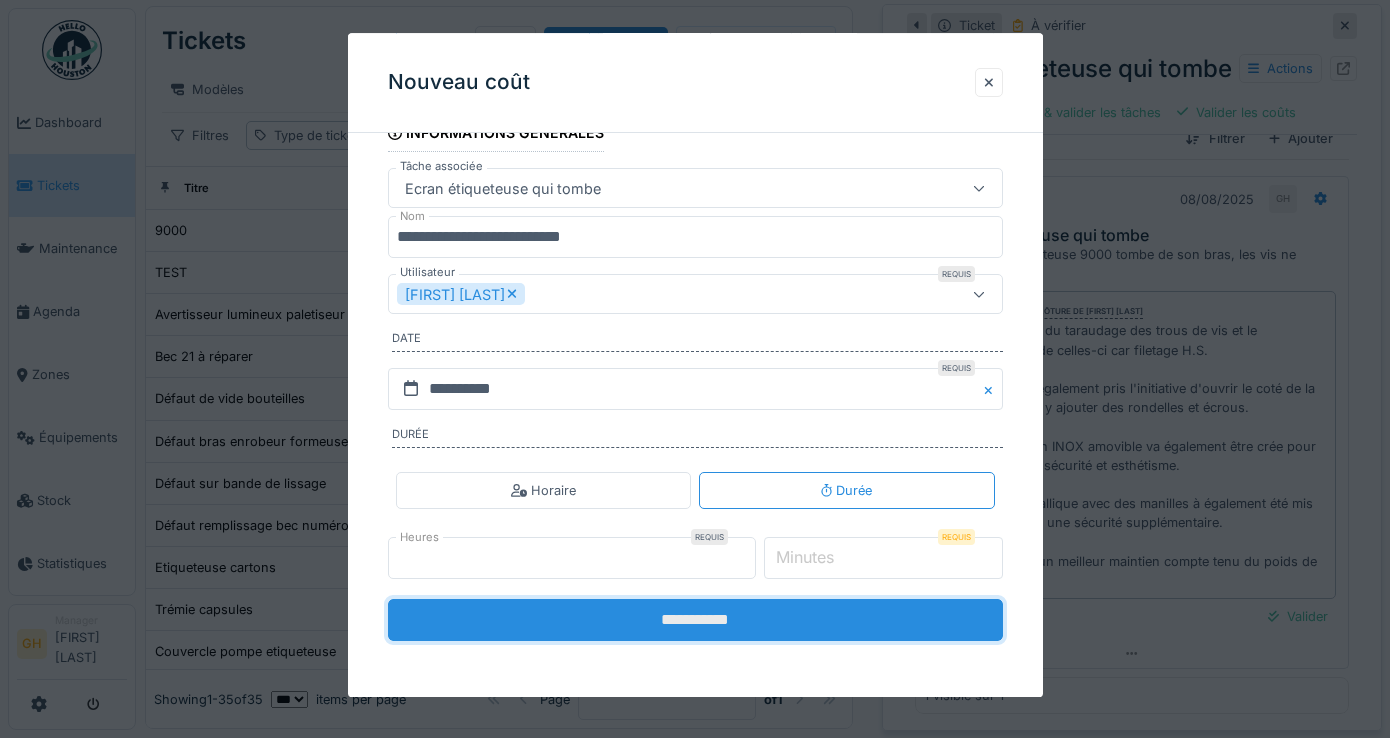 click on "**********" at bounding box center [695, 620] 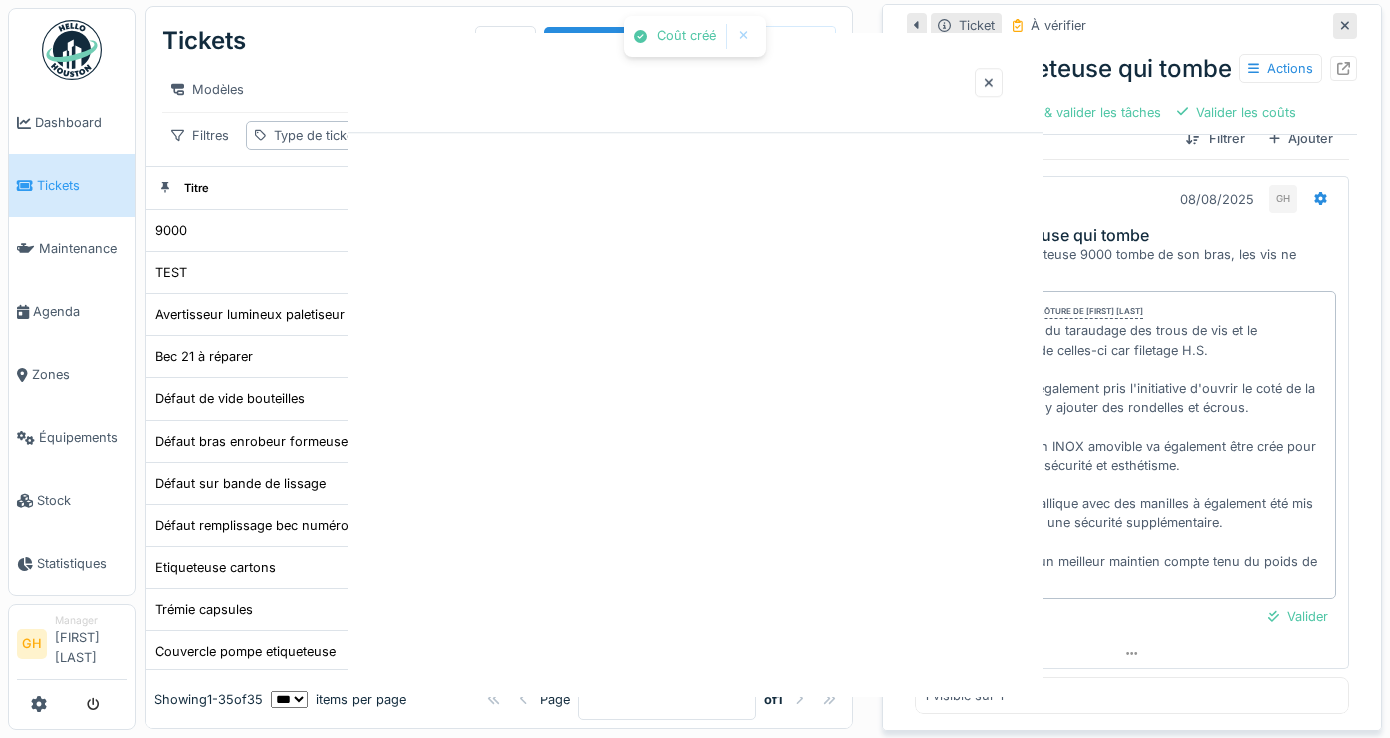 scroll, scrollTop: 0, scrollLeft: 0, axis: both 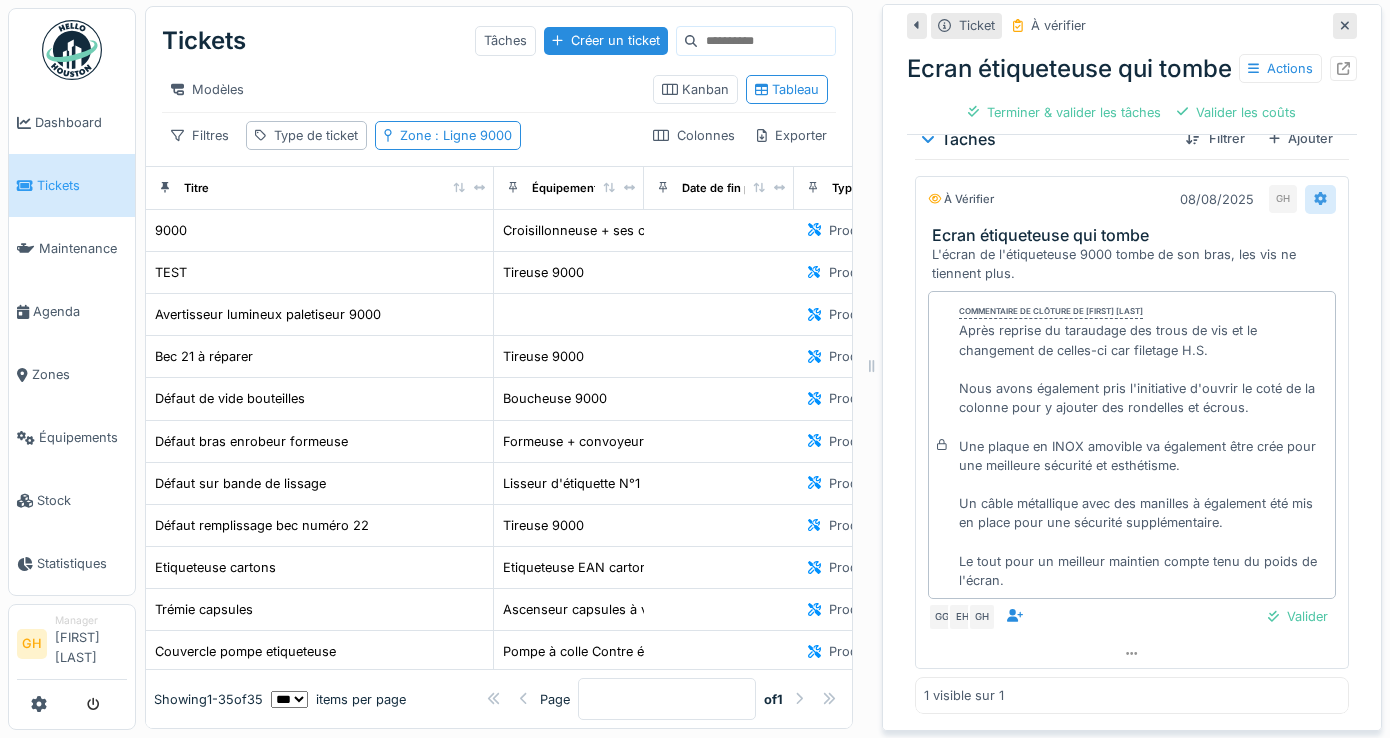 click 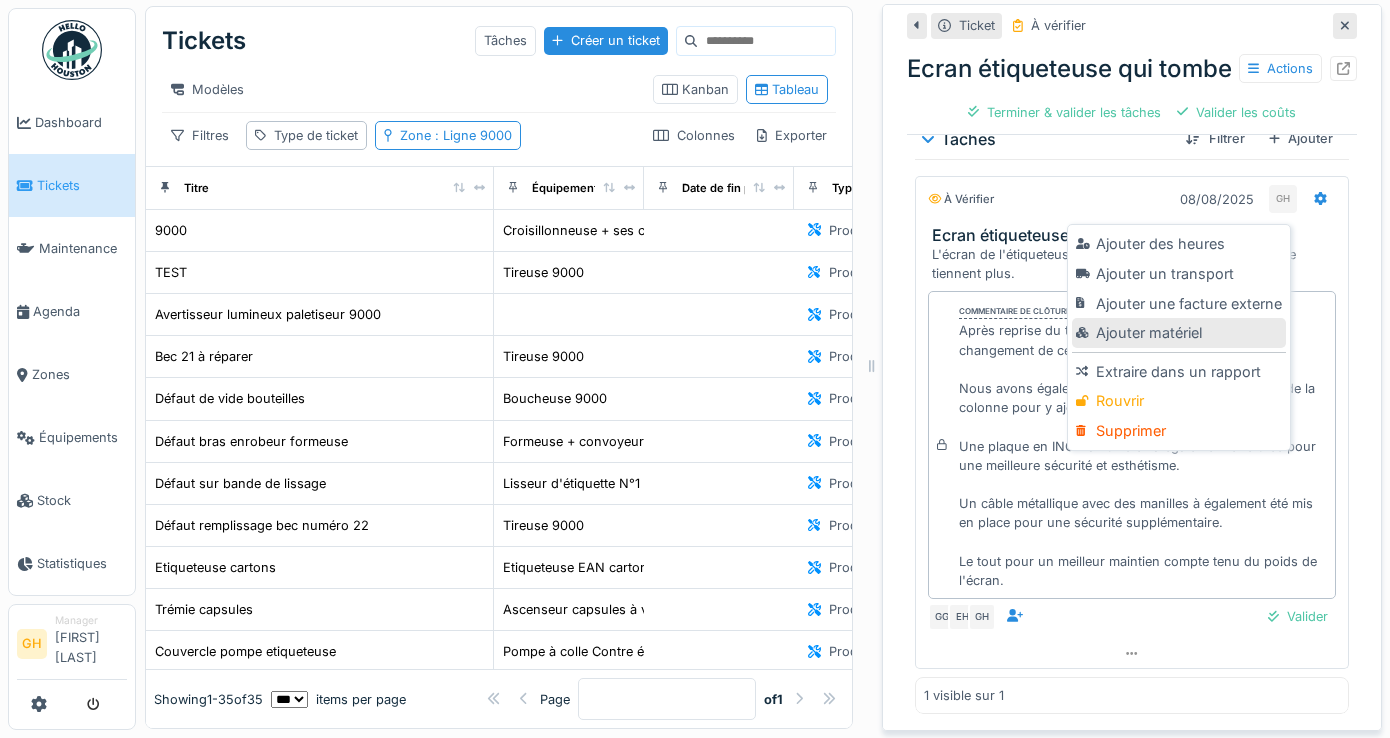 click on "Ajouter matériel" at bounding box center (1178, 333) 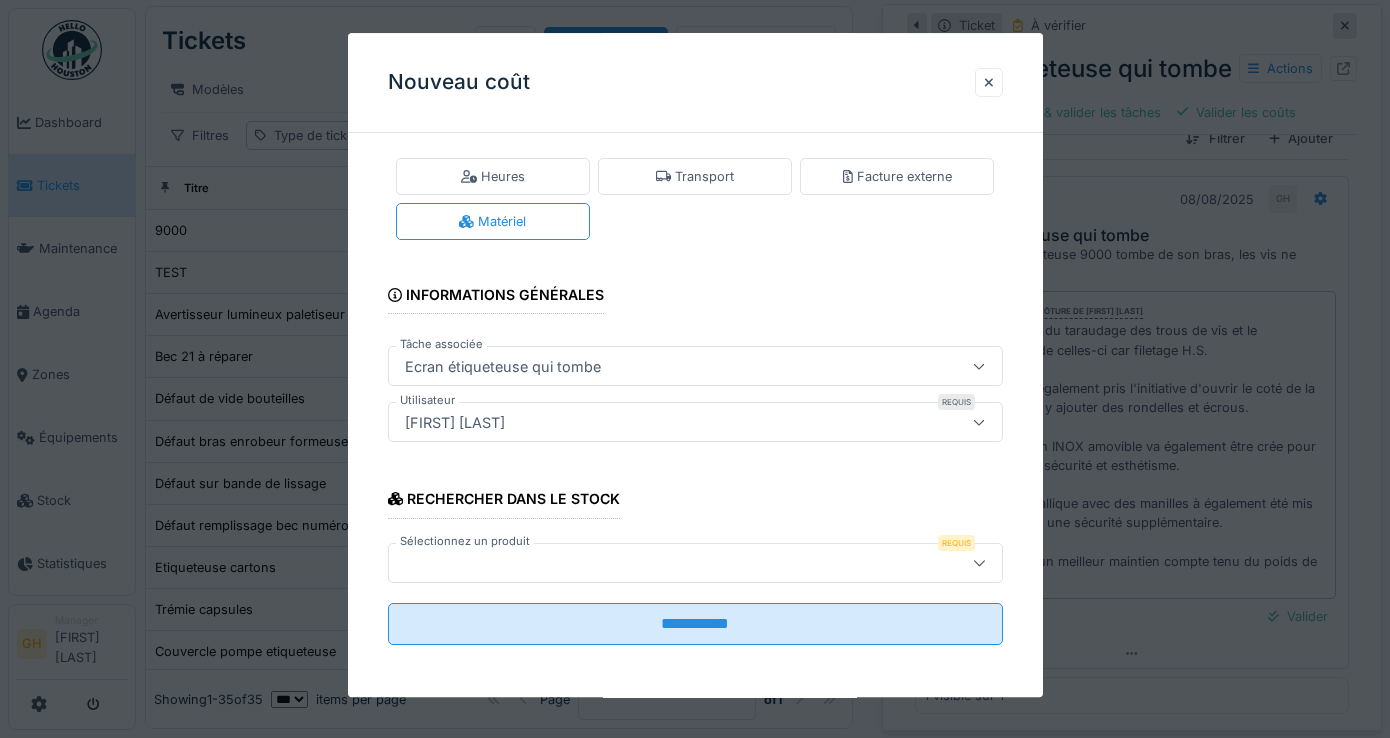 scroll, scrollTop: 19, scrollLeft: 0, axis: vertical 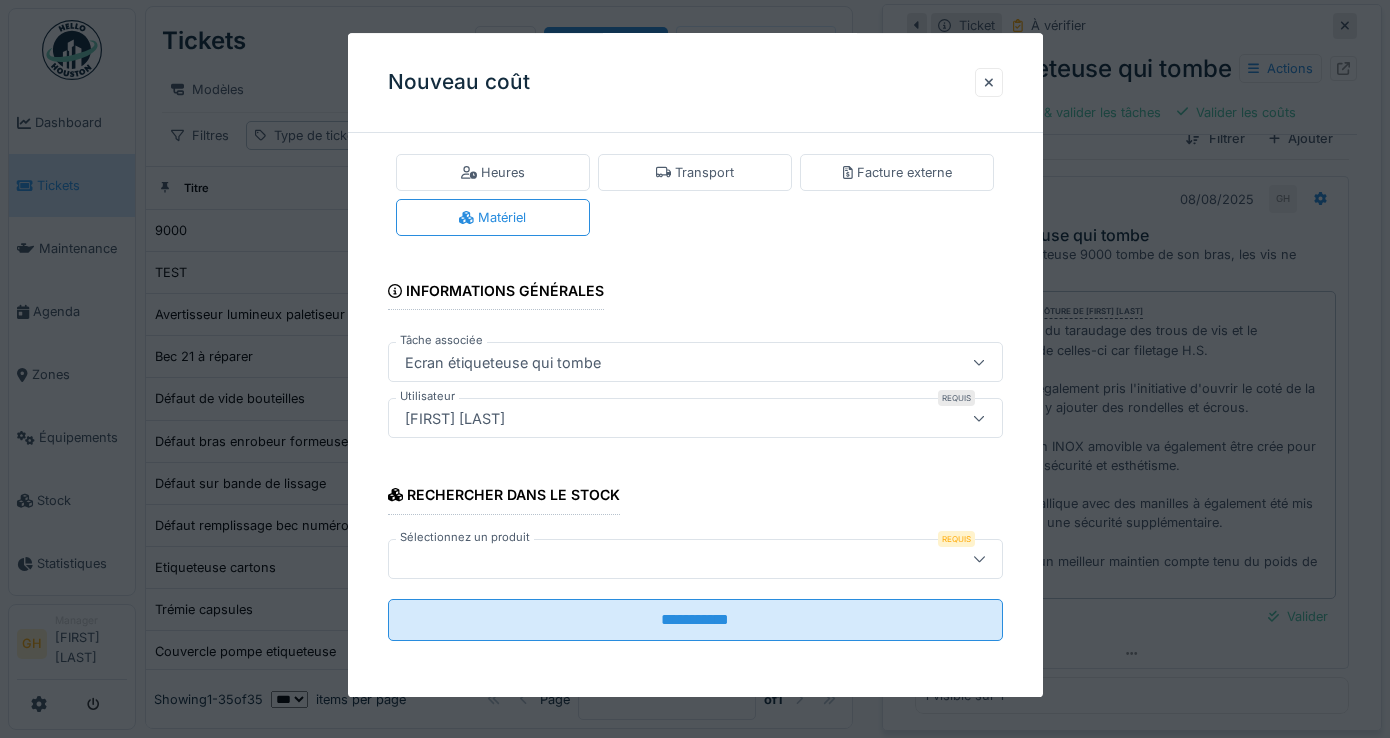 click at bounding box center (657, 559) 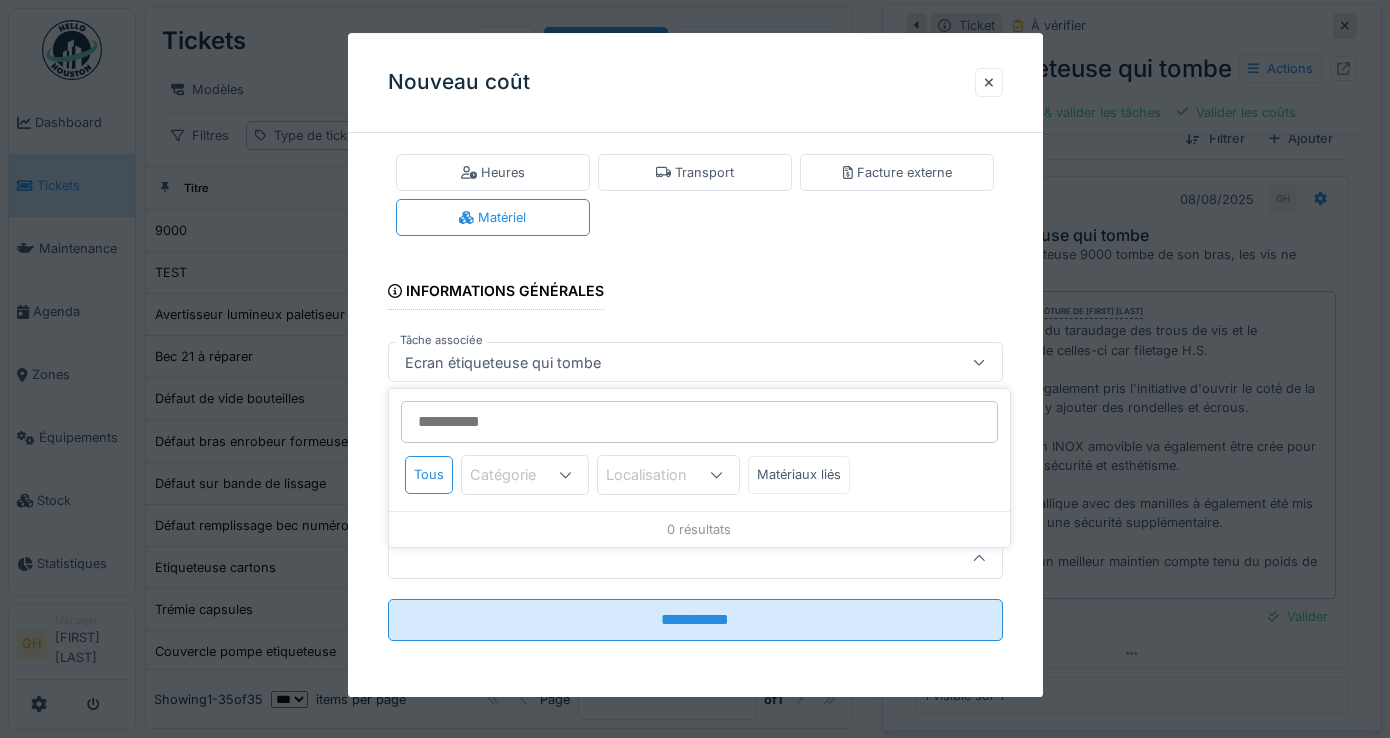click 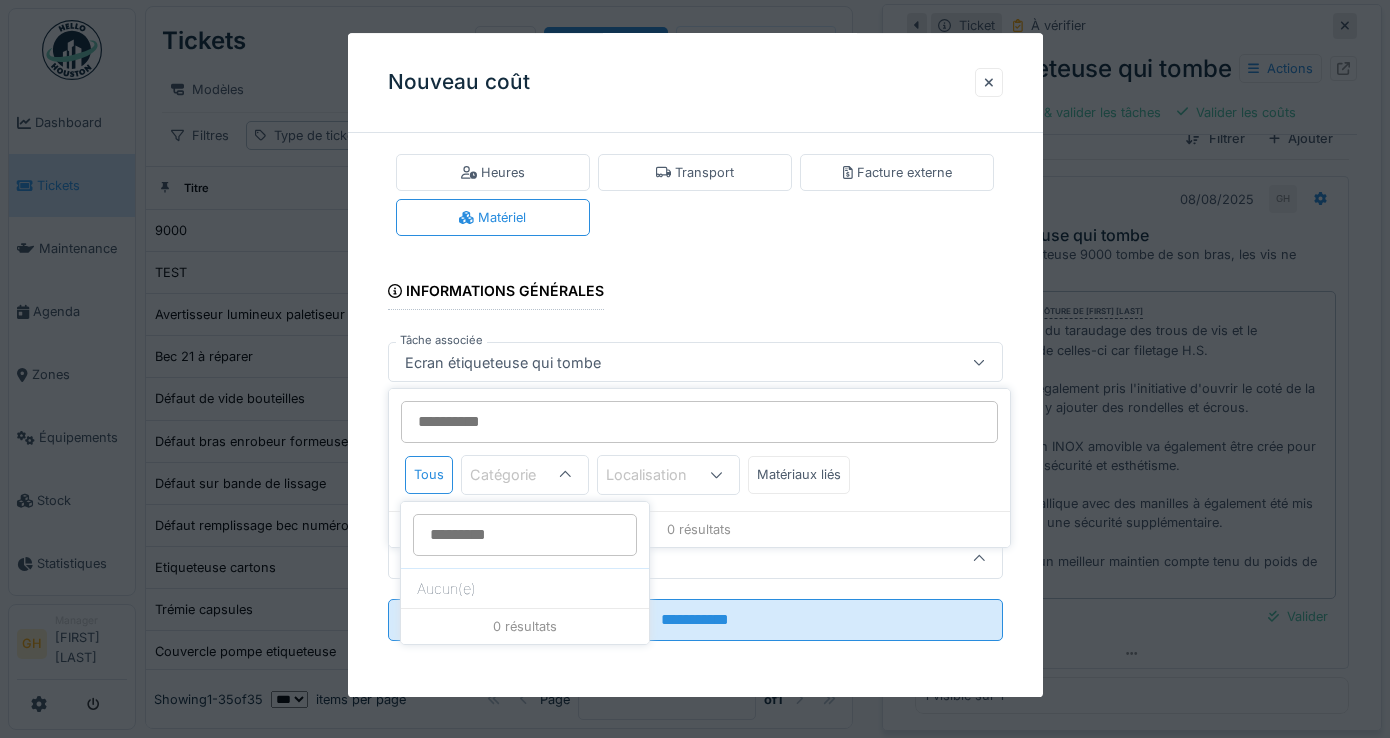 click on "Localisation" at bounding box center [660, 475] 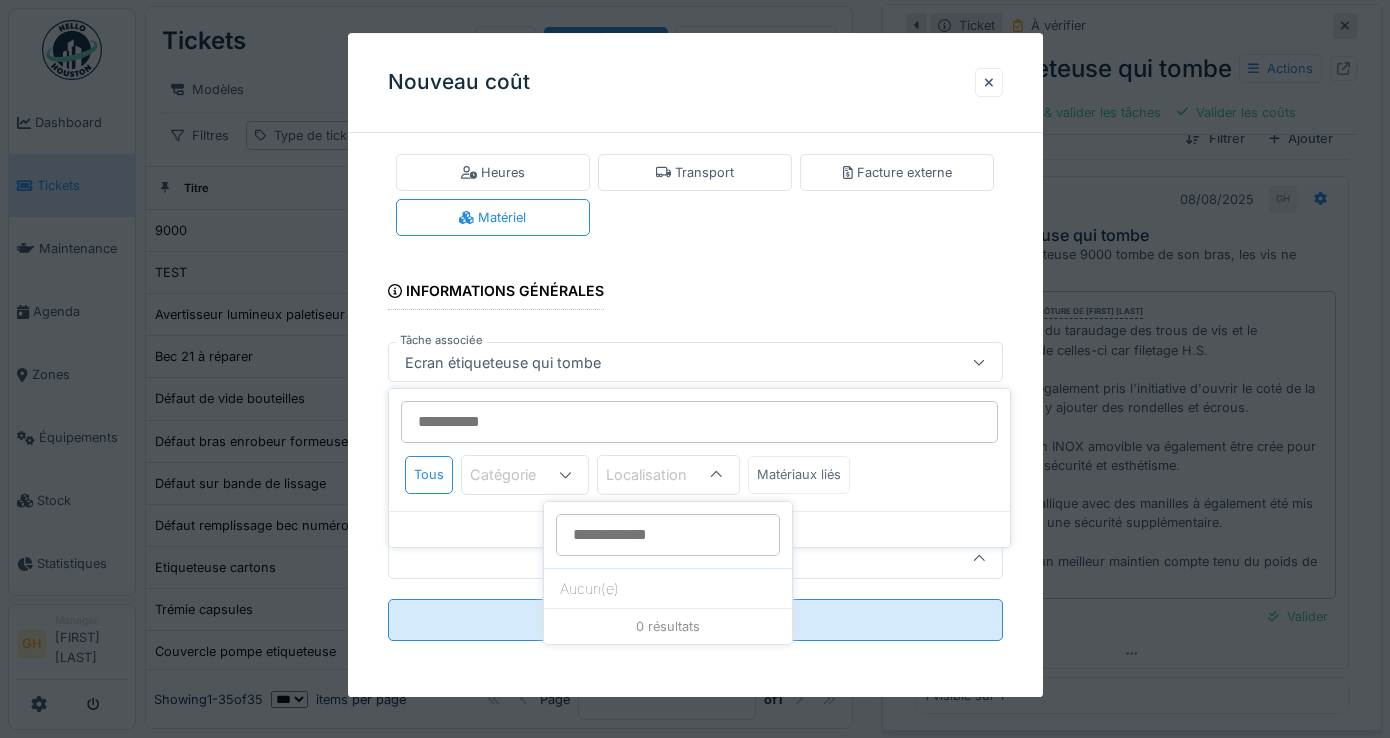 click on "Matériaux liés" at bounding box center (799, 474) 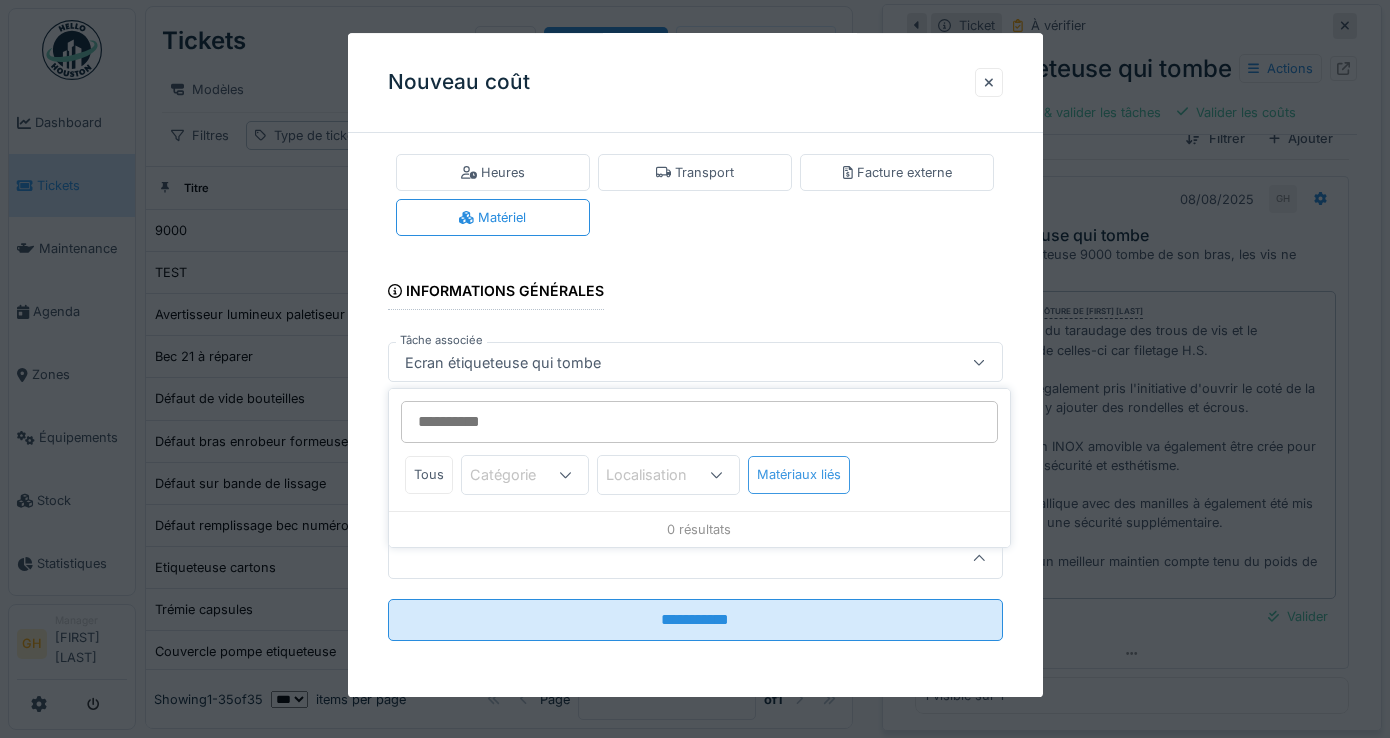 click on "Matériaux liés" at bounding box center (799, 474) 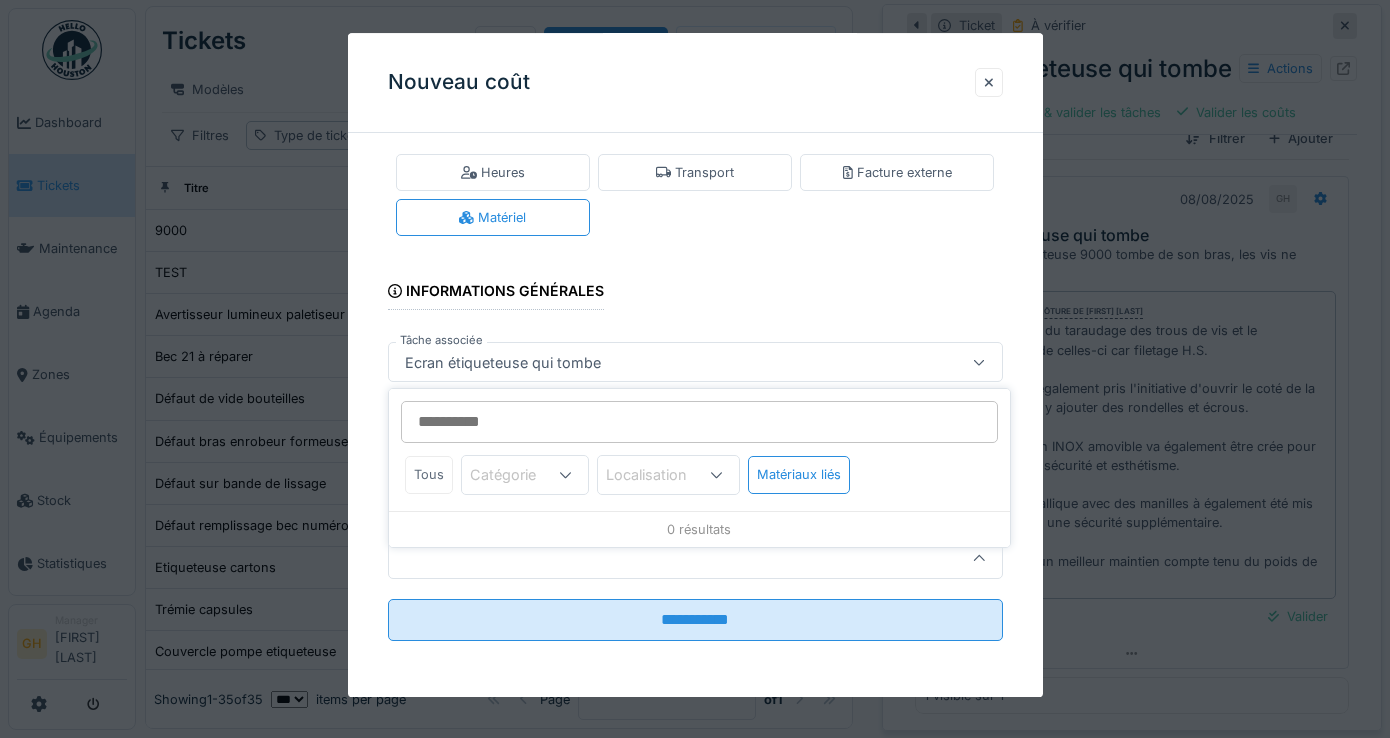 click on "Tous" at bounding box center [429, 474] 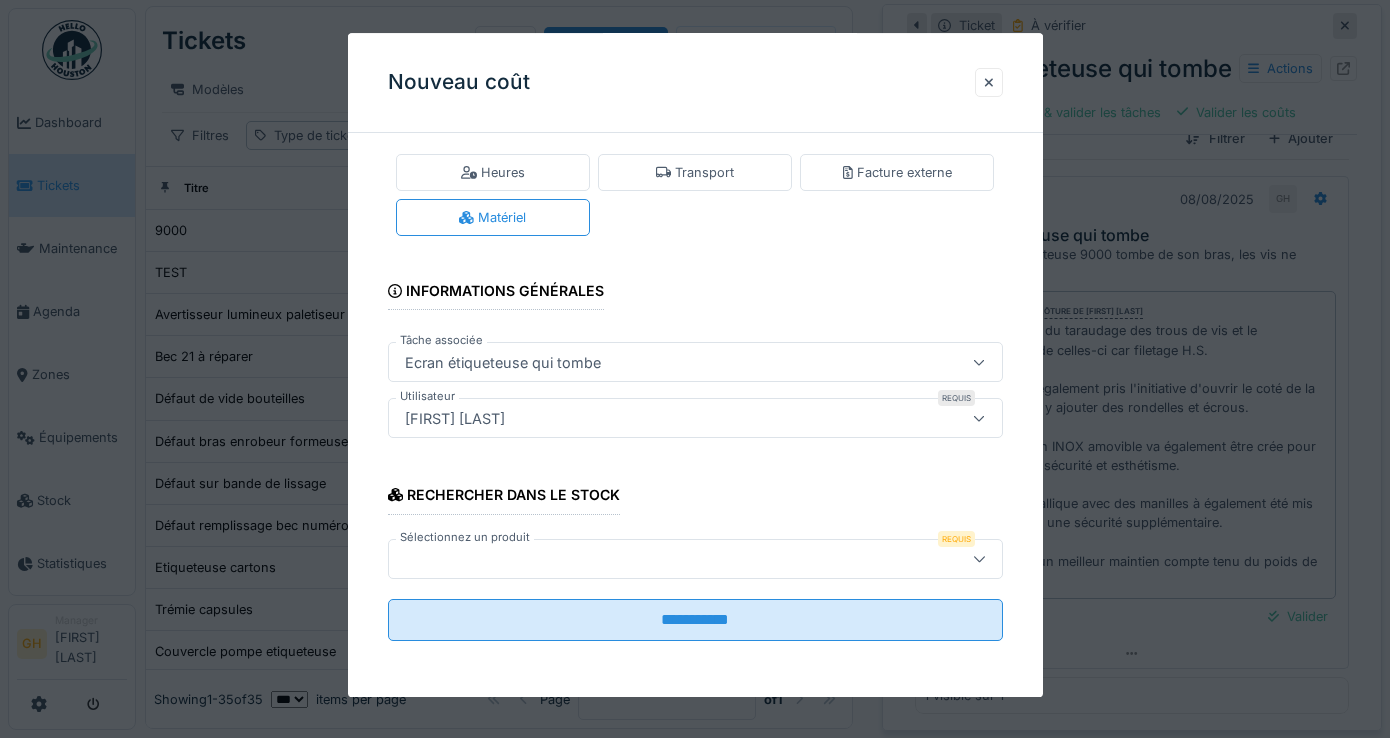 click on "**********" at bounding box center (695, 393) 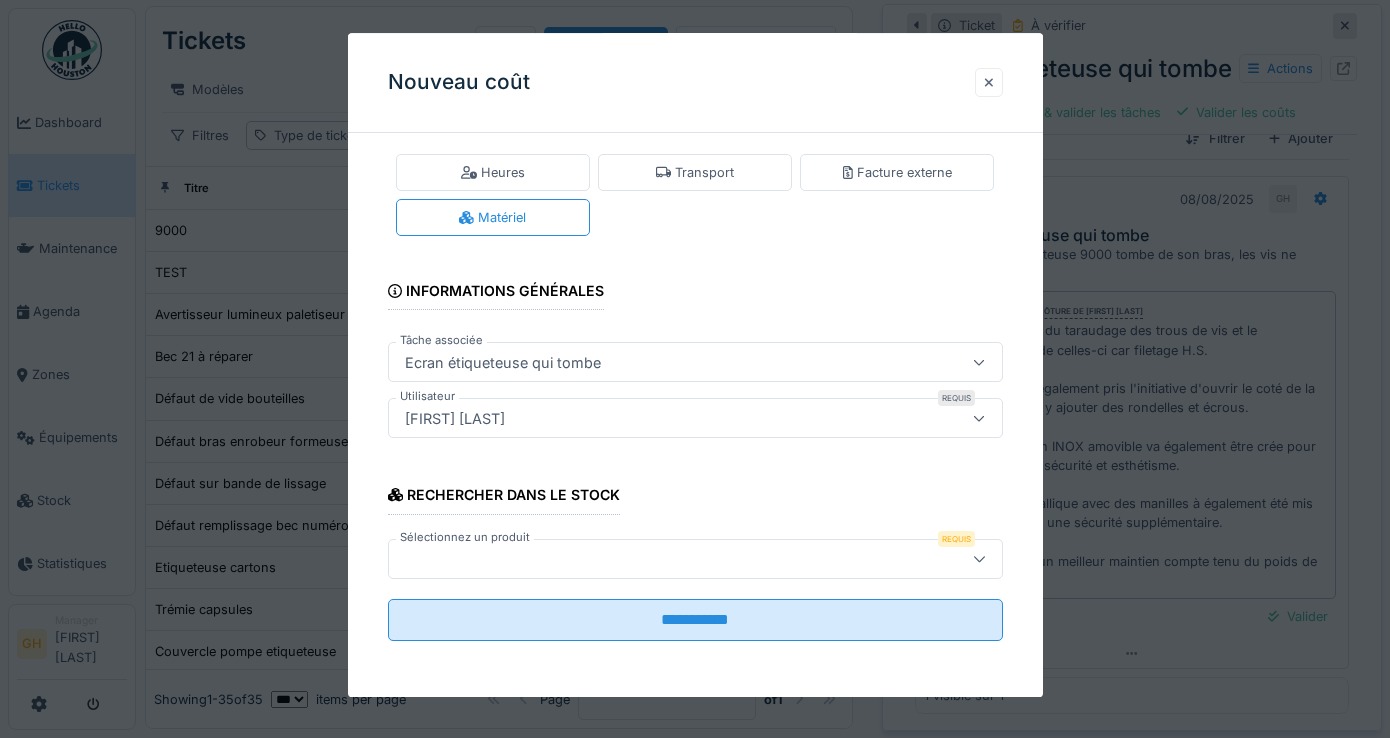 click at bounding box center (989, 82) 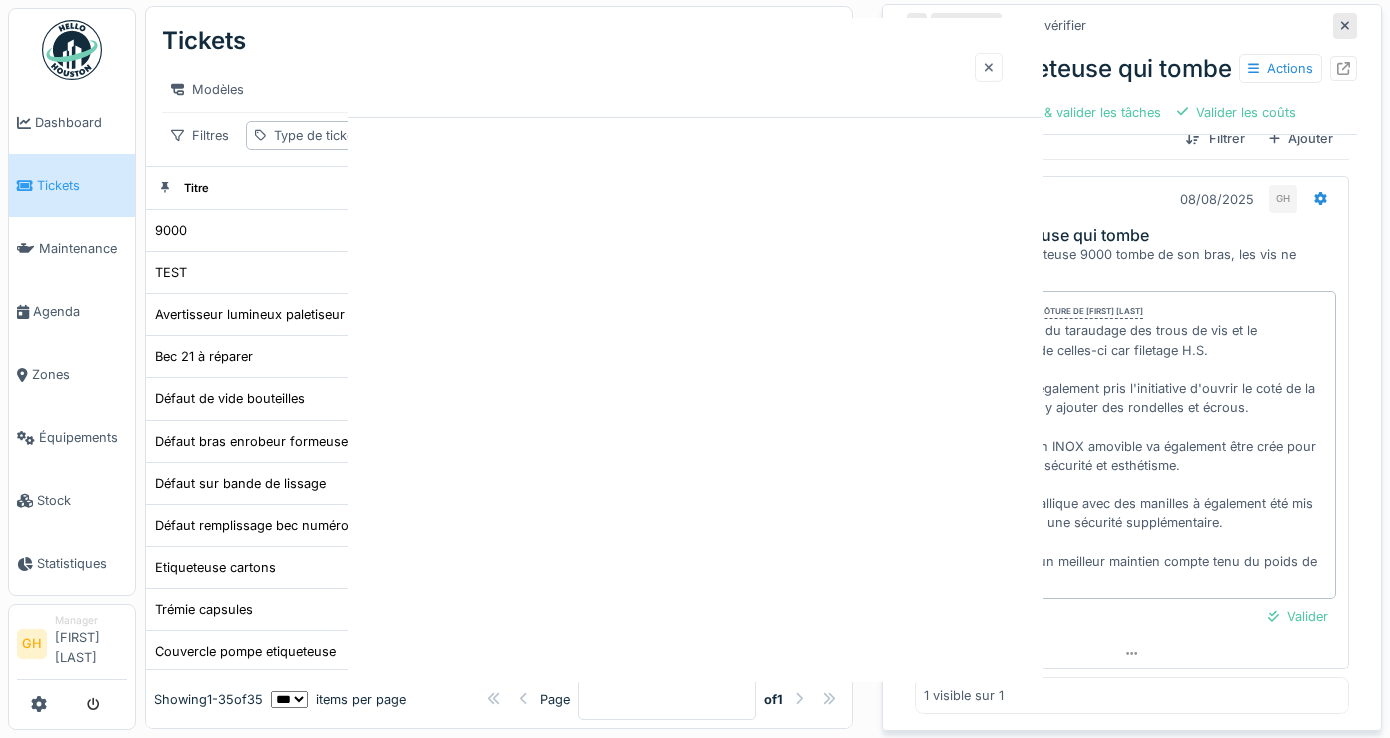 scroll, scrollTop: 0, scrollLeft: 0, axis: both 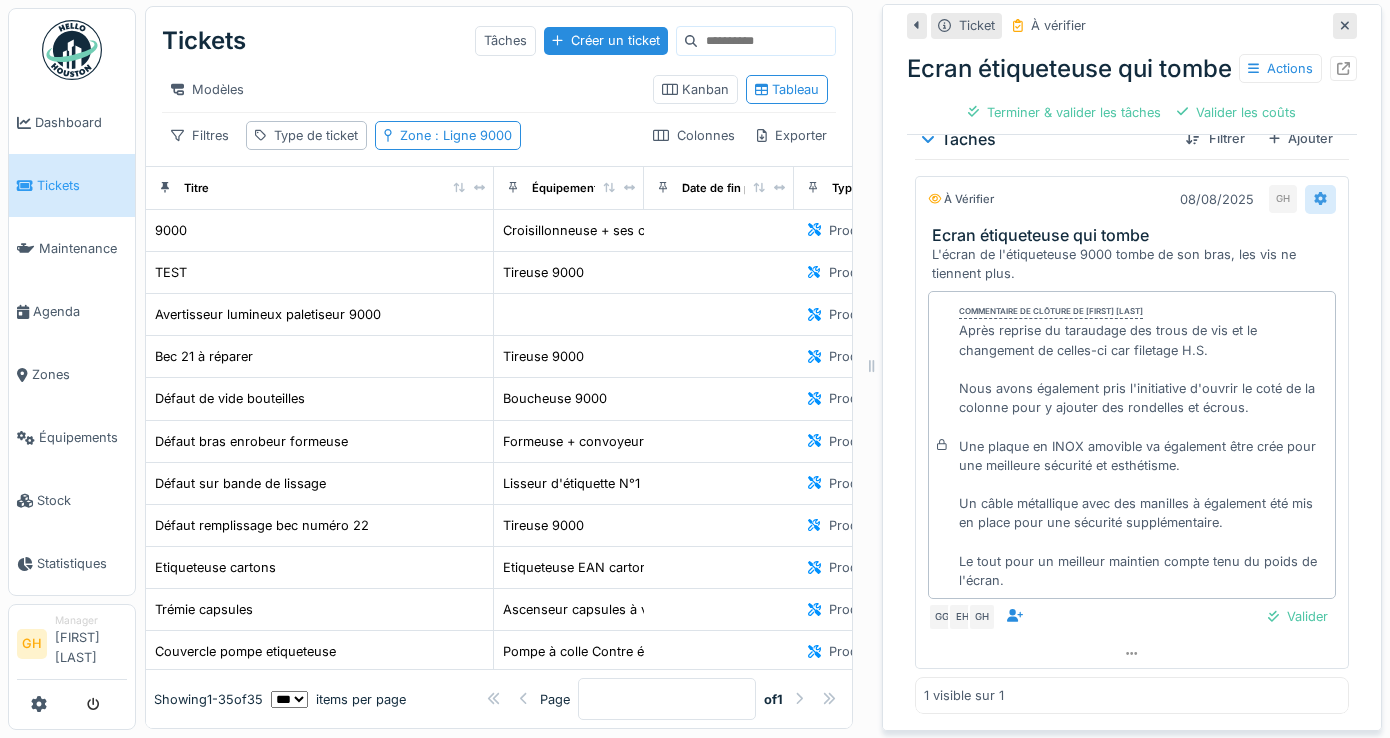 click 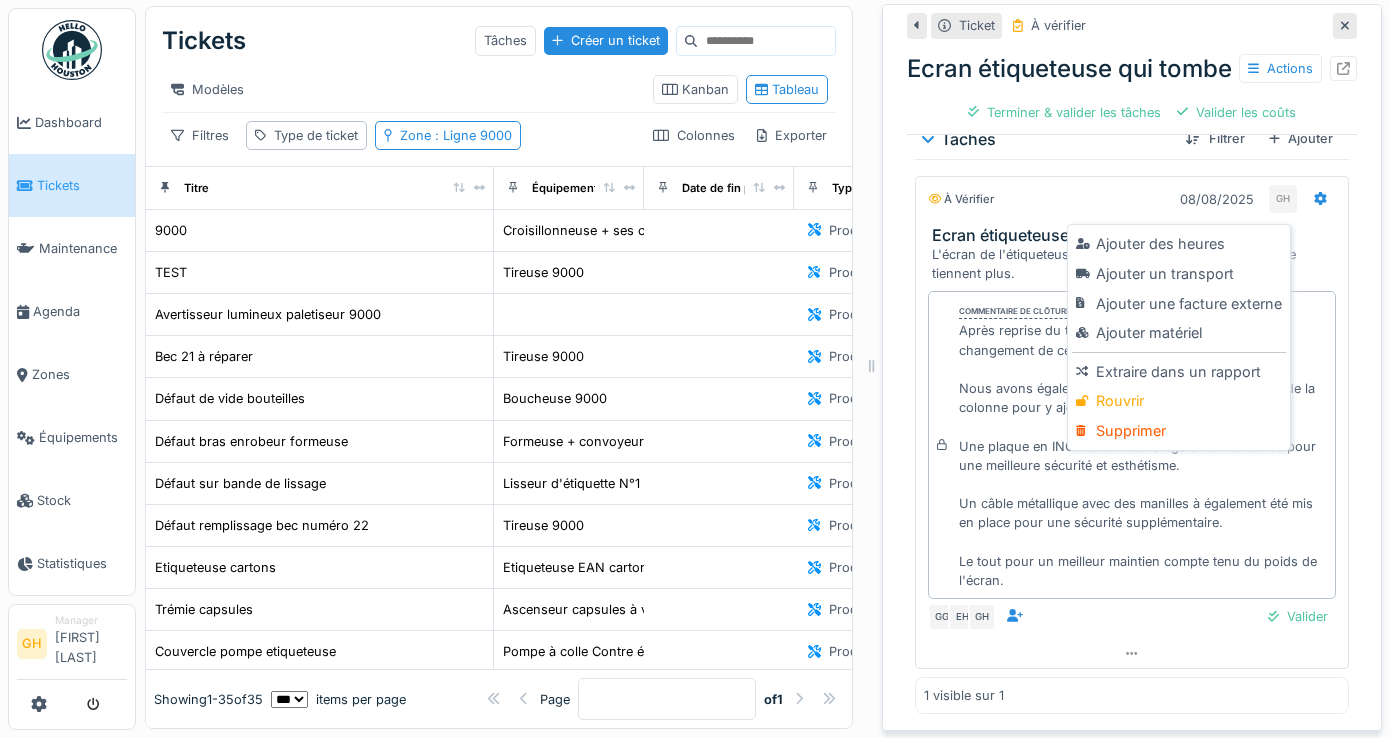 click on "À vérifier [DATE] [INITIALS]" at bounding box center [1132, 195] 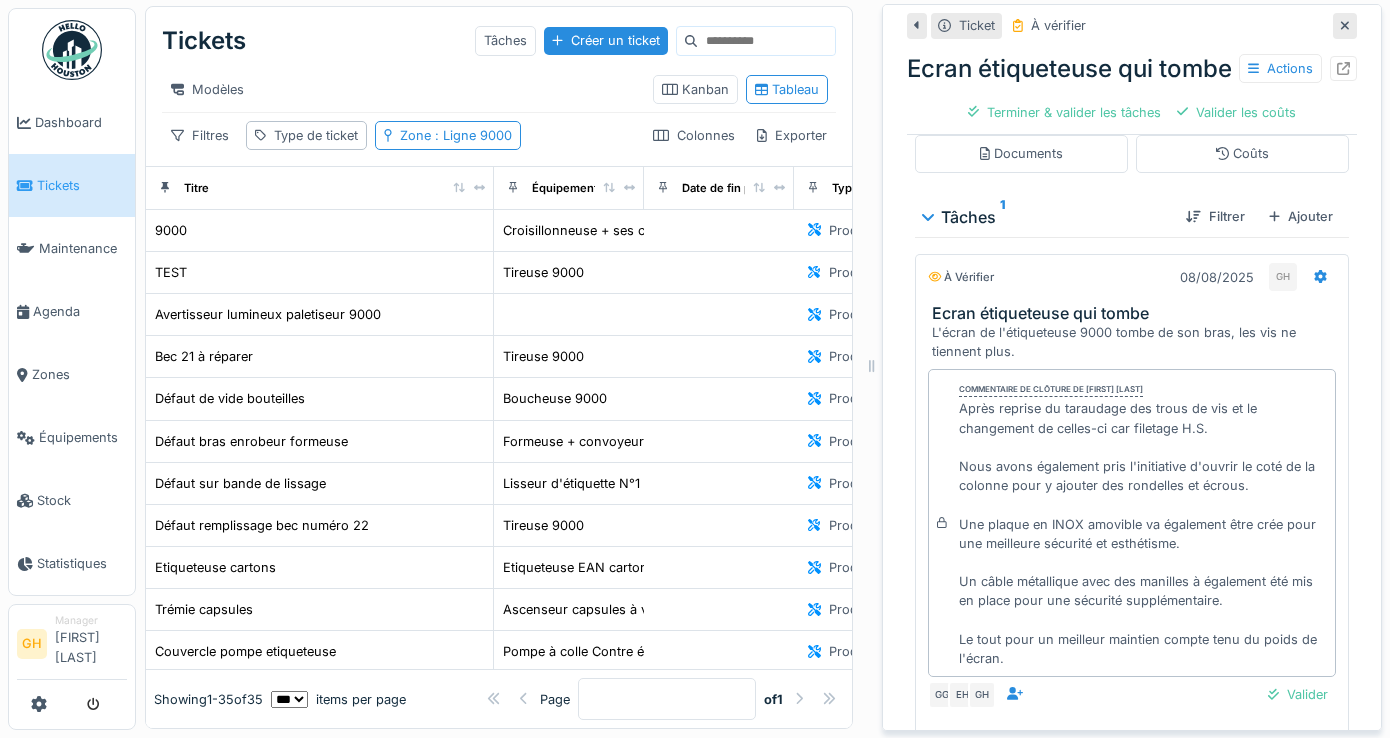 scroll, scrollTop: 543, scrollLeft: 0, axis: vertical 